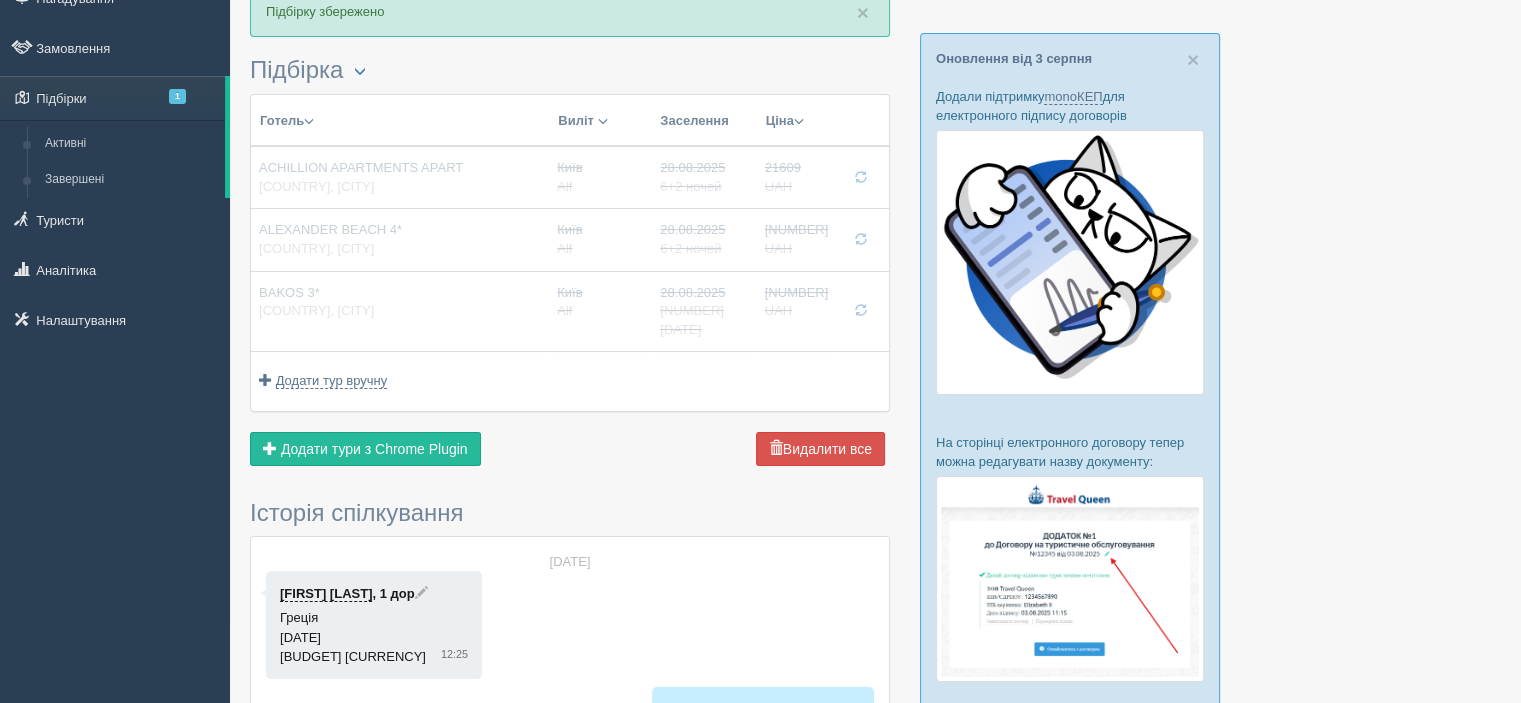 scroll, scrollTop: 0, scrollLeft: 0, axis: both 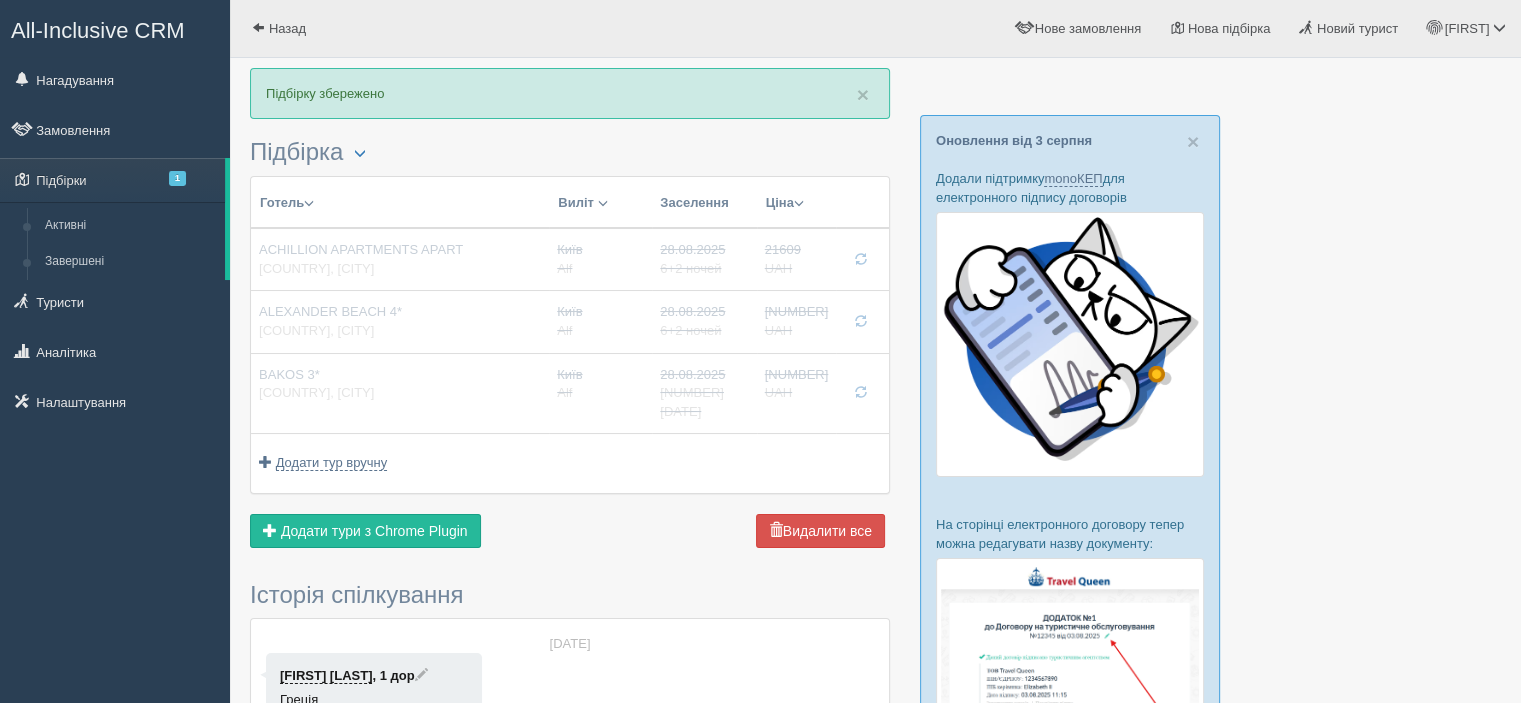click at bounding box center (875, 753) 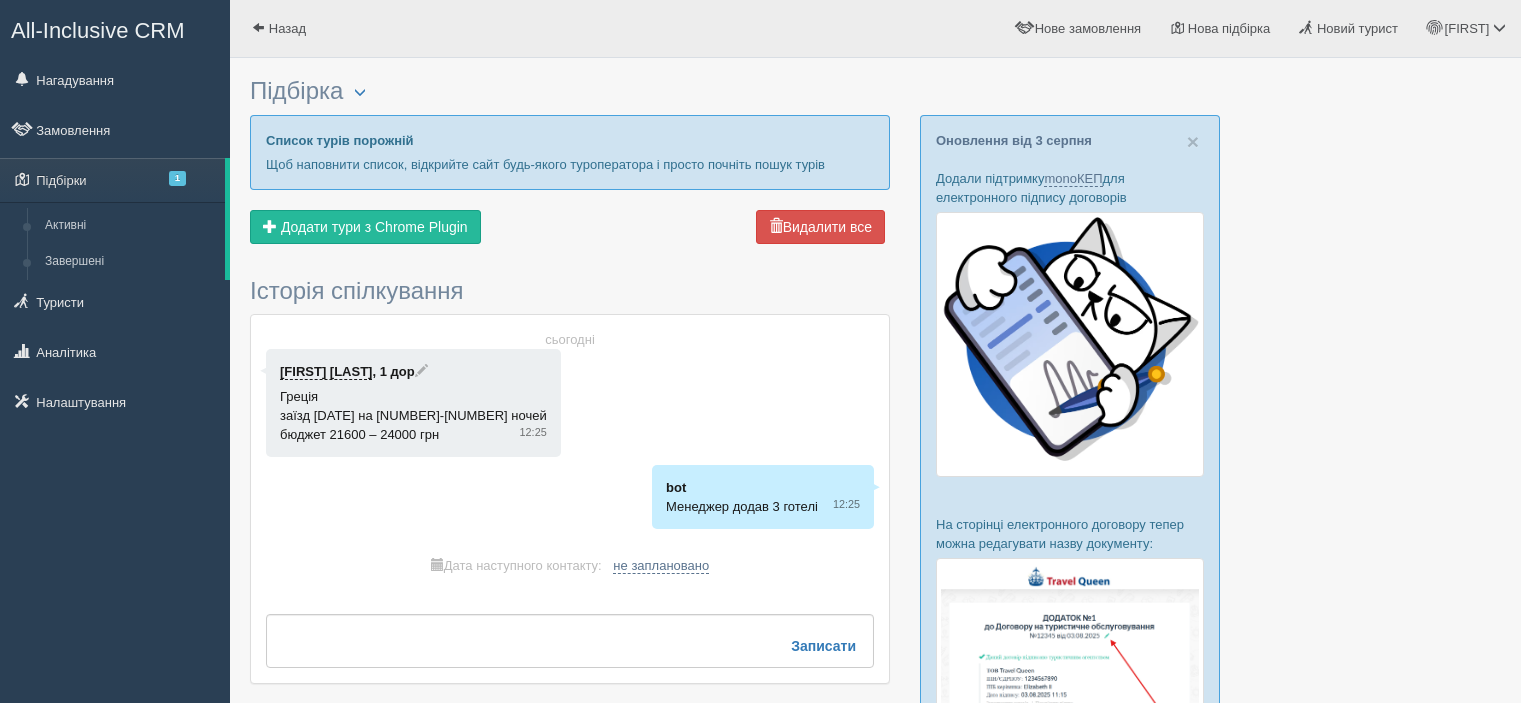 scroll, scrollTop: 0, scrollLeft: 0, axis: both 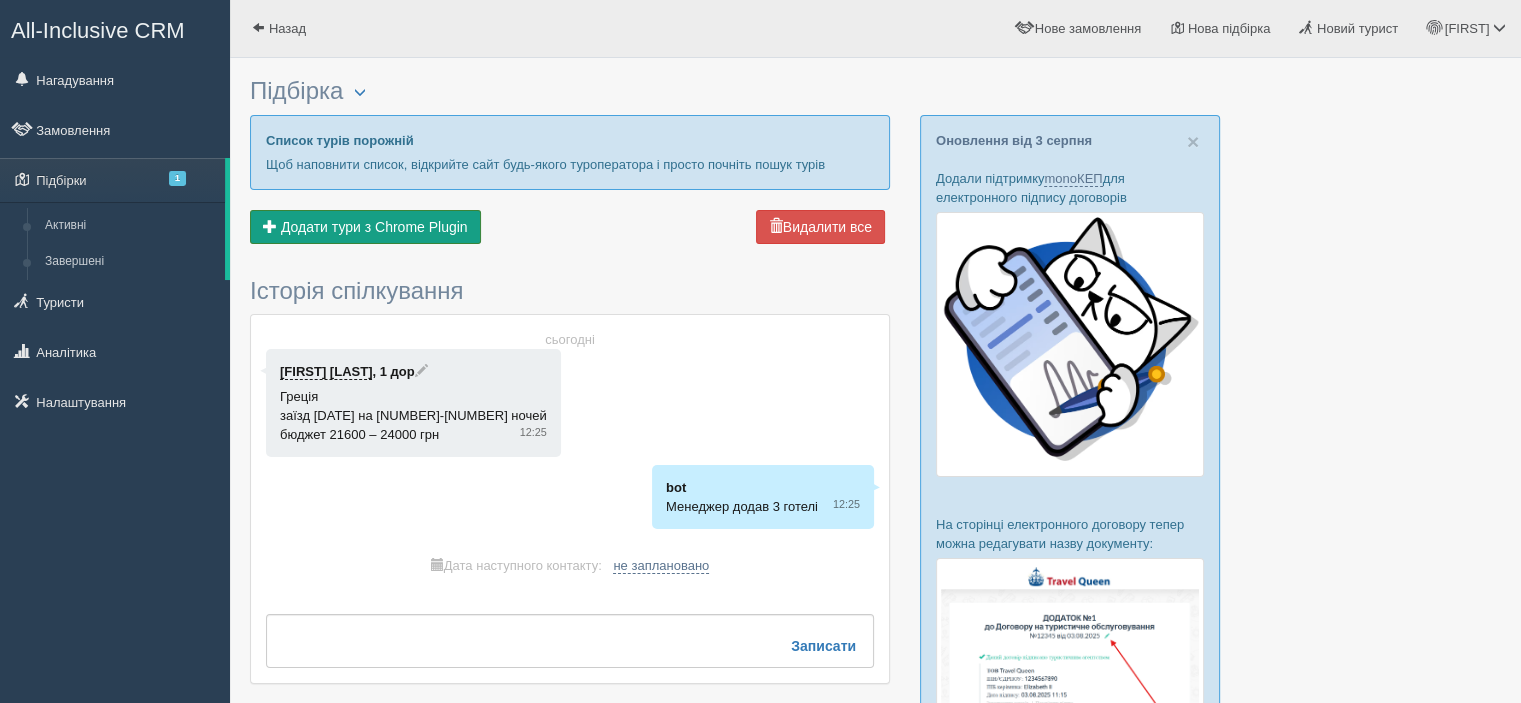 click on "Додати з Plugin
Додати тури з Chrome Plugin" at bounding box center [365, 227] 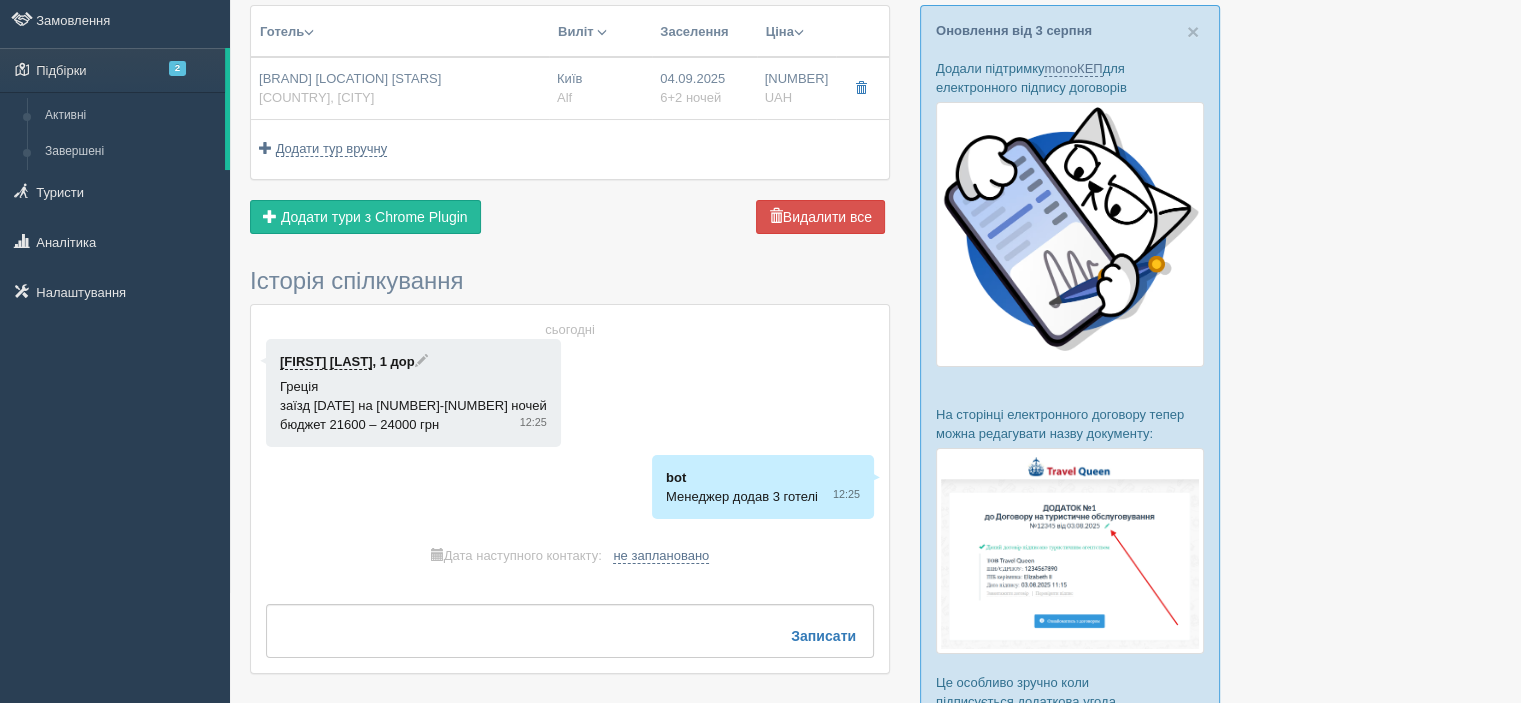 scroll, scrollTop: 0, scrollLeft: 0, axis: both 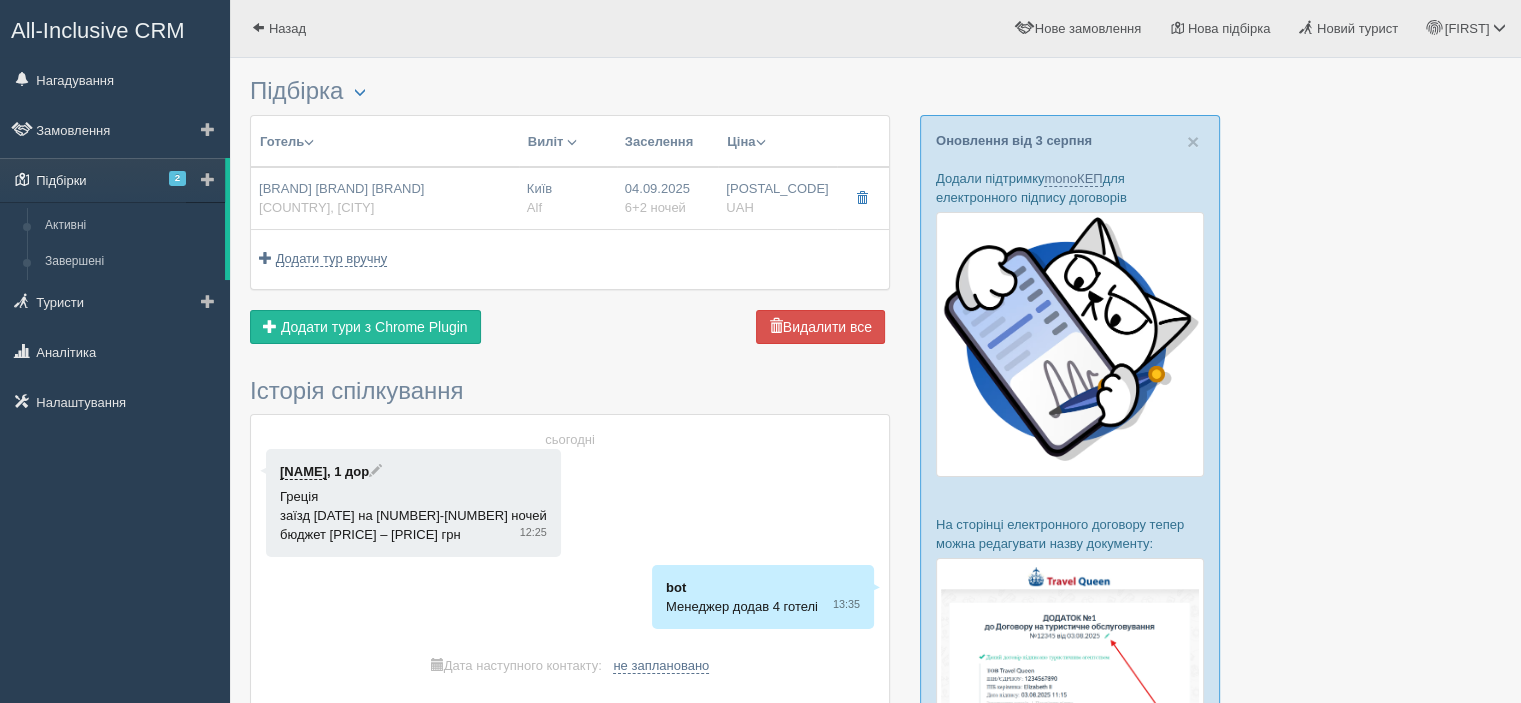 click on "Підбірки 2" at bounding box center [112, 180] 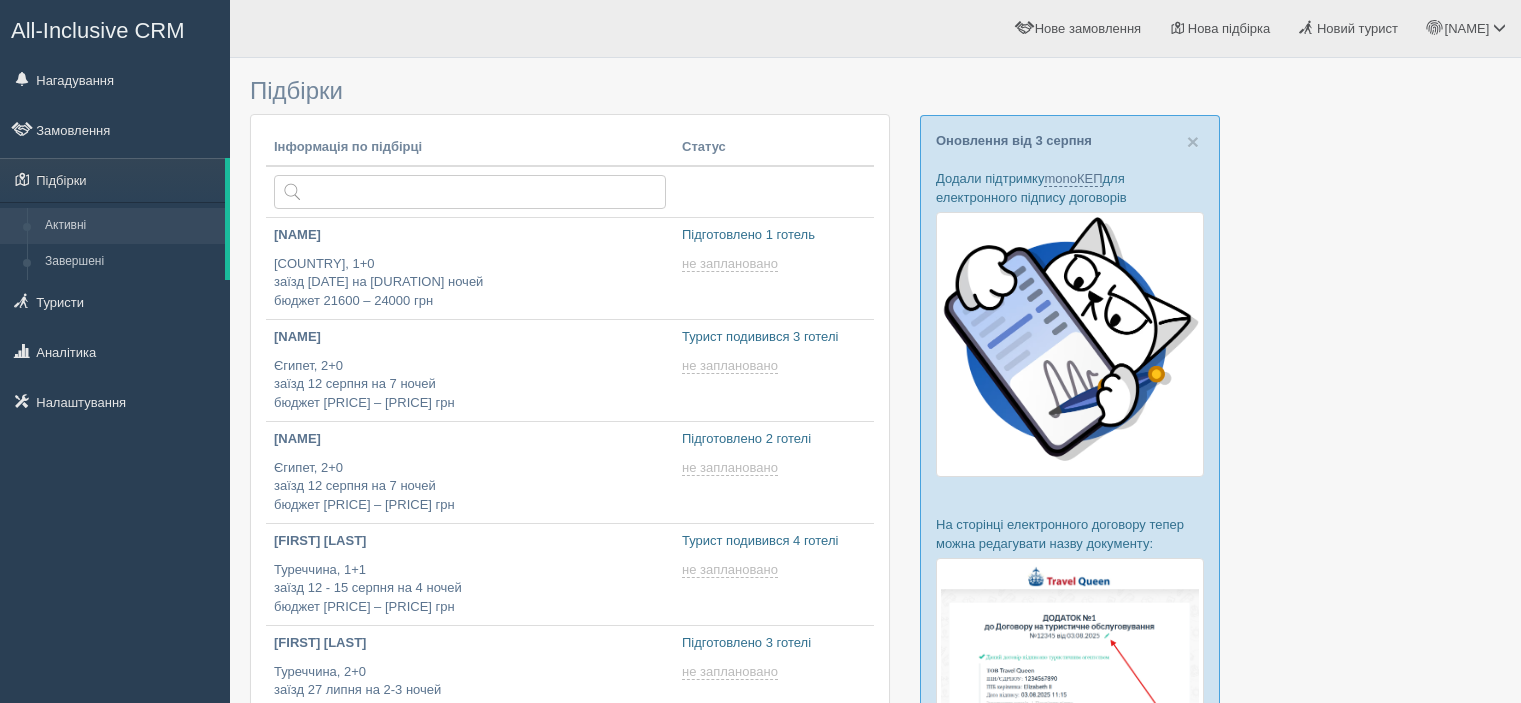 scroll, scrollTop: 0, scrollLeft: 0, axis: both 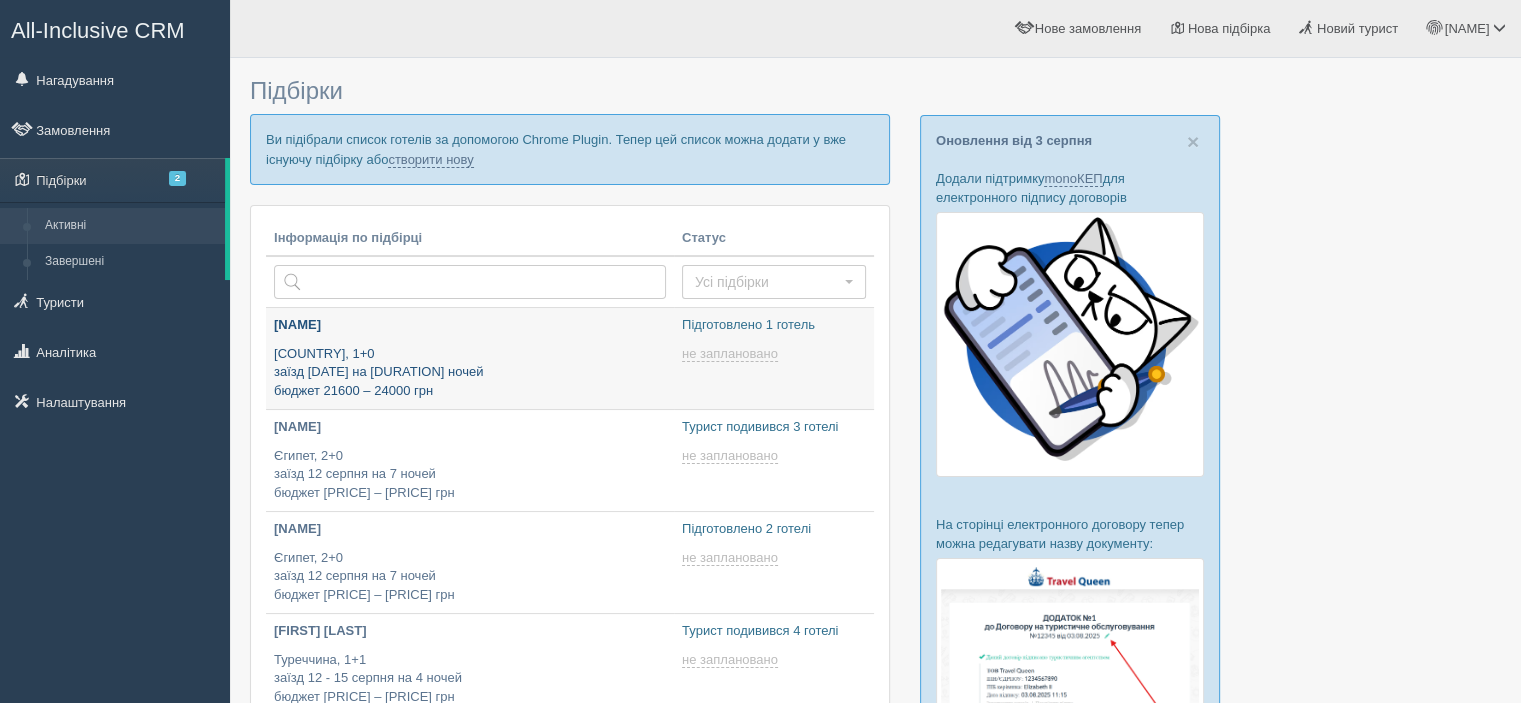 type on "[DATE] [TIME]" 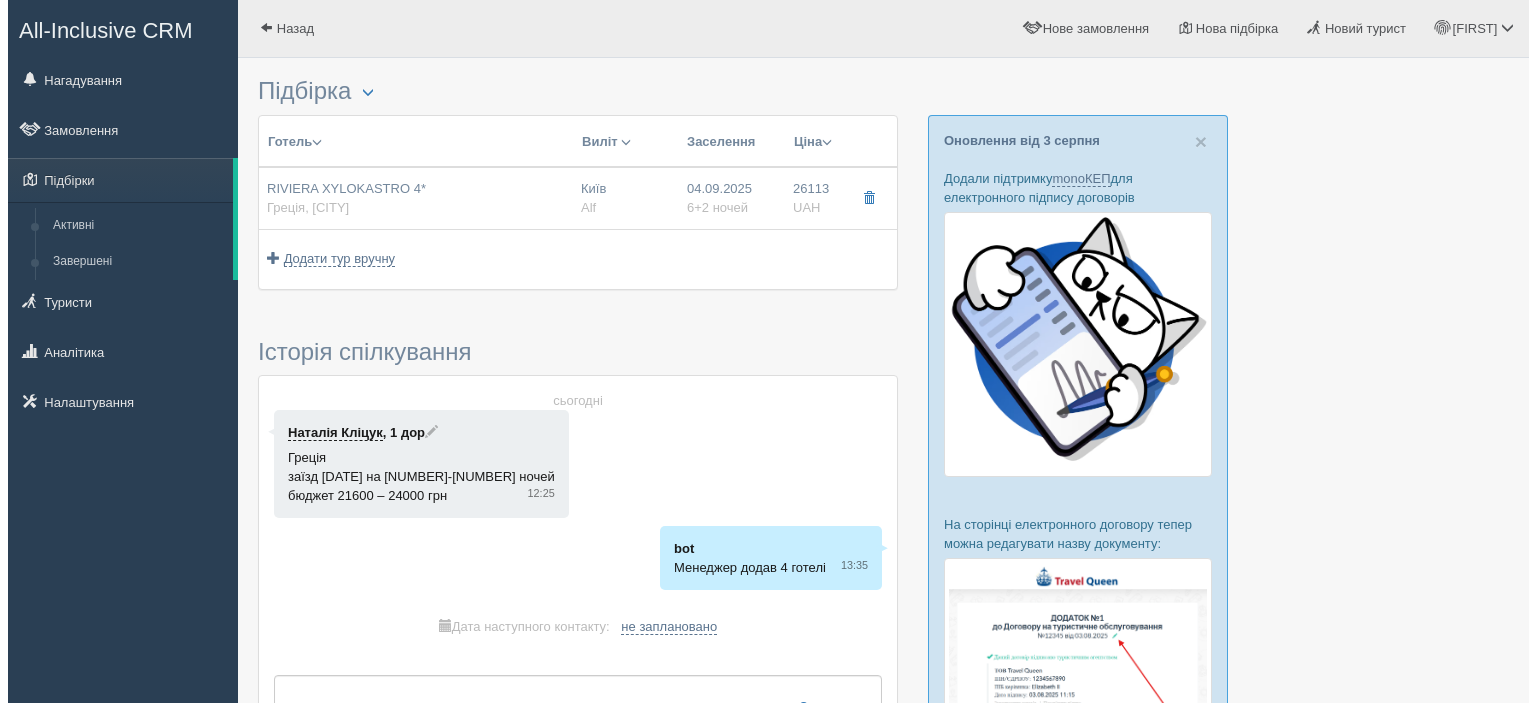 scroll, scrollTop: 0, scrollLeft: 0, axis: both 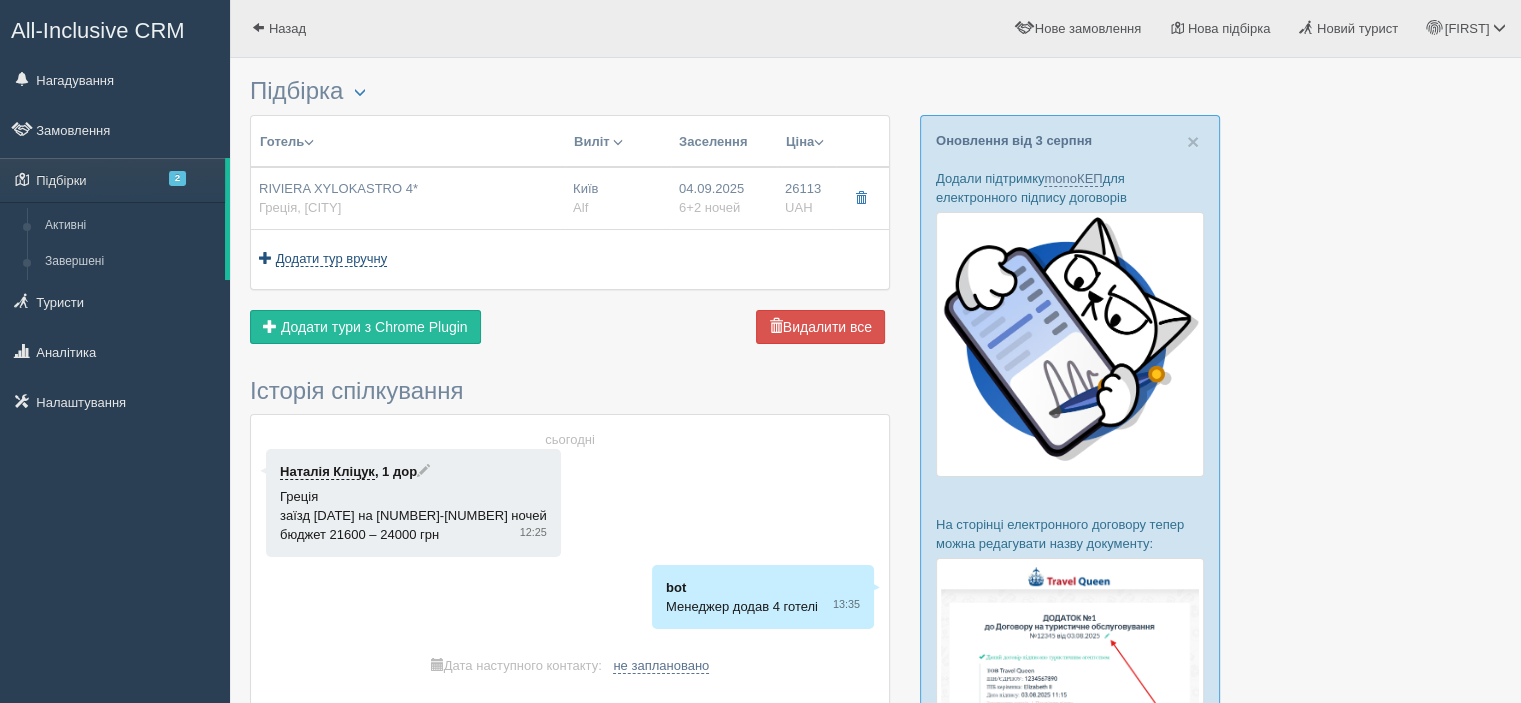 click on "Додати тур вручну" at bounding box center [332, 259] 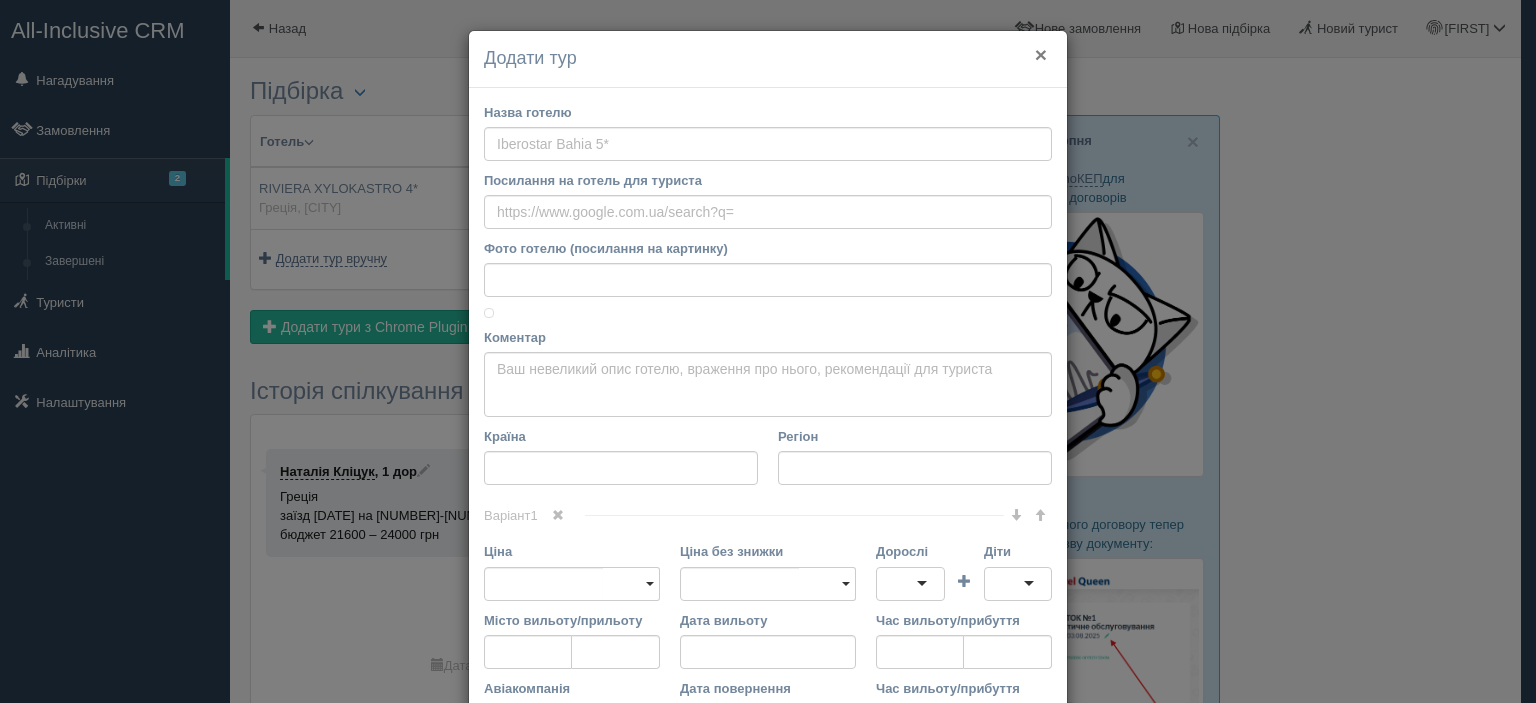 click on "×" at bounding box center (1041, 54) 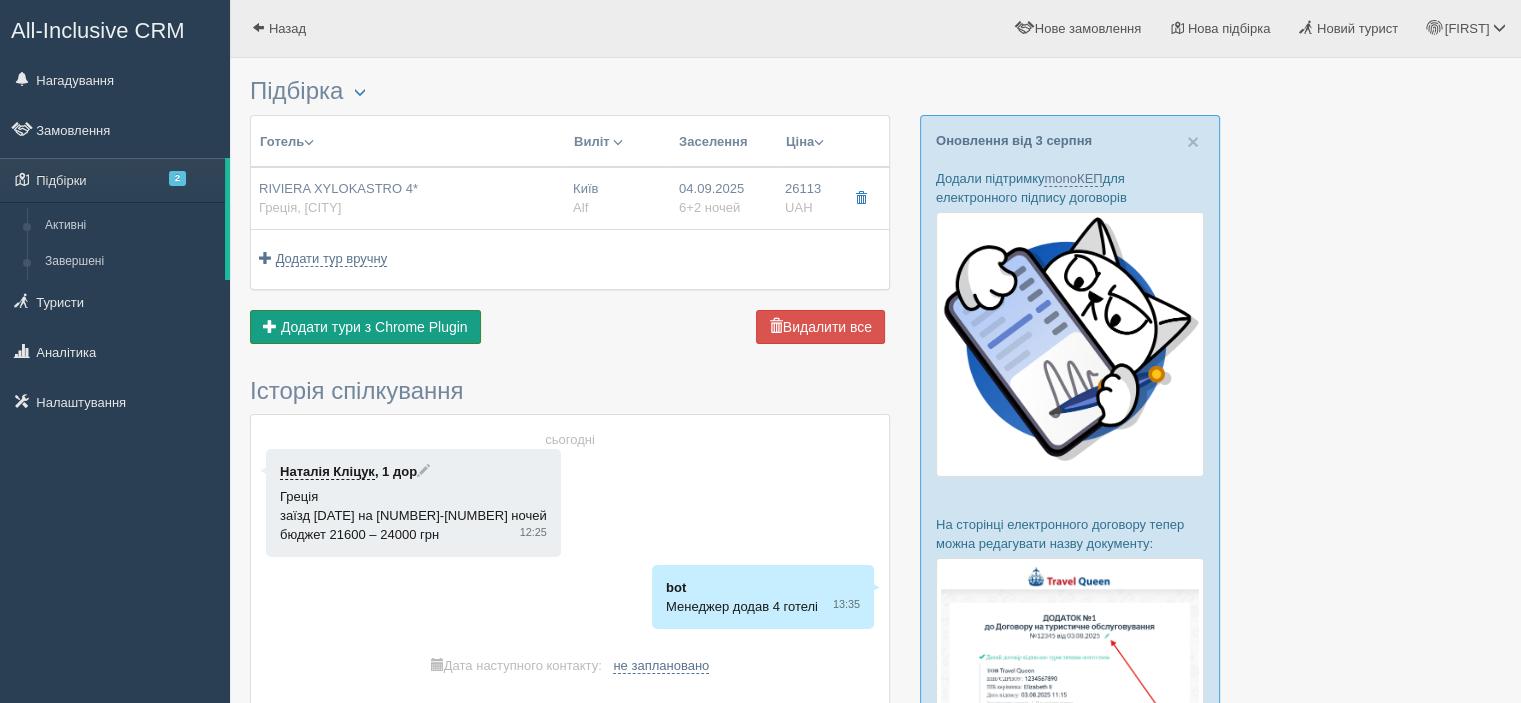 click on "Додати тури з Chrome Plugin" at bounding box center [374, 327] 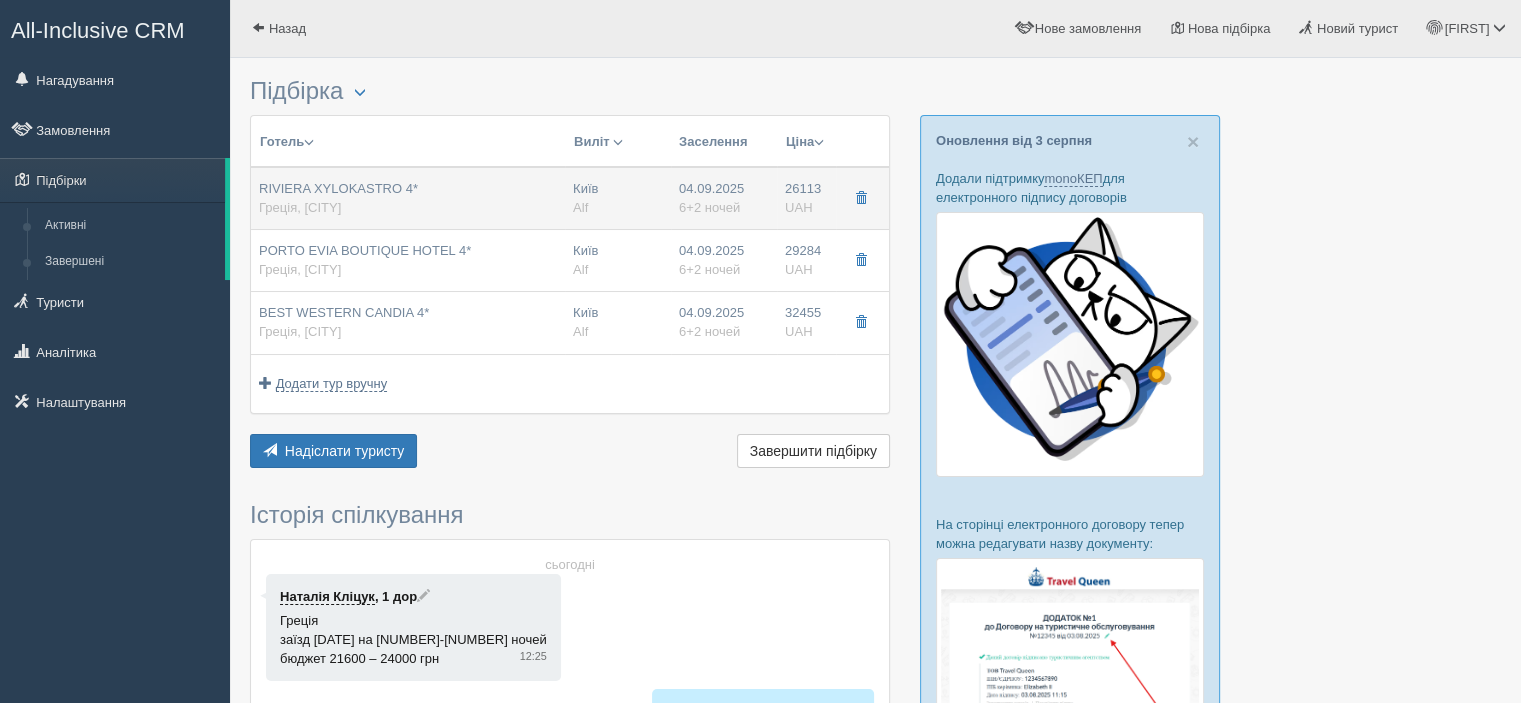 click on "Греція, [CITY]" at bounding box center (300, 207) 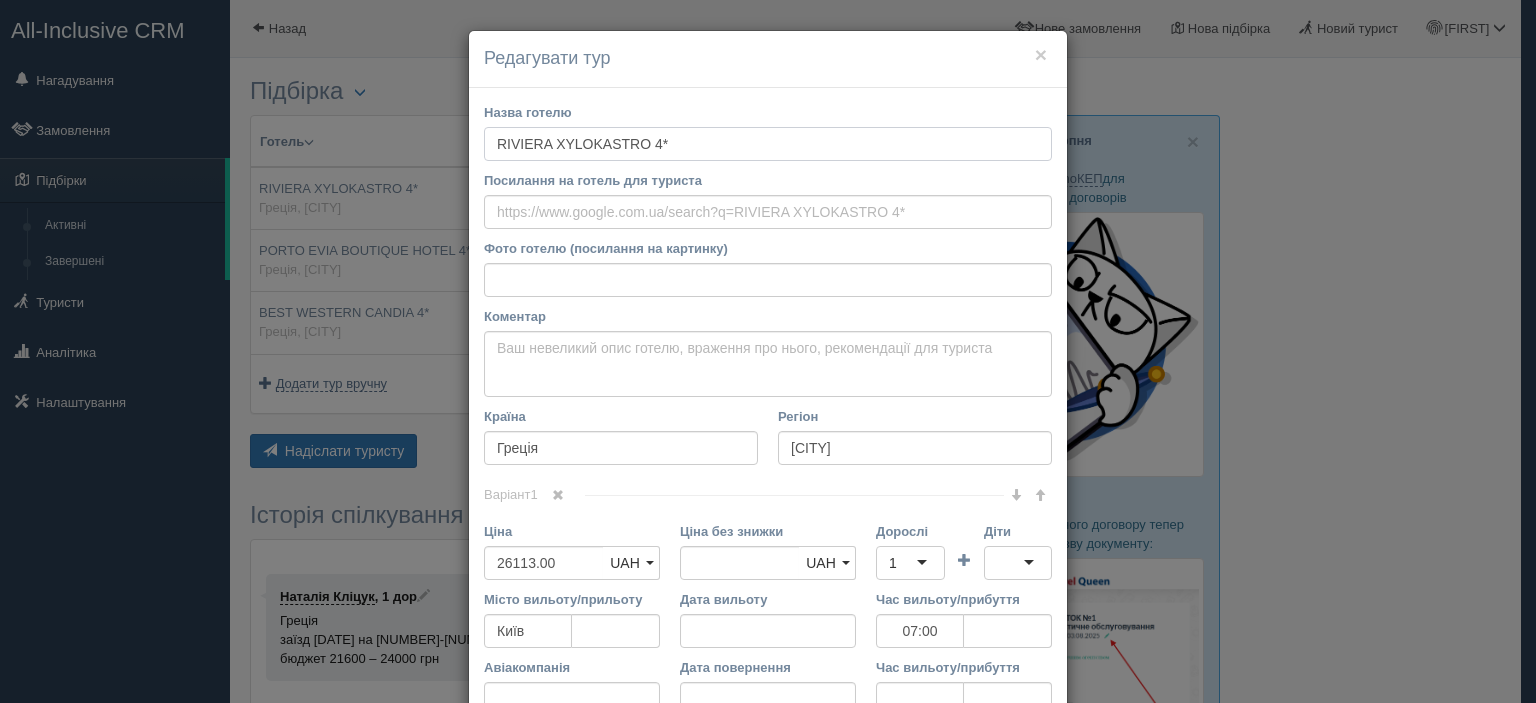 click on "RIVIERA XYLOKASTRO 4*" at bounding box center (768, 144) 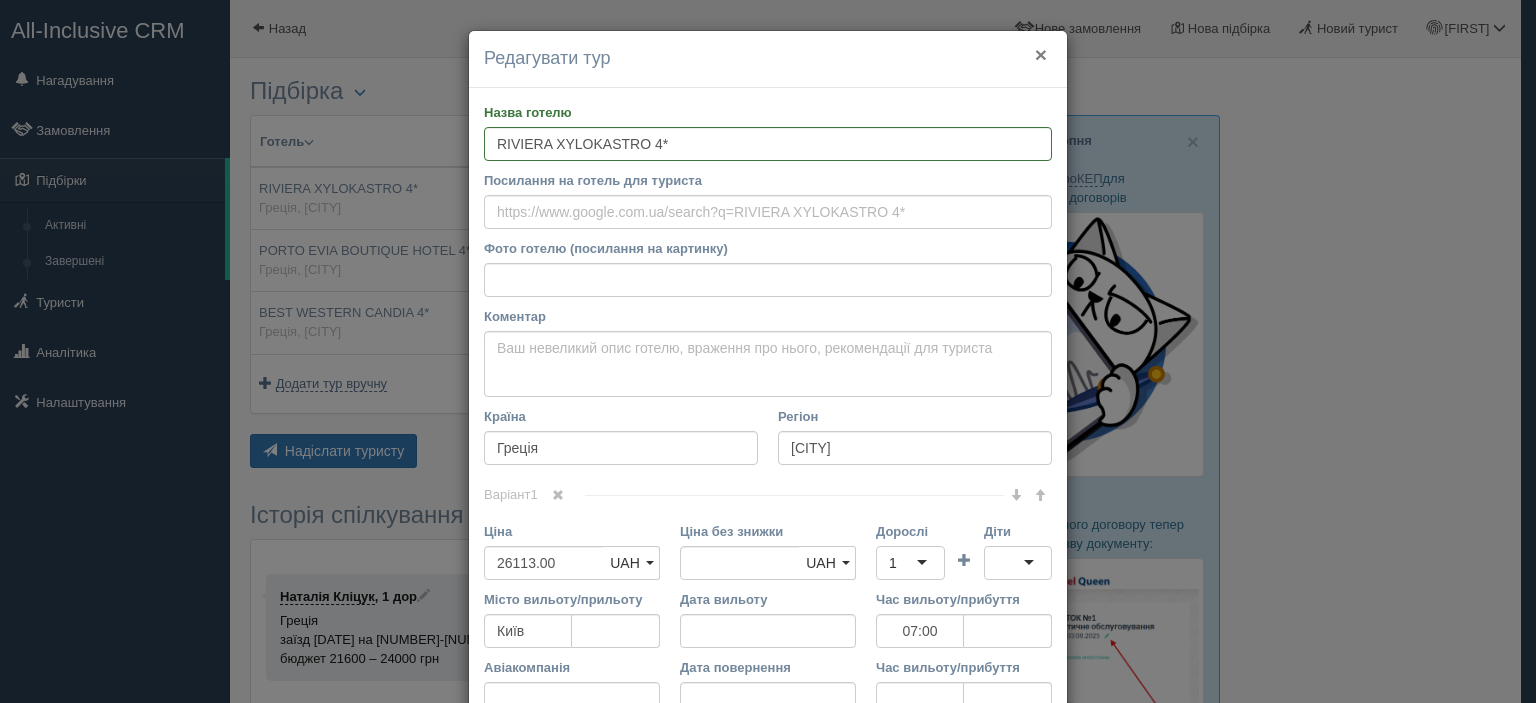 click on "×" at bounding box center (1041, 54) 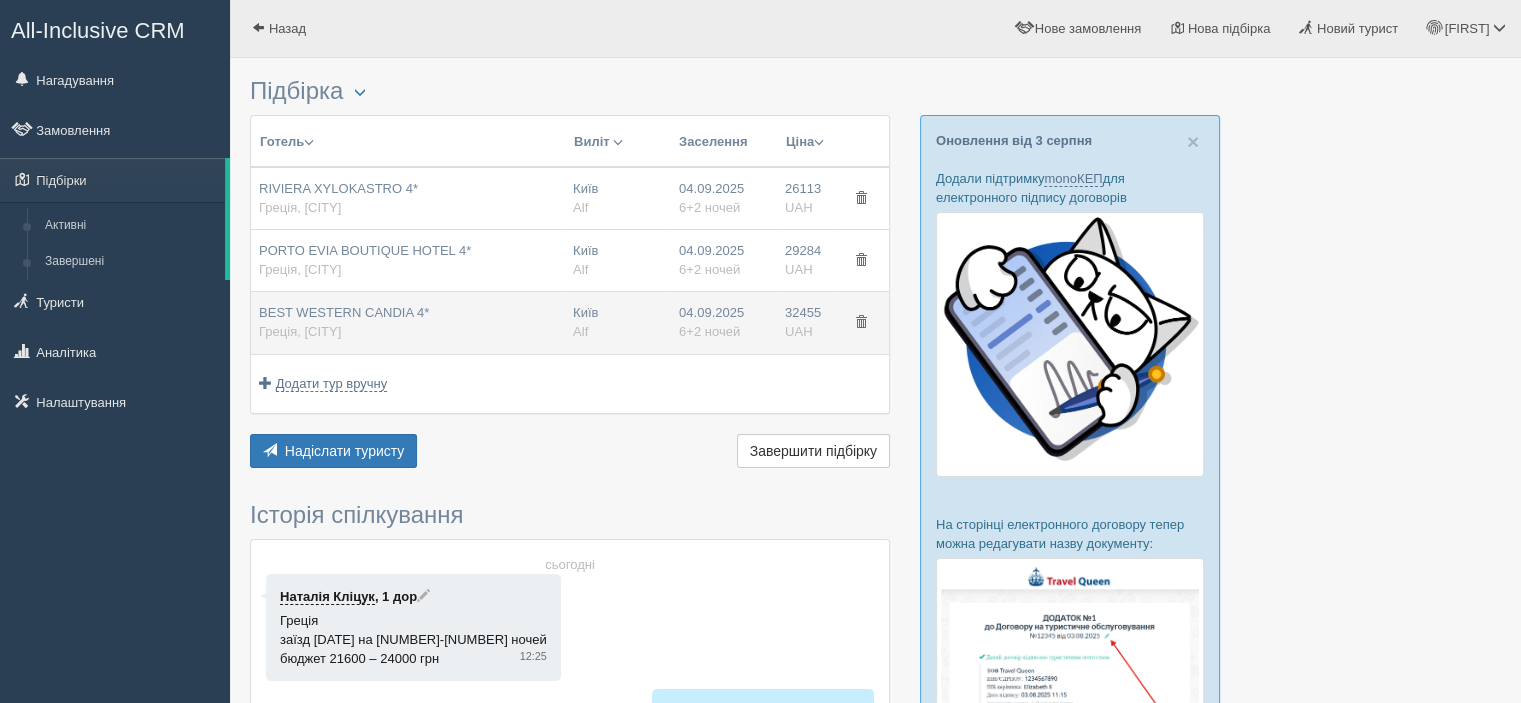 click on "BEST WESTERN CANDIA 4*" at bounding box center (344, 312) 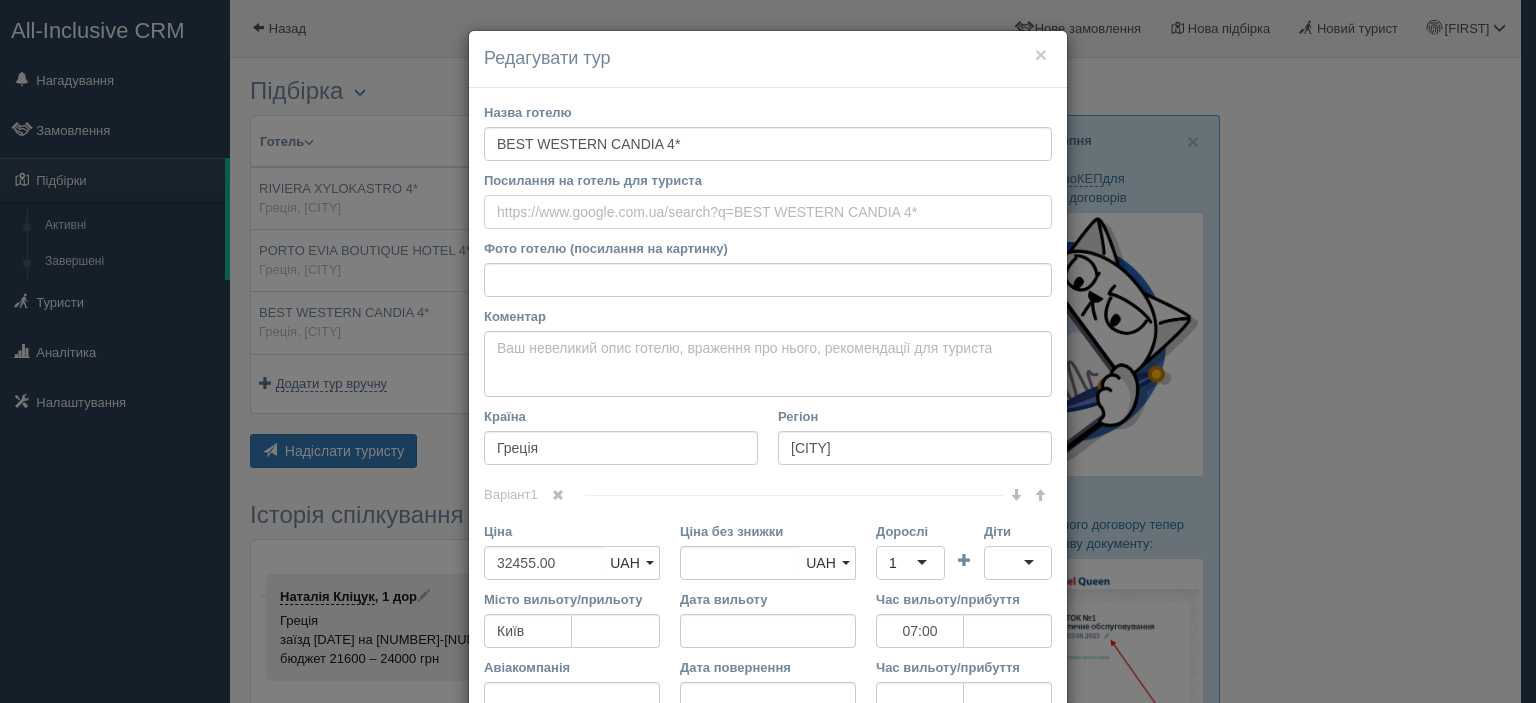 click on "Посилання на готель для туриста" at bounding box center [768, 212] 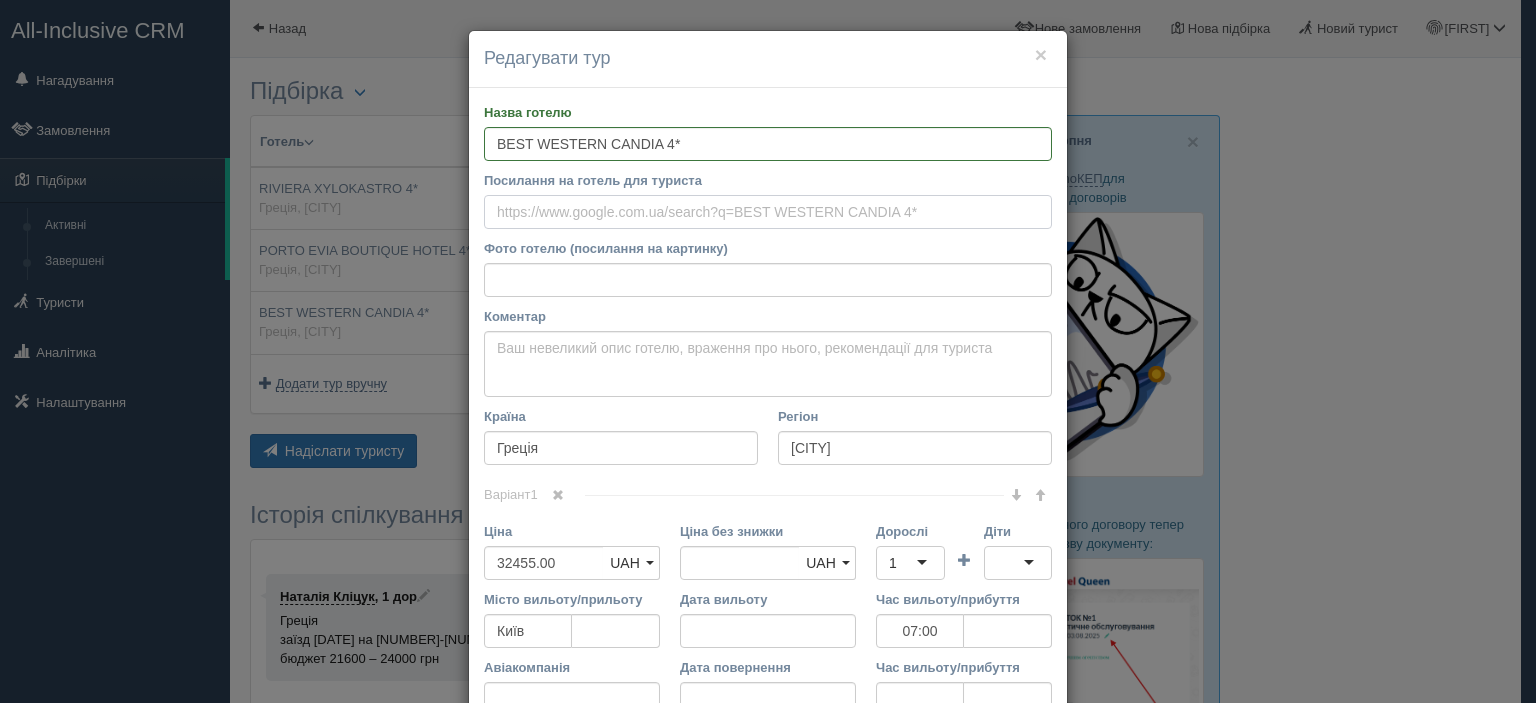paste on "https://www.booking.com/hotel/gr/candia-athens.ru.html?aid=356980&label=gog235jc-10CAsoXEINY2FuZGlhLWF0aGVuc0gpWANo6QGIAQGYATO4ARfIAQzYAQPoAQH4AQGIAgGoAgG4ArO9x8QGwAIB0gIkYTRlNzcwNWItNDNiNy00NGVjLWEyNDUtMjFhYWE2OTA0OGU32AIB4AIB&sid=341a258f789cf244ee4786ca717215ed&dest_id=-814876&dest_type=city&dist=0&group_adults=2&group_children=0&hapos=1&hpos=1&no_rooms=1&req_adults=2&req_children=0&room1=A%2CA&sb_price_type=total&sr_order=popularity&srepoch=1754390199&srpvid=a6bcb488ec9f85423b01e8e2706ba34f&type=total&ucfs=1&" 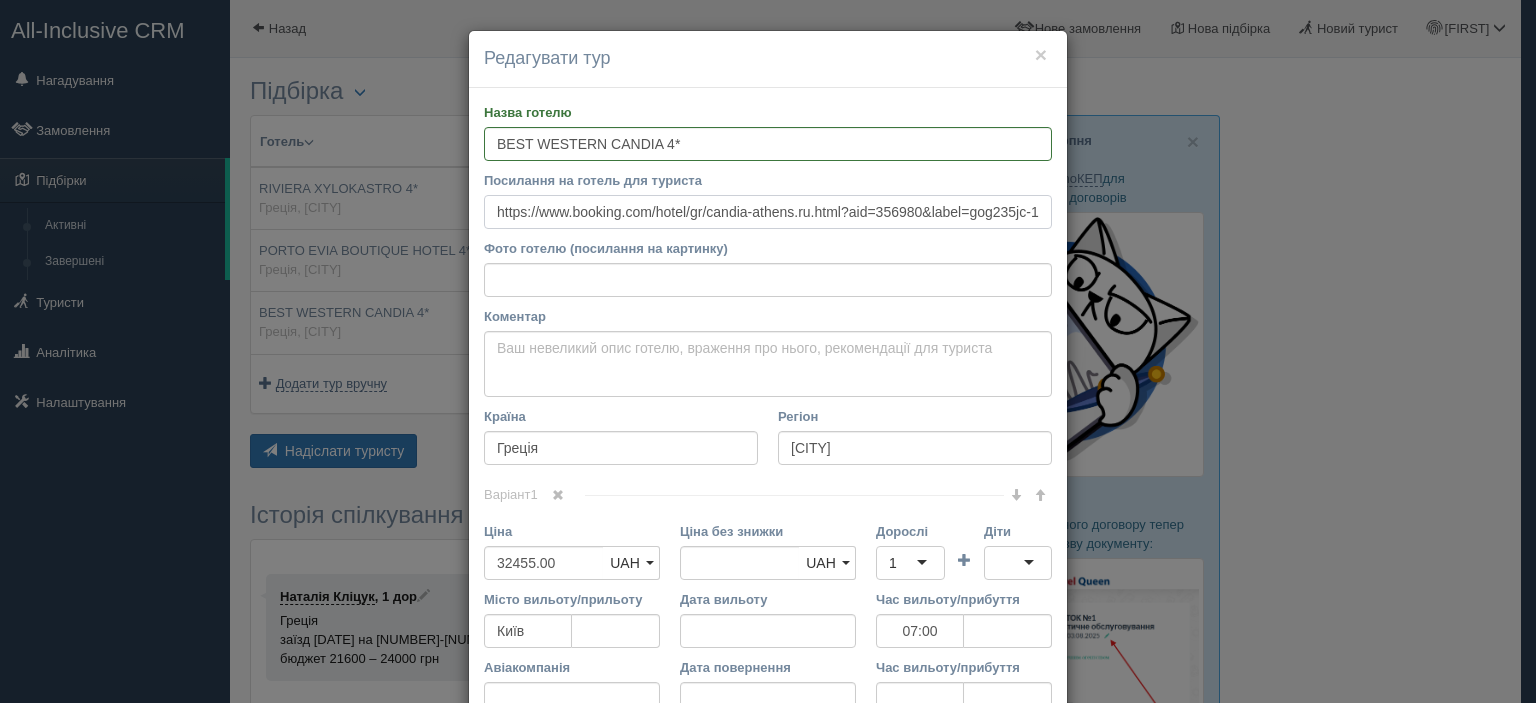 scroll, scrollTop: 0, scrollLeft: 3331, axis: horizontal 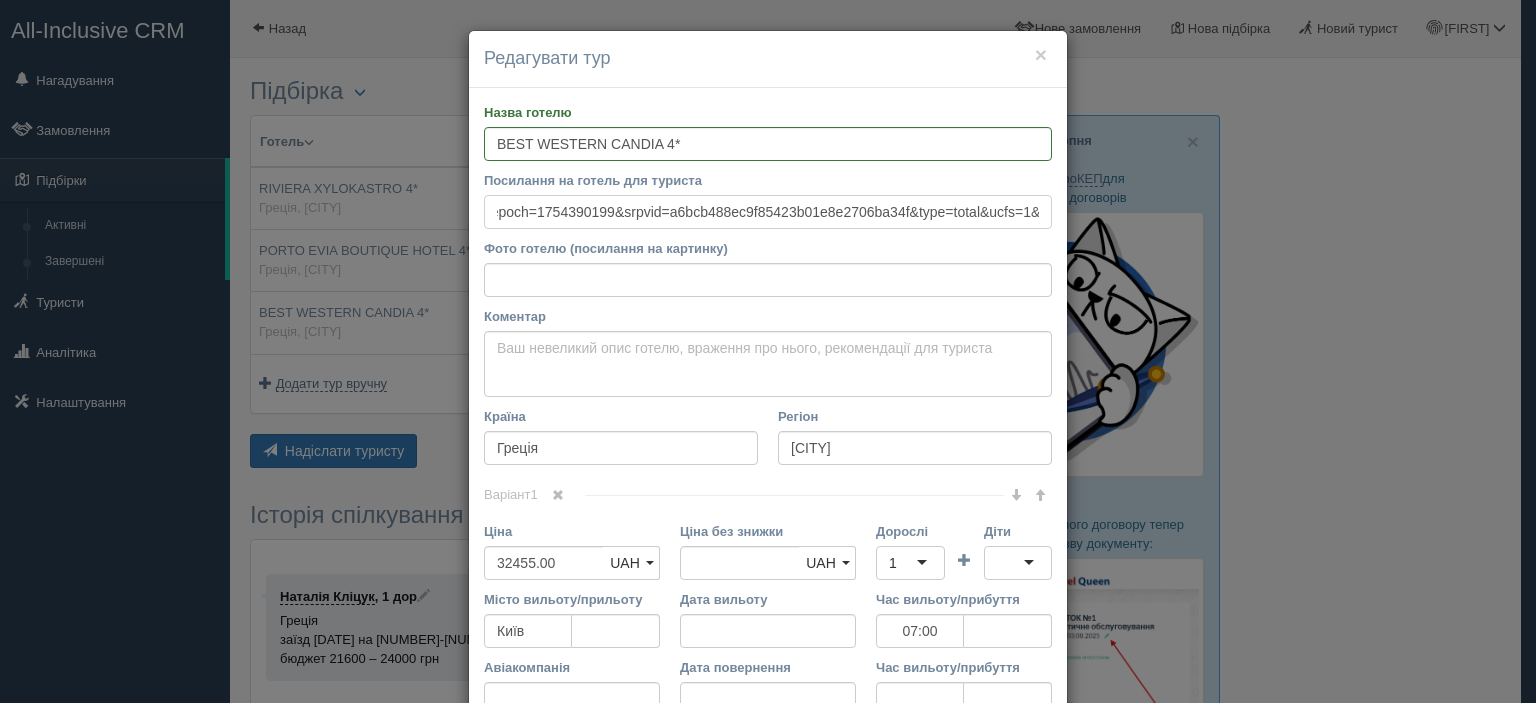 type on "https://www.booking.com/hotel/gr/candia-athens.ru.html?aid=356980&label=gog235jc-10CAsoXEINY2FuZGlhLWF0aGVuc0gpWANo6QGIAQGYATO4ARfIAQzYAQPoAQH4AQGIAgGoAgG4ArO9x8QGwAIB0gIkYTRlNzcwNWItNDNiNy00NGVjLWEyNDUtMjFhYWE2OTA0OGU32AIB4AIB&sid=341a258f789cf244ee4786ca717215ed&dest_id=-814876&dest_type=city&dist=0&group_adults=2&group_children=0&hapos=1&hpos=1&no_rooms=1&req_adults=2&req_children=0&room1=A%2CA&sb_price_type=total&sr_order=popularity&srepoch=1754390199&srpvid=a6bcb488ec9f85423b01e8e2706ba34f&type=total&ucfs=1&" 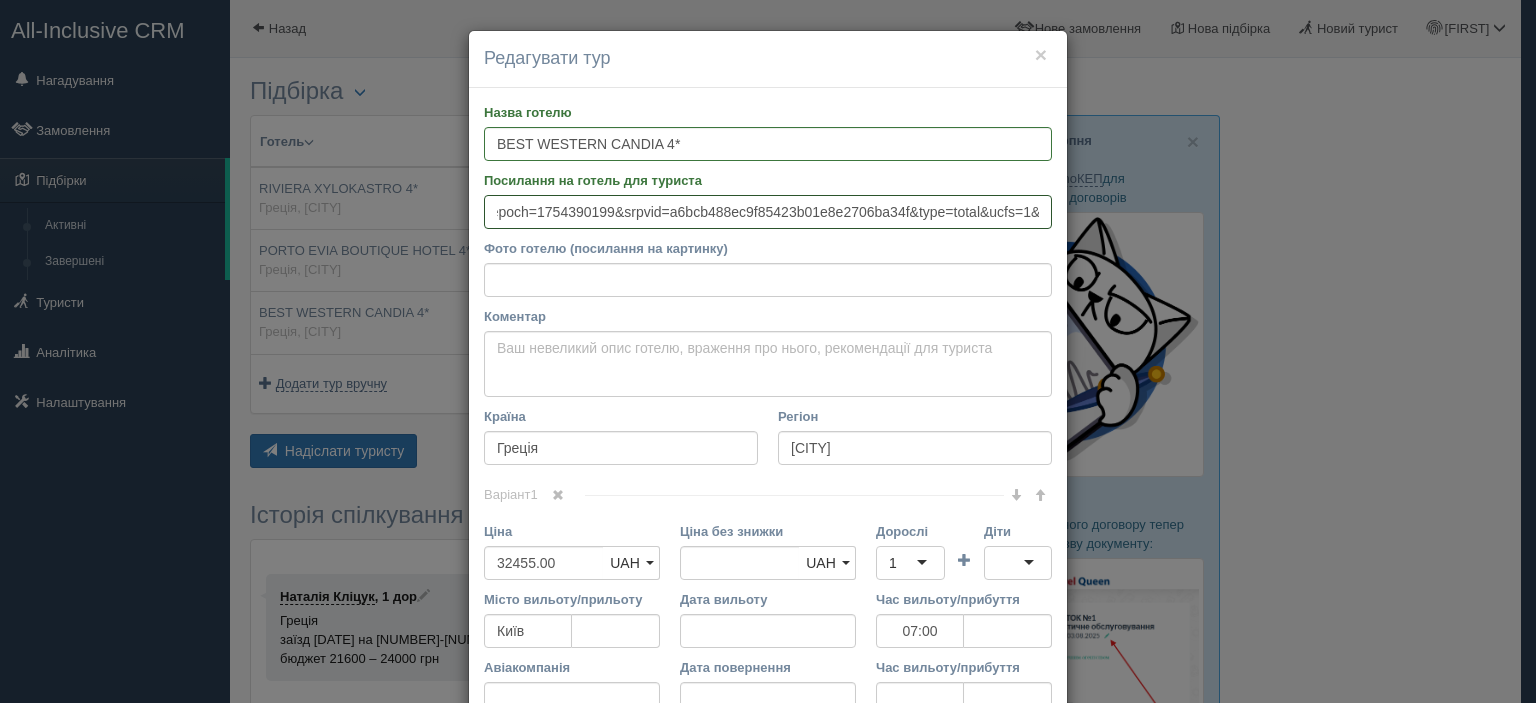 scroll, scrollTop: 0, scrollLeft: 0, axis: both 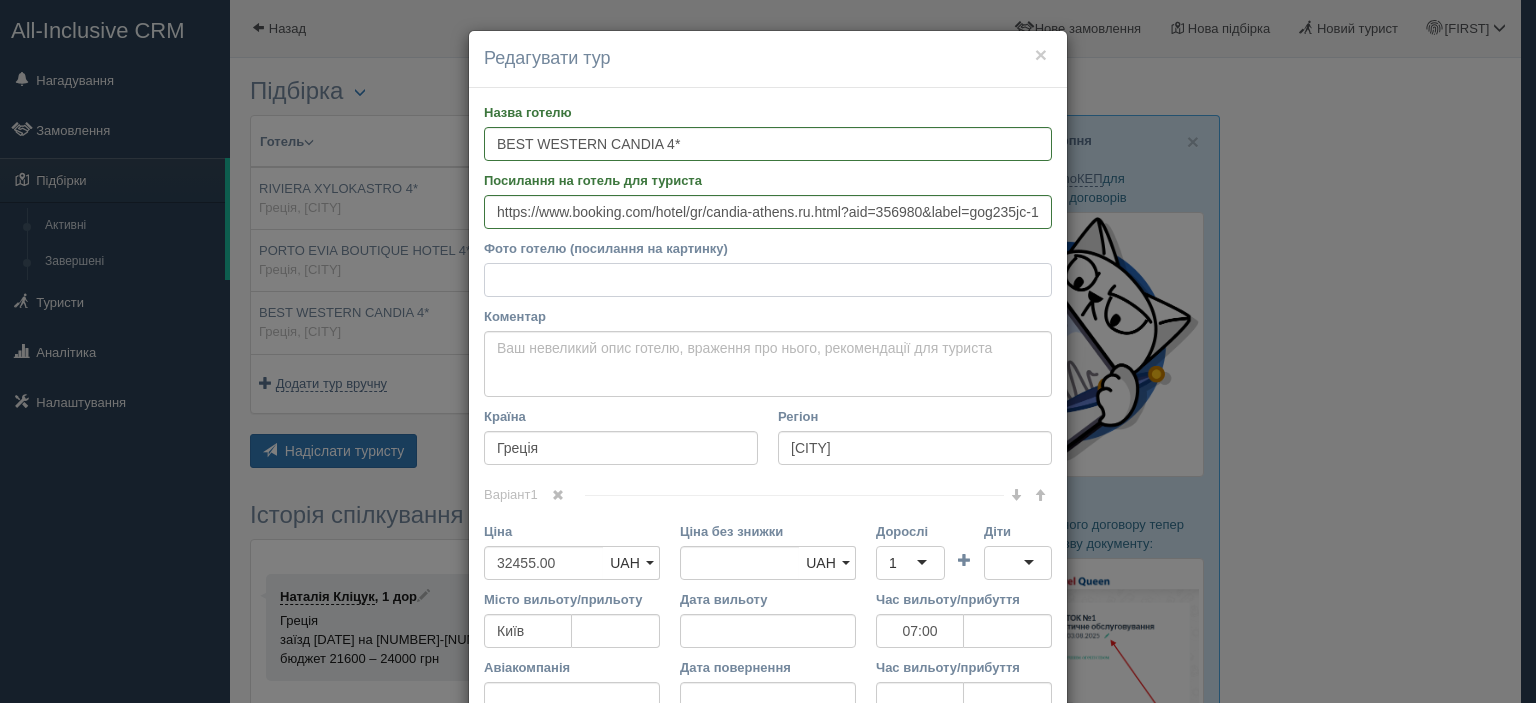 click on "Фото готелю (посилання на картинку)" at bounding box center [768, 280] 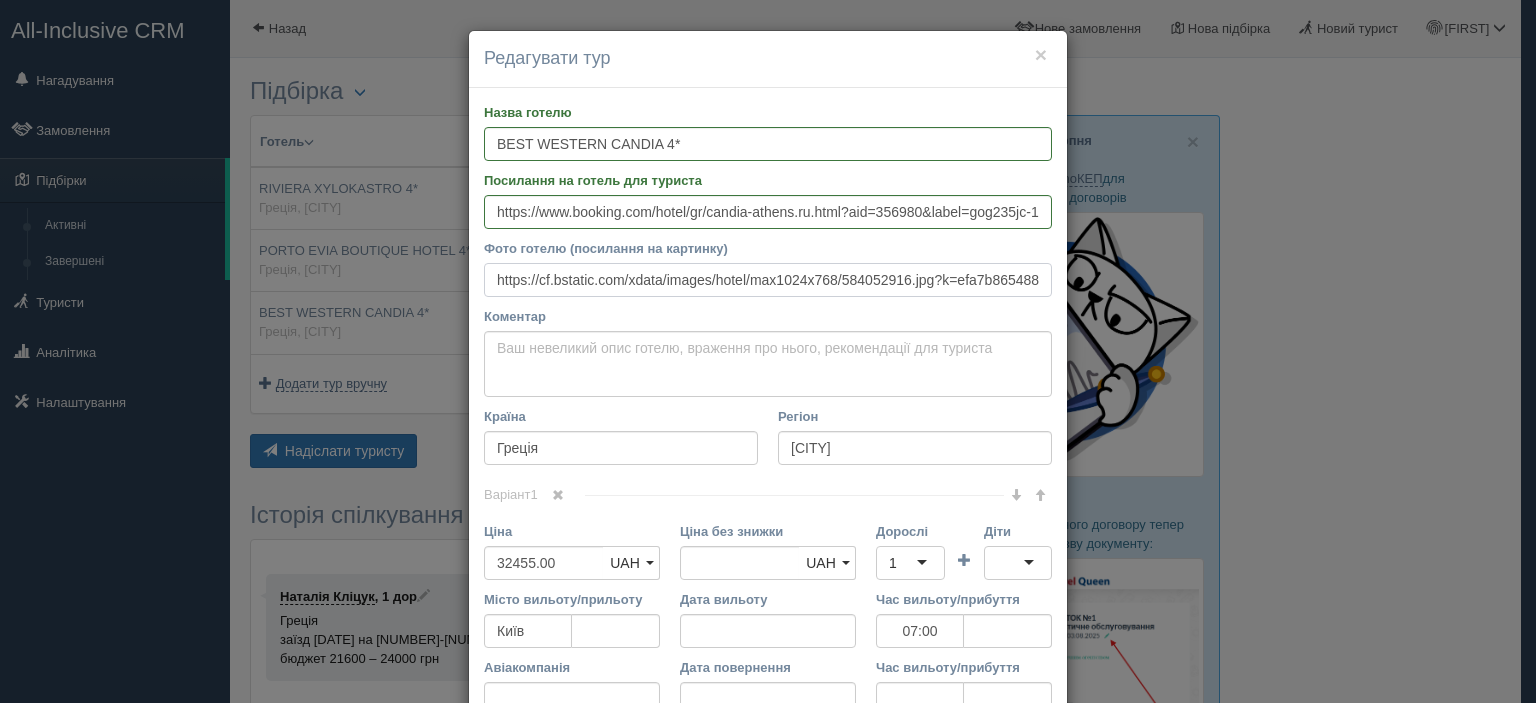 scroll, scrollTop: 0, scrollLeft: 422, axis: horizontal 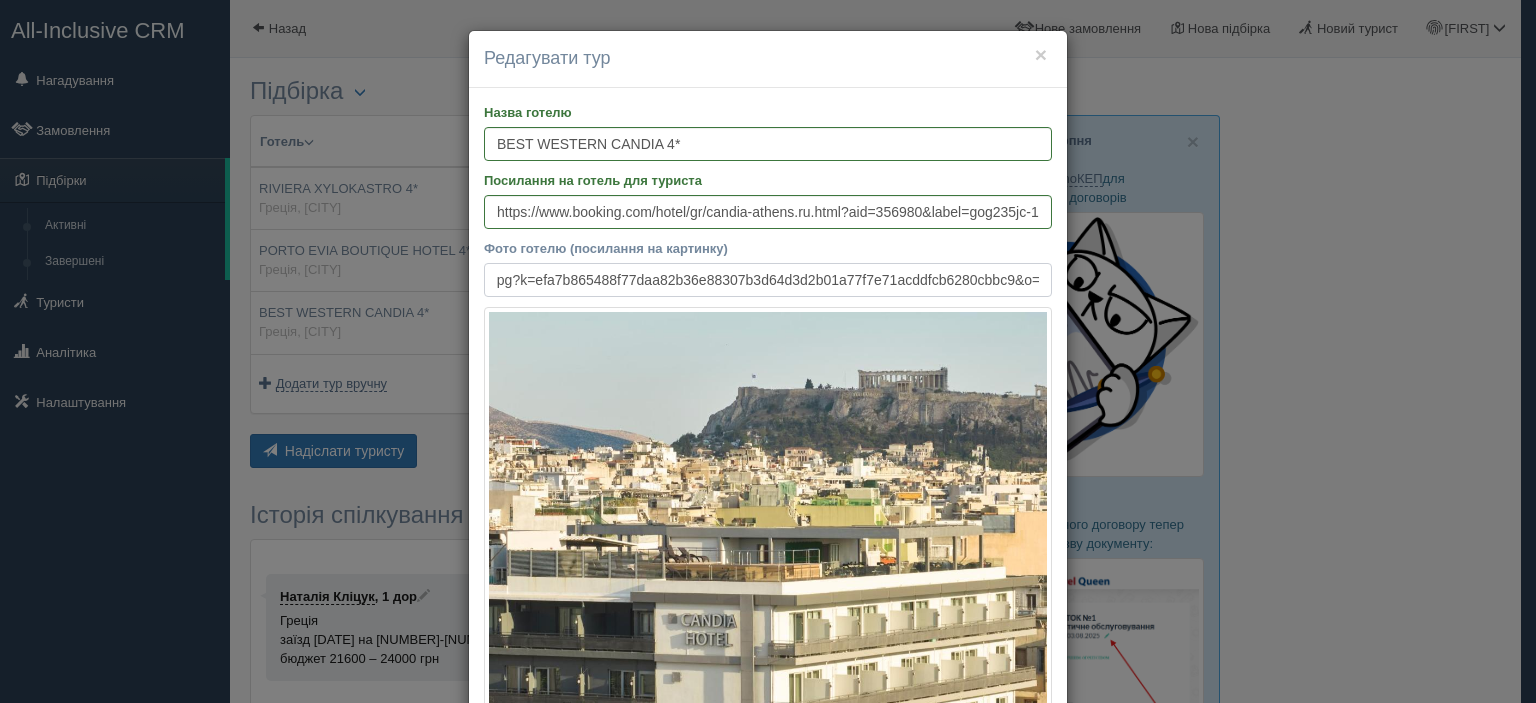 type on "https://cf.bstatic.com/xdata/images/hotel/max1024x768/584052916.jpg?k=efa7b865488f77daa82b36e88307b3d64d3d2b01a77f7e71acddfcb6280cbbc9&o=" 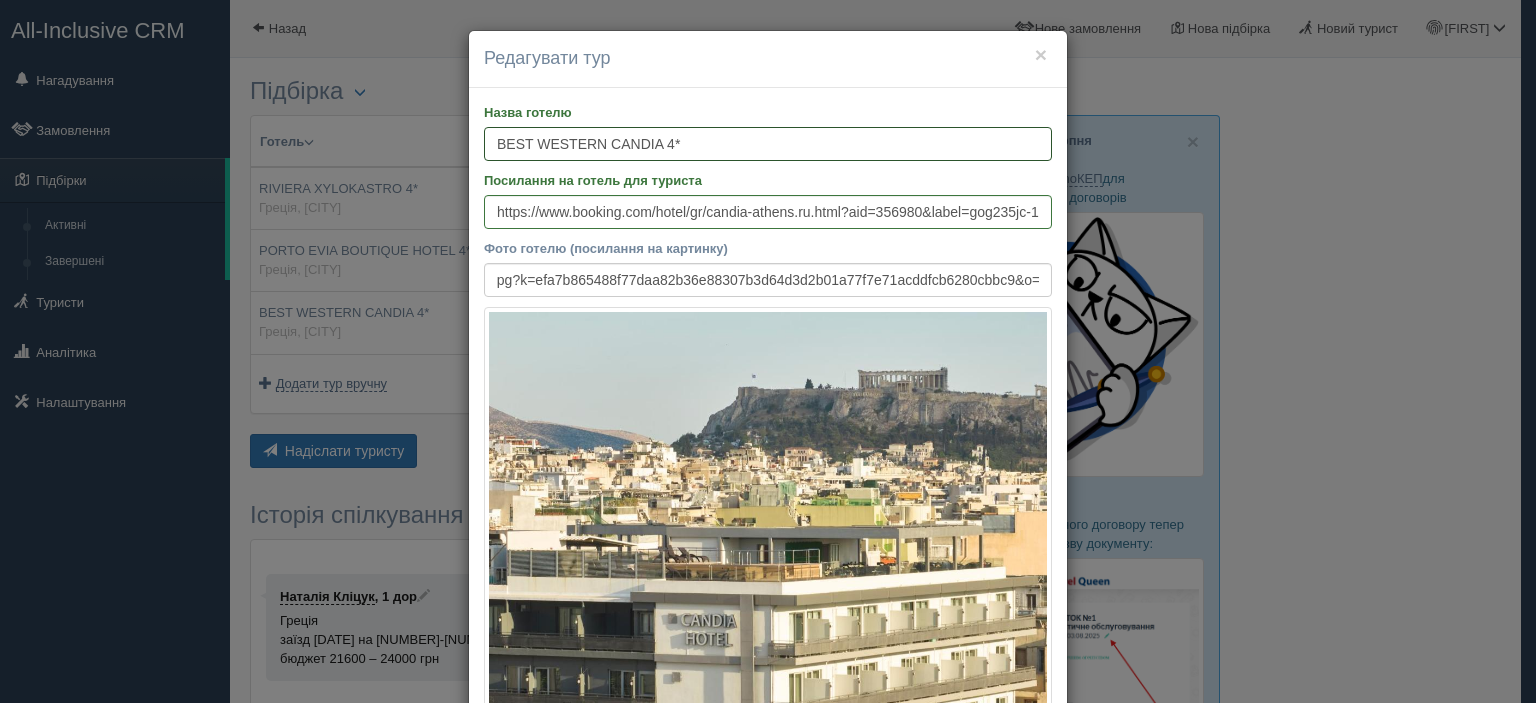 click on "BEST WESTERN CANDIA 4*" at bounding box center (768, 144) 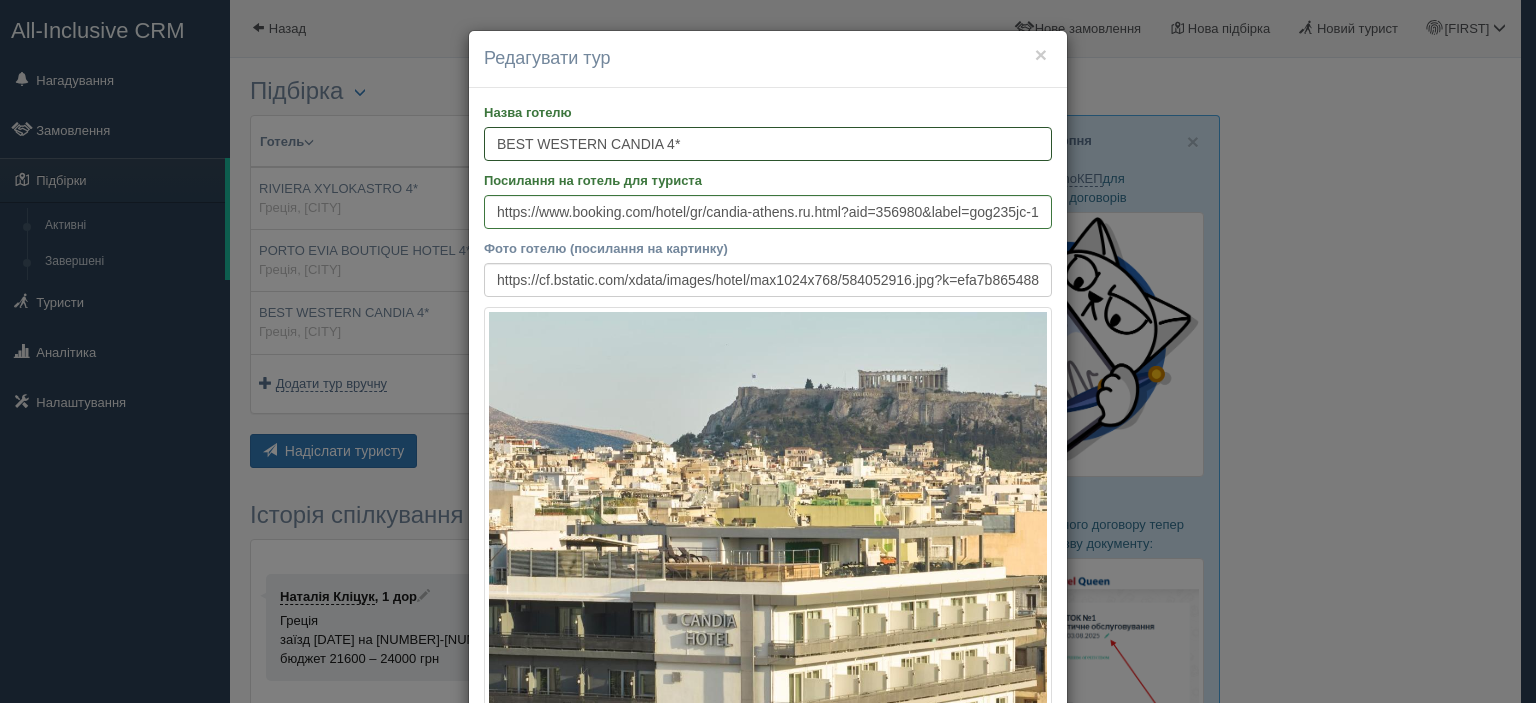 click on "BEST WESTERN CANDIA 4*" at bounding box center [768, 144] 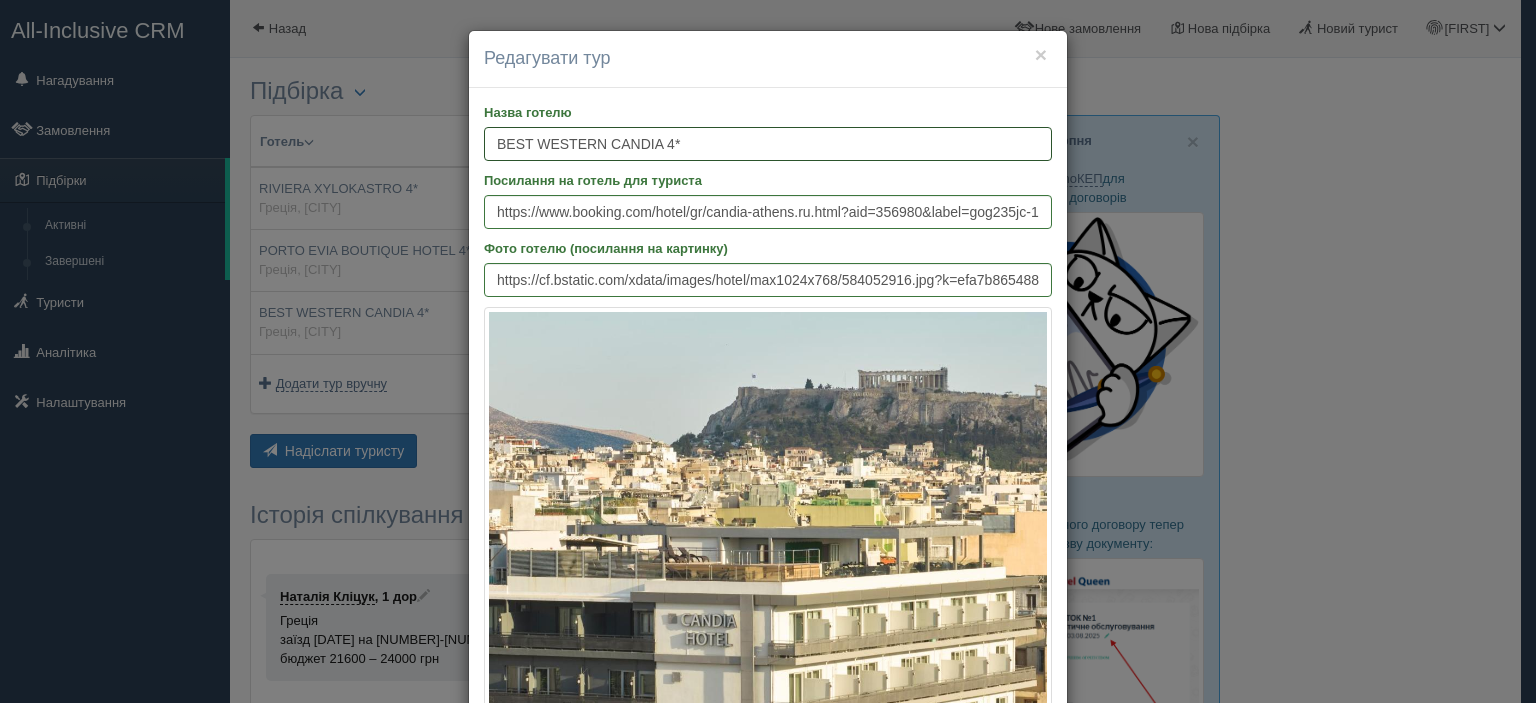 click on "BEST WESTERN CANDIA 4*" at bounding box center [768, 144] 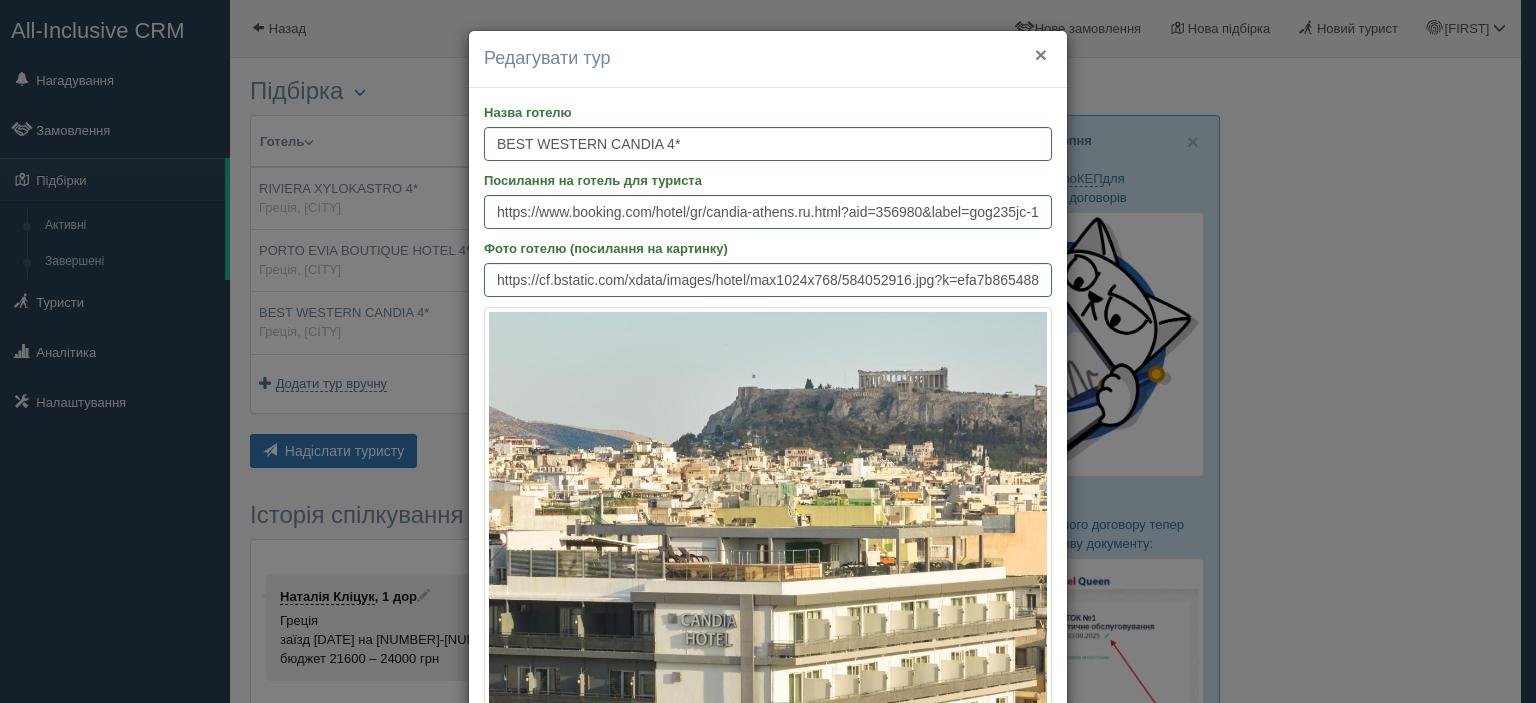 click on "×" at bounding box center (1041, 54) 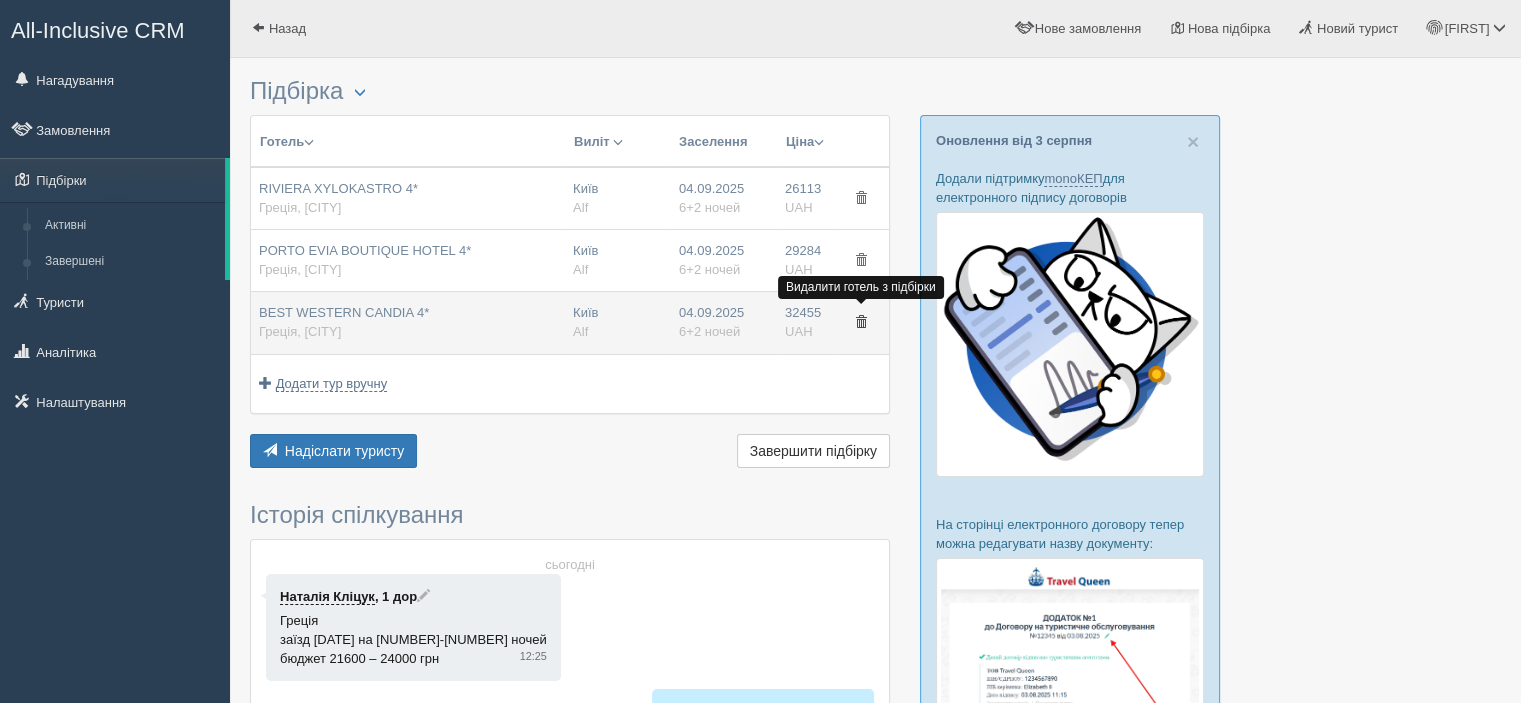 click at bounding box center [861, 323] 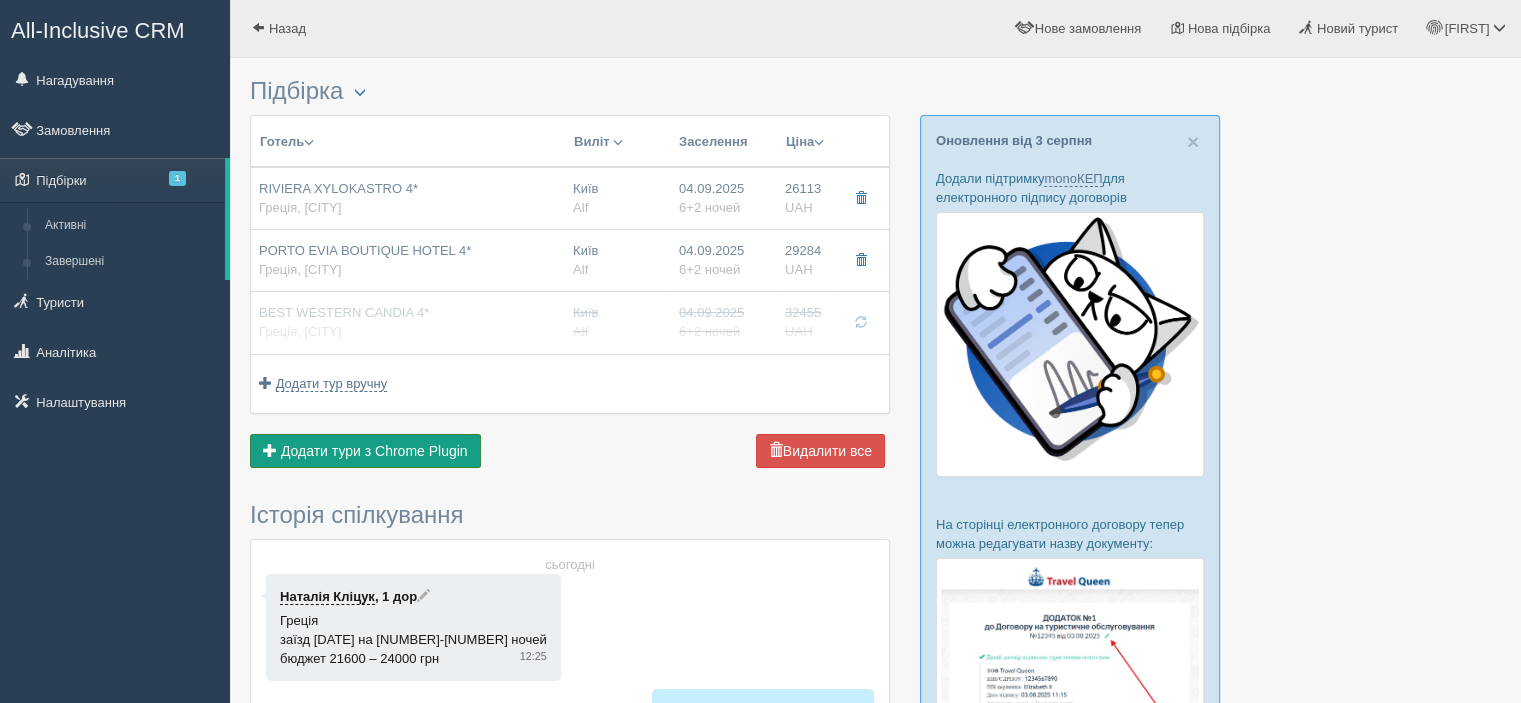 click on "Додати тури з Chrome Plugin" at bounding box center (374, 451) 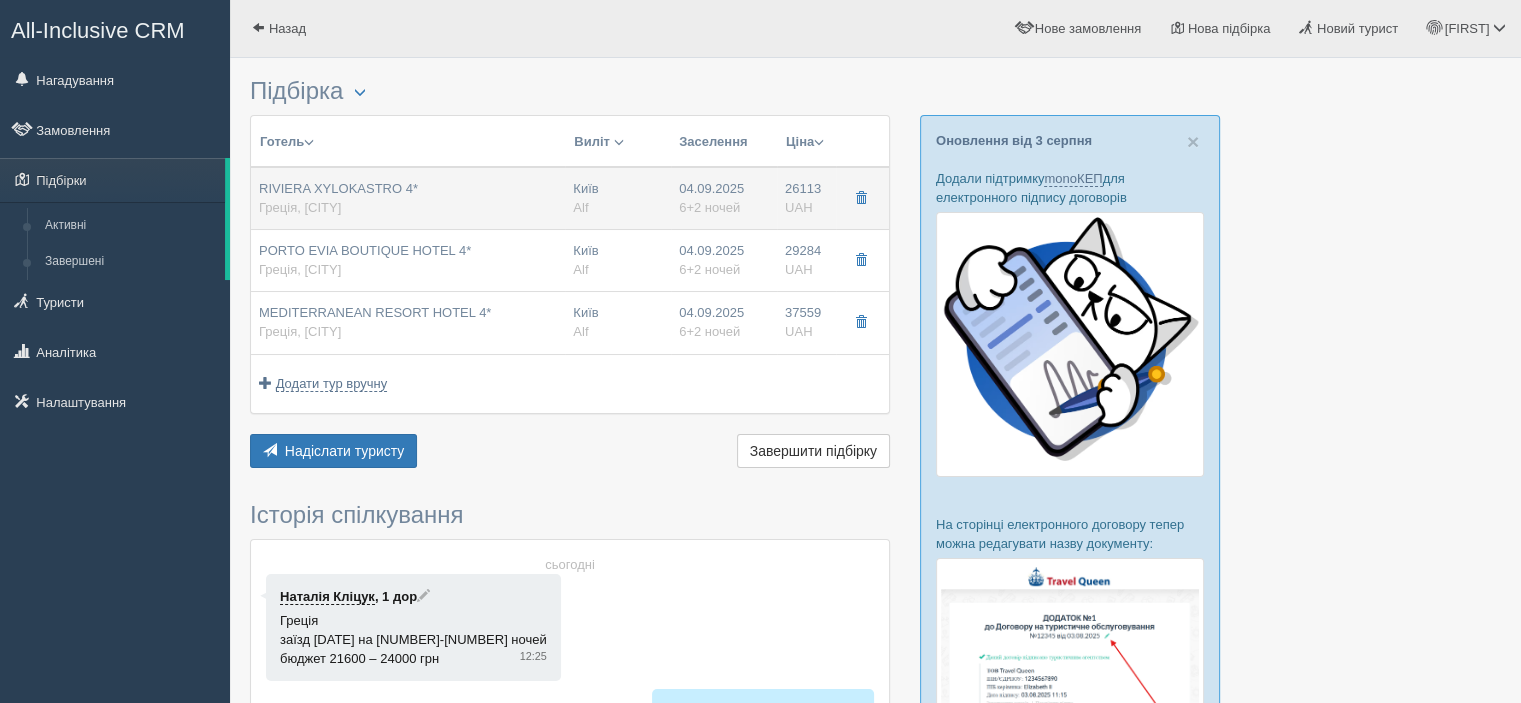 click on "RIVIERA XYLOKASTRO 4*" at bounding box center (338, 188) 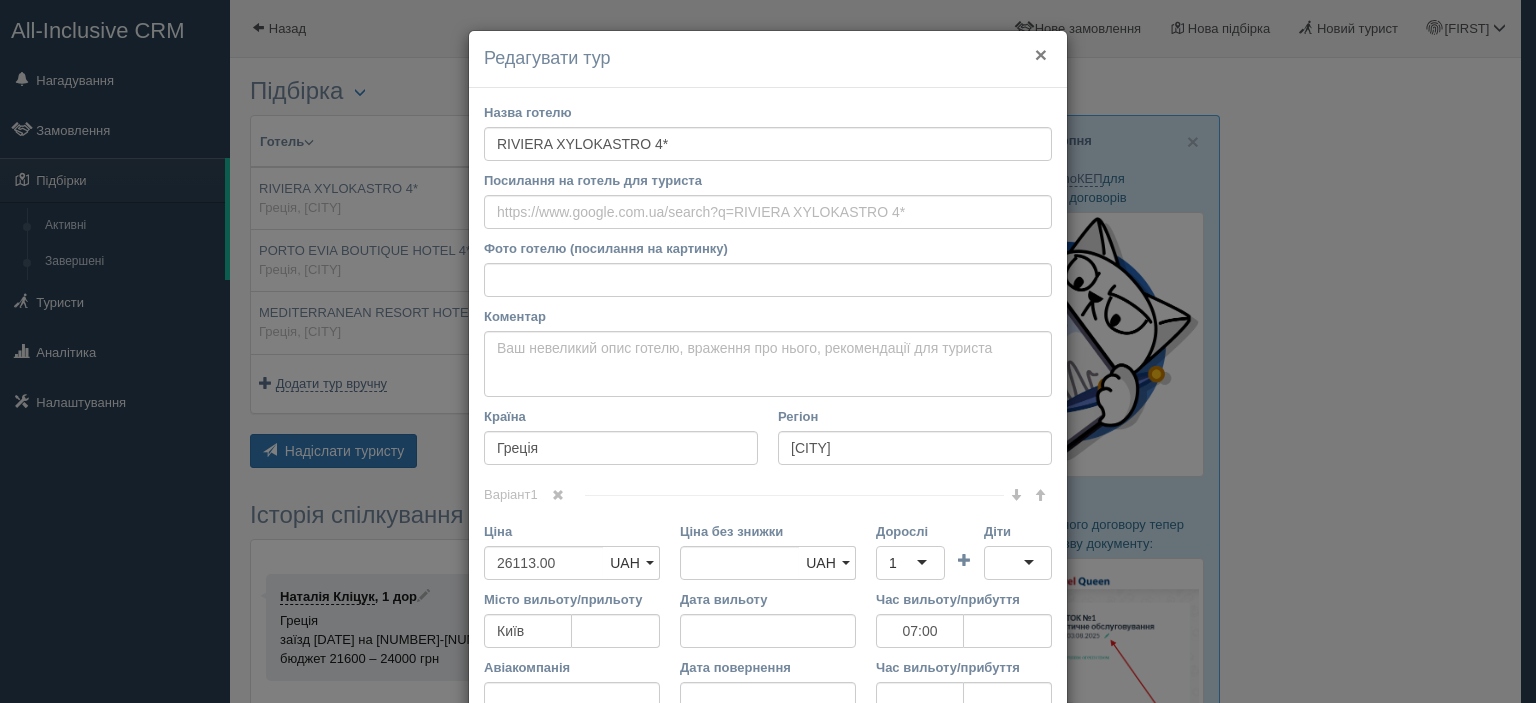 click on "×" at bounding box center [1041, 54] 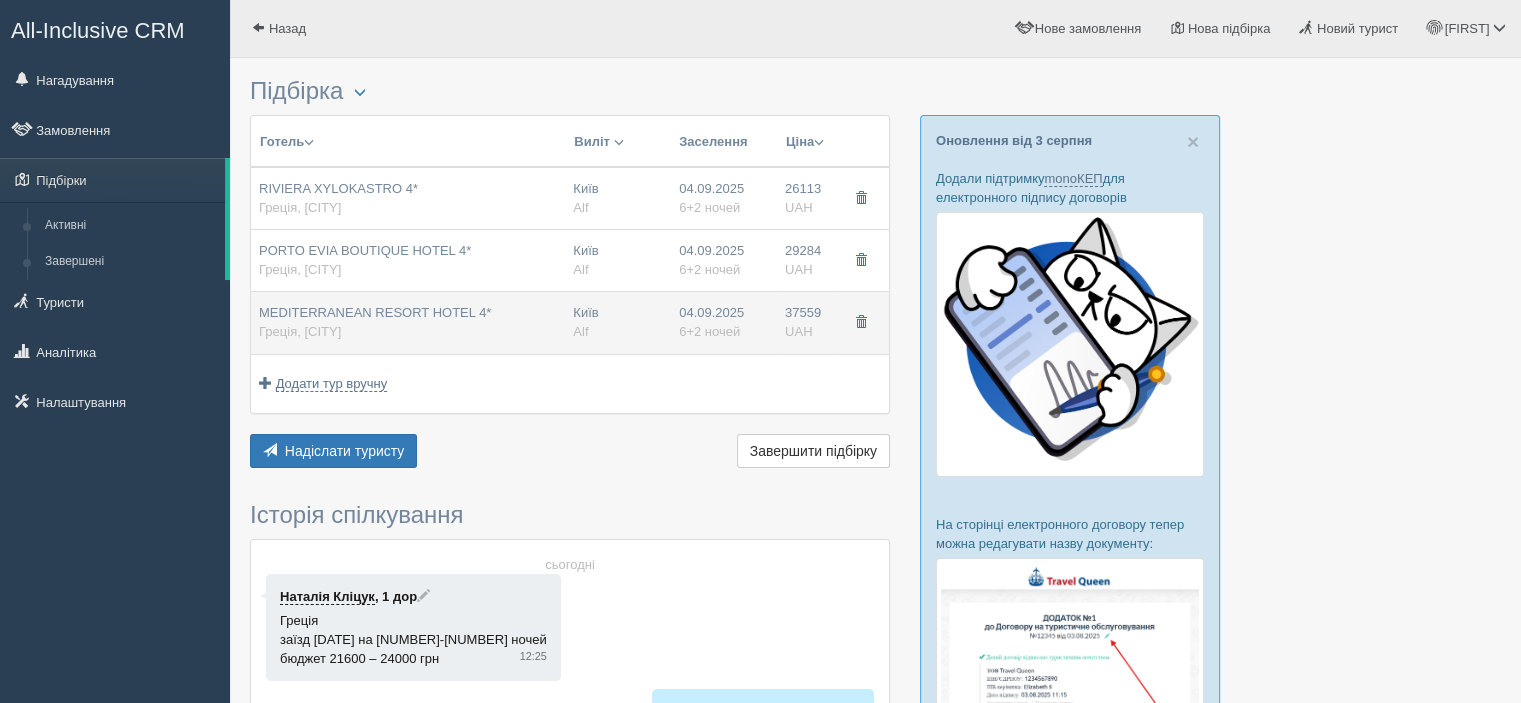 click on "MEDITERRANEAN RESORT HOTEL 4*
Греція, [CITY]" at bounding box center (375, 322) 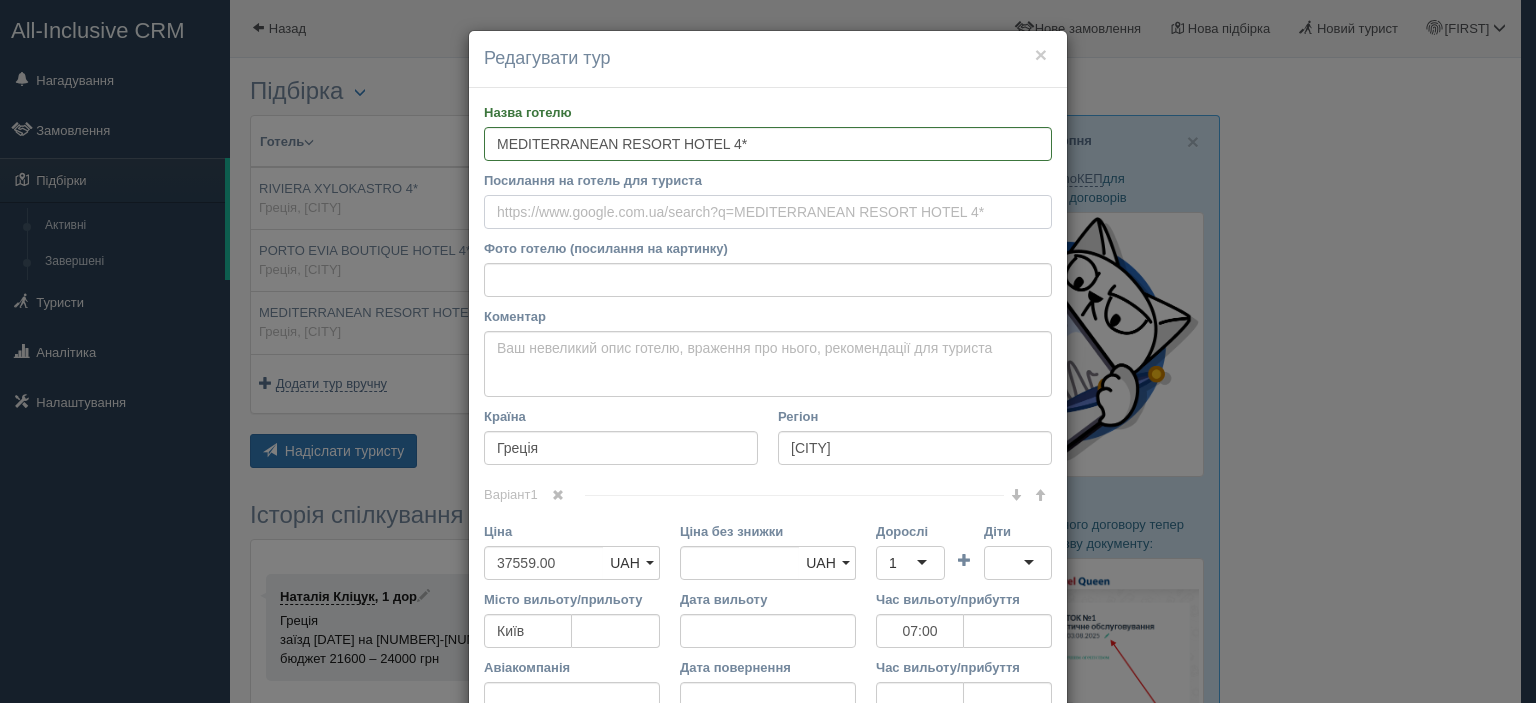 click on "Посилання на готель для туриста" at bounding box center (768, 212) 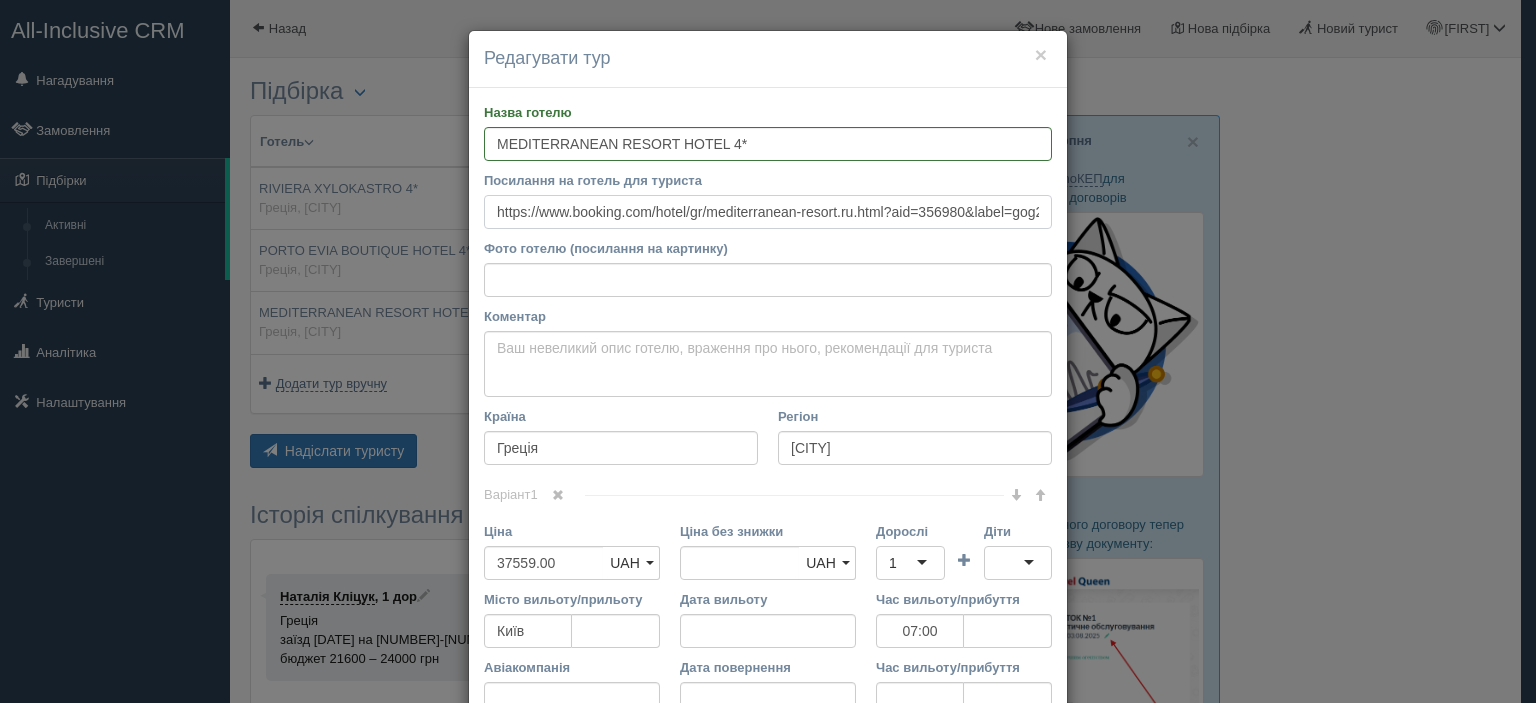scroll, scrollTop: 0, scrollLeft: 3423, axis: horizontal 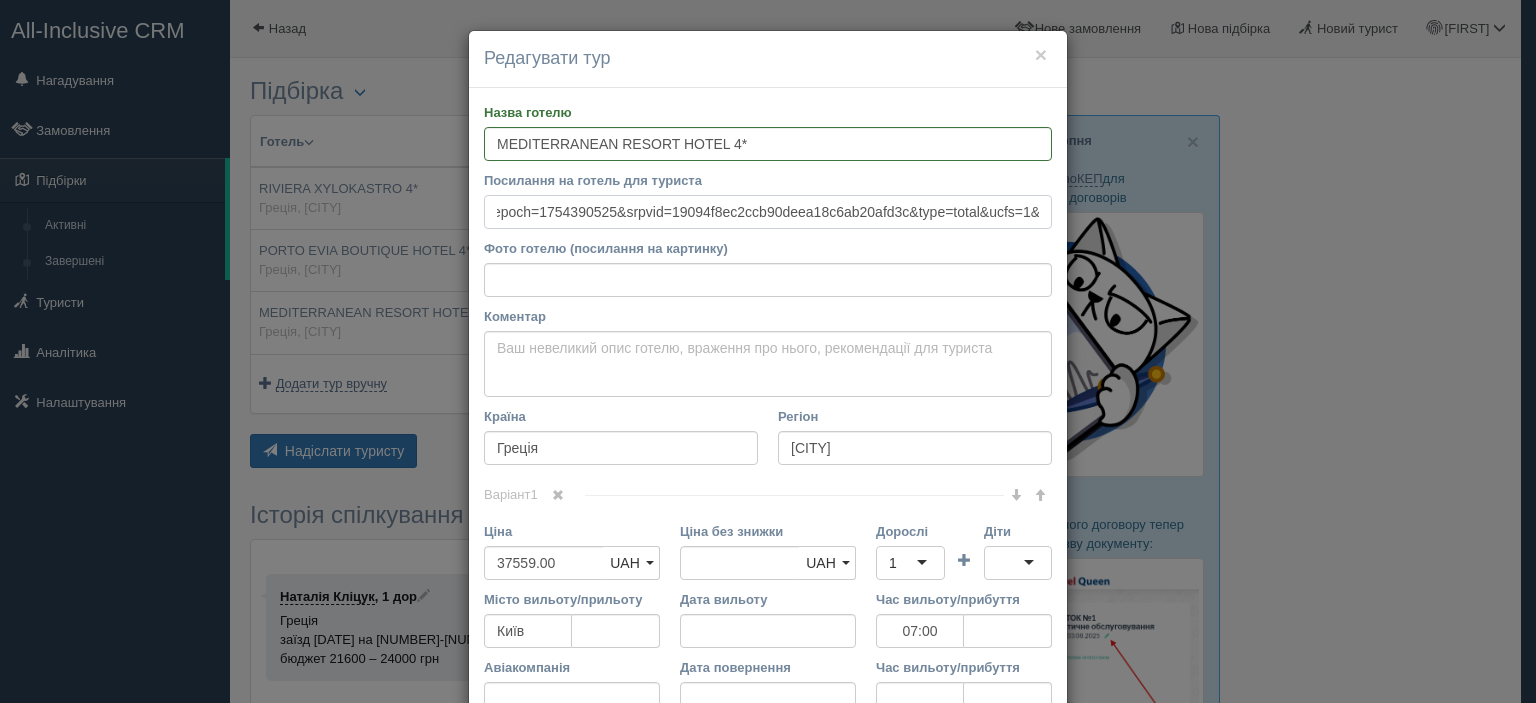 type on "https://www.booking.com/hotel/gr/mediterranean-resort.ru.html?aid=356980&label=gog235jc-10CAsoXEIUbWVkaXRlcnJhbmVhbi1yZXNvcnRIKVgDaOkBiAEBmAEzuAEXyAEM2AED6AEB-AEBiAIBqAIBuAL5v8fEBsACAdICJDFjNmU5OGI1LTExYjQtNDM4NS04N2VjLTdlZmQ5ZjJhZWZkY9gCAeACAQ&sid=341a258f789cf244ee4786ca717215ed&dest_id=-825650&dest_type=city&dist=0&group_adults=2&group_children=0&hapos=1&hpos=1&no_rooms=1&req_adults=2&req_children=0&room1=A%2CA&sb_price_type=total&sr_order=popularity&srepoch=1754390525&srpvid=19094f8ec2ccb90deea18c6ab20afd3c&type=total&ucfs=1&" 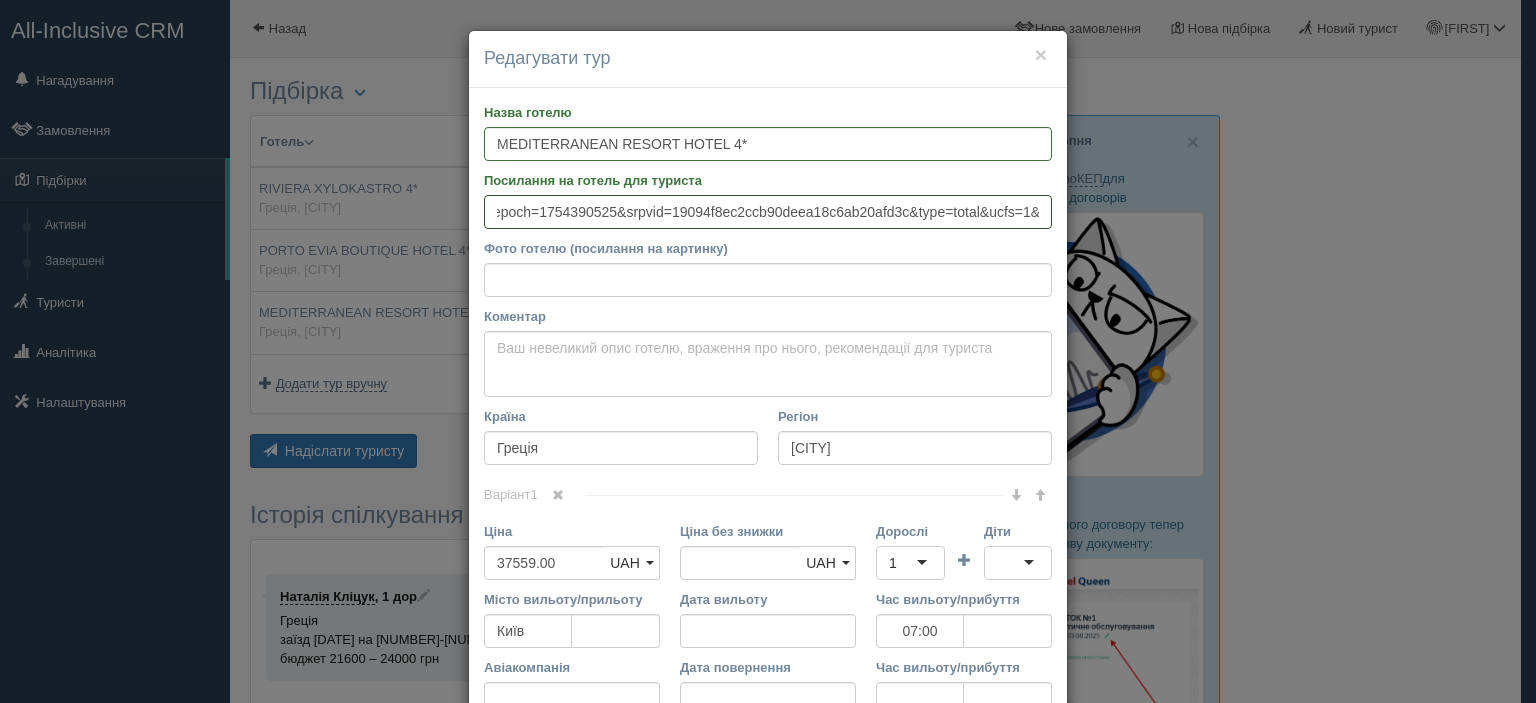 scroll, scrollTop: 0, scrollLeft: 0, axis: both 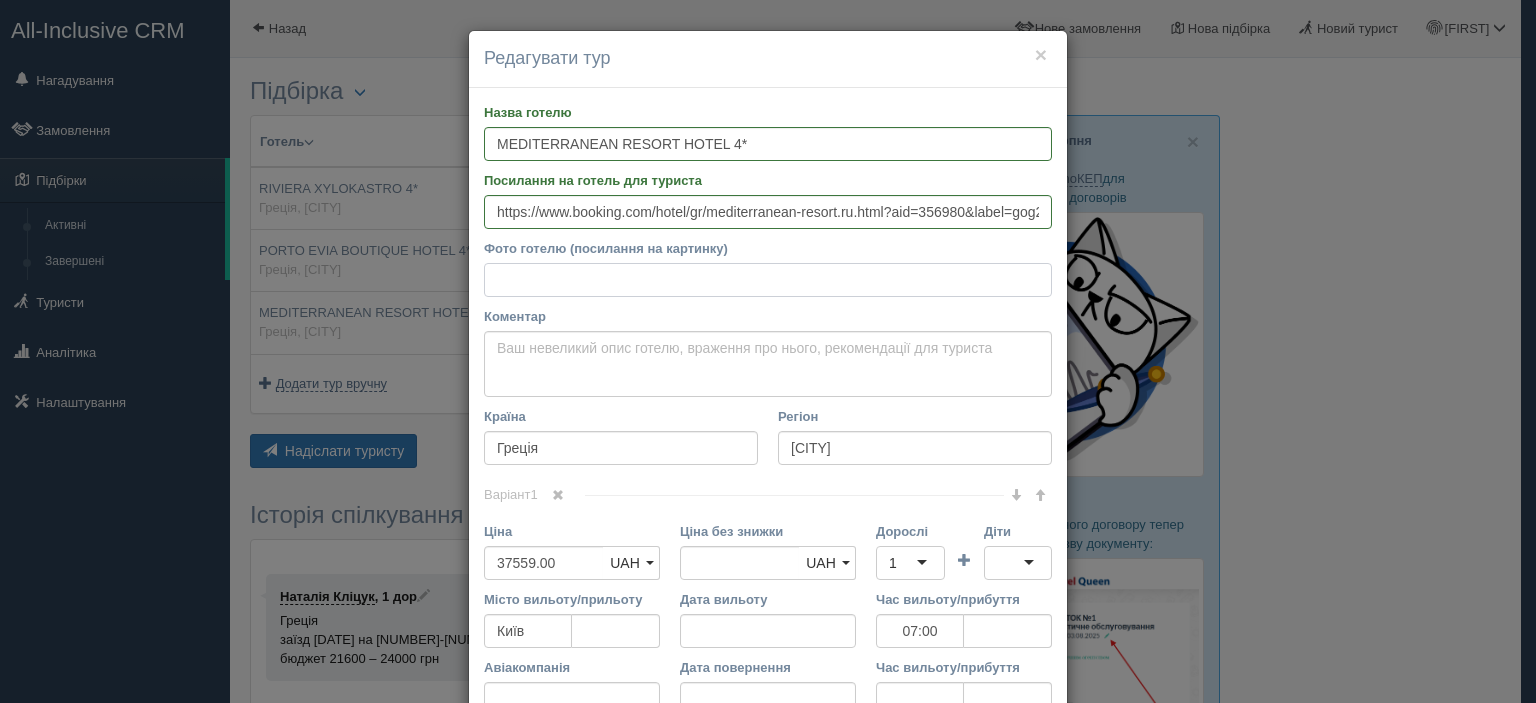 click on "Фото готелю (посилання на картинку)" at bounding box center (768, 280) 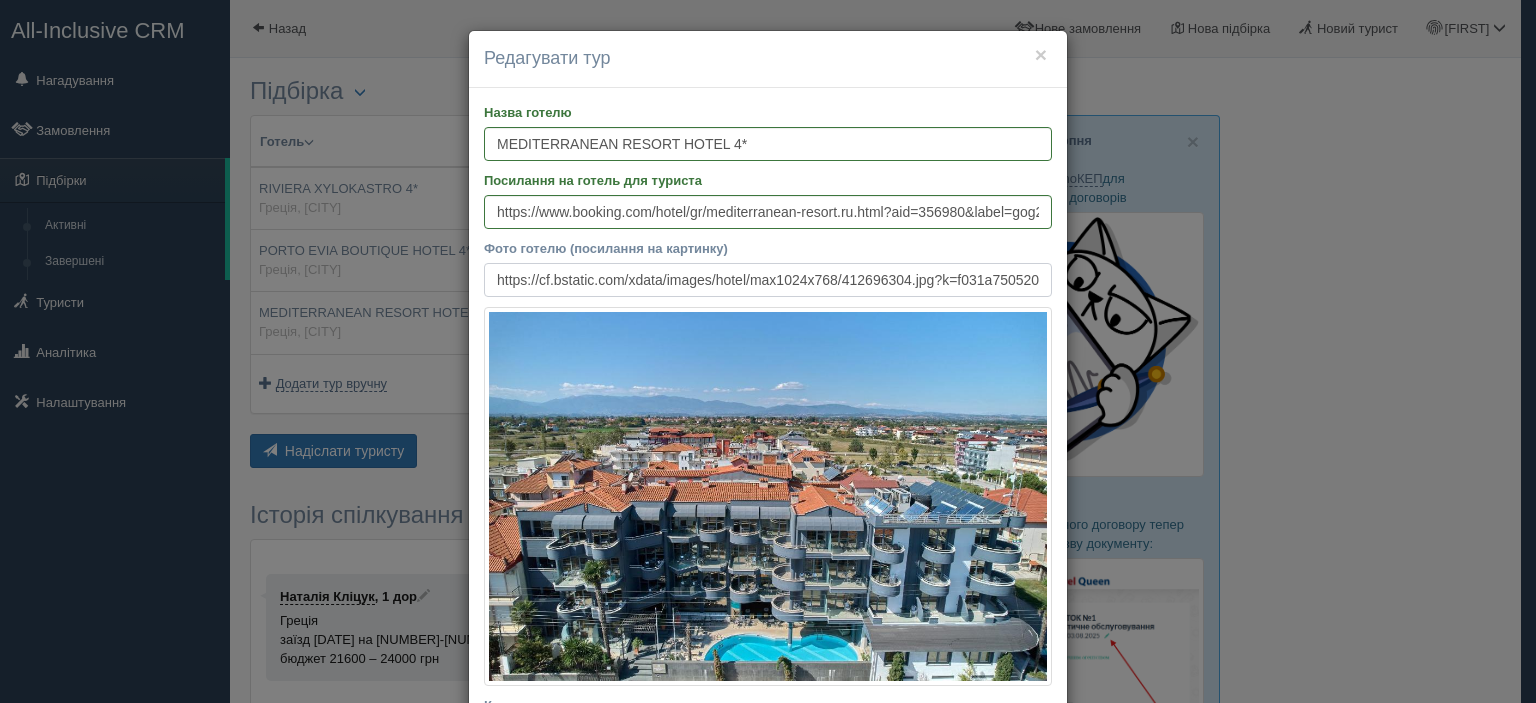 scroll, scrollTop: 0, scrollLeft: 424, axis: horizontal 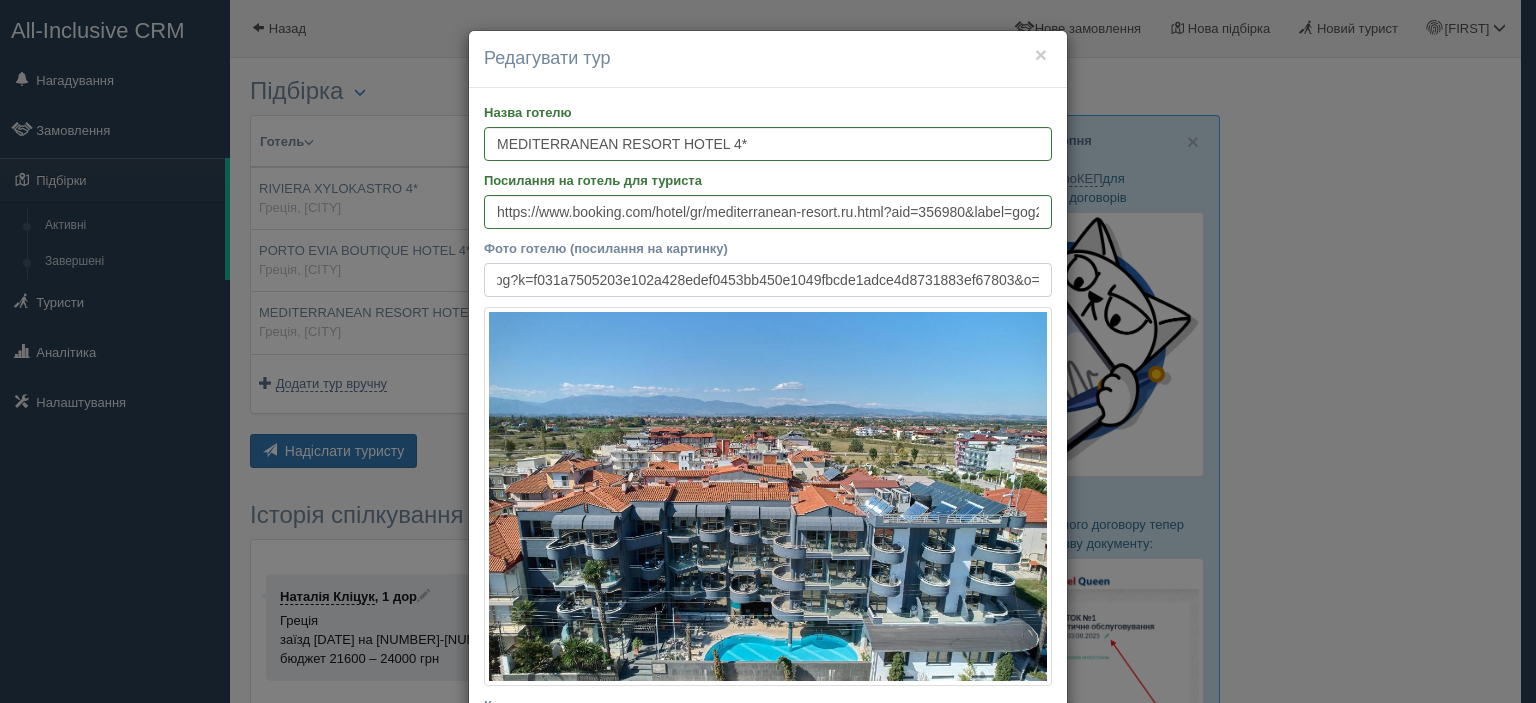 type on "https://cf.bstatic.com/xdata/images/hotel/max1024x768/412696304.jpg?k=f031a7505203e102a428edef0453bb450e1049fbcde1adce4d8731883ef67803&o=" 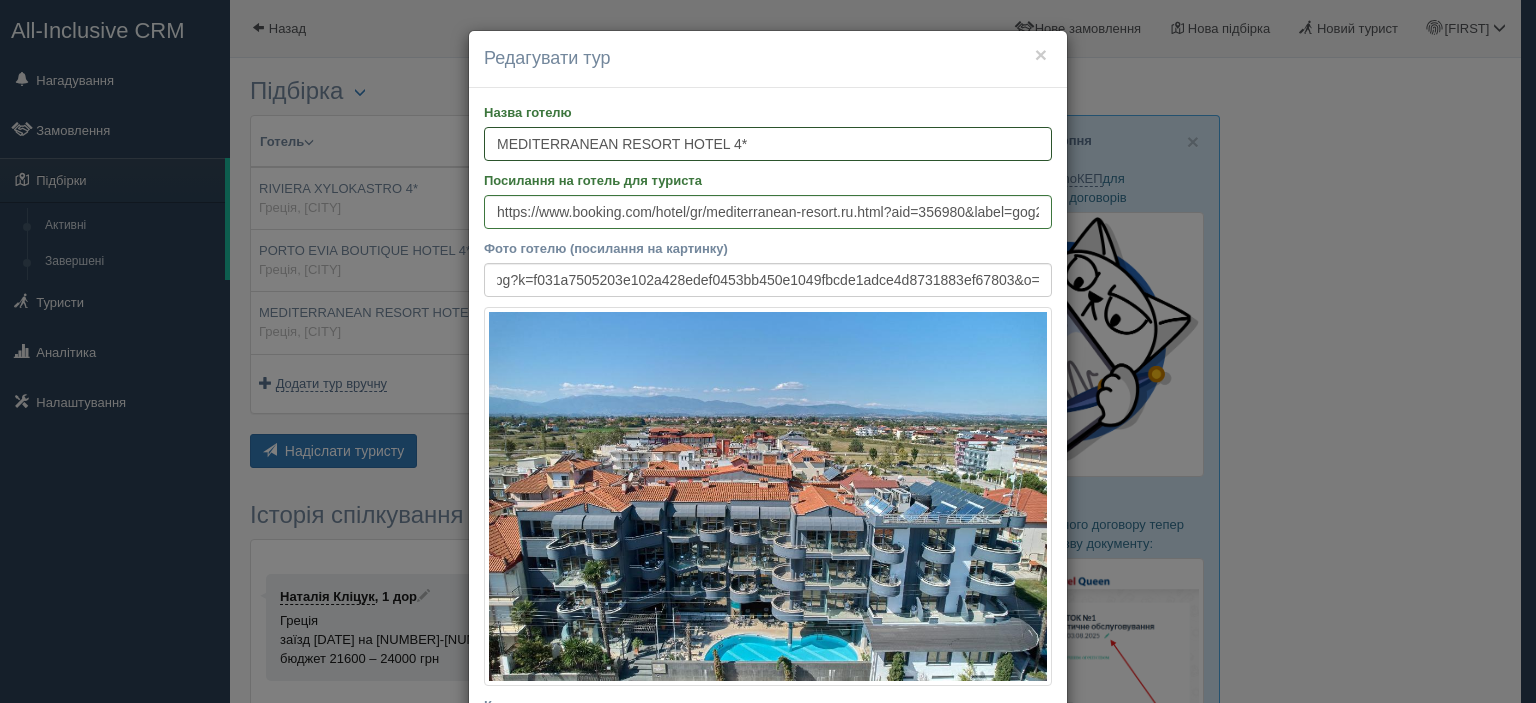 click on "MEDITERRANEAN RESORT HOTEL 4*" at bounding box center (768, 144) 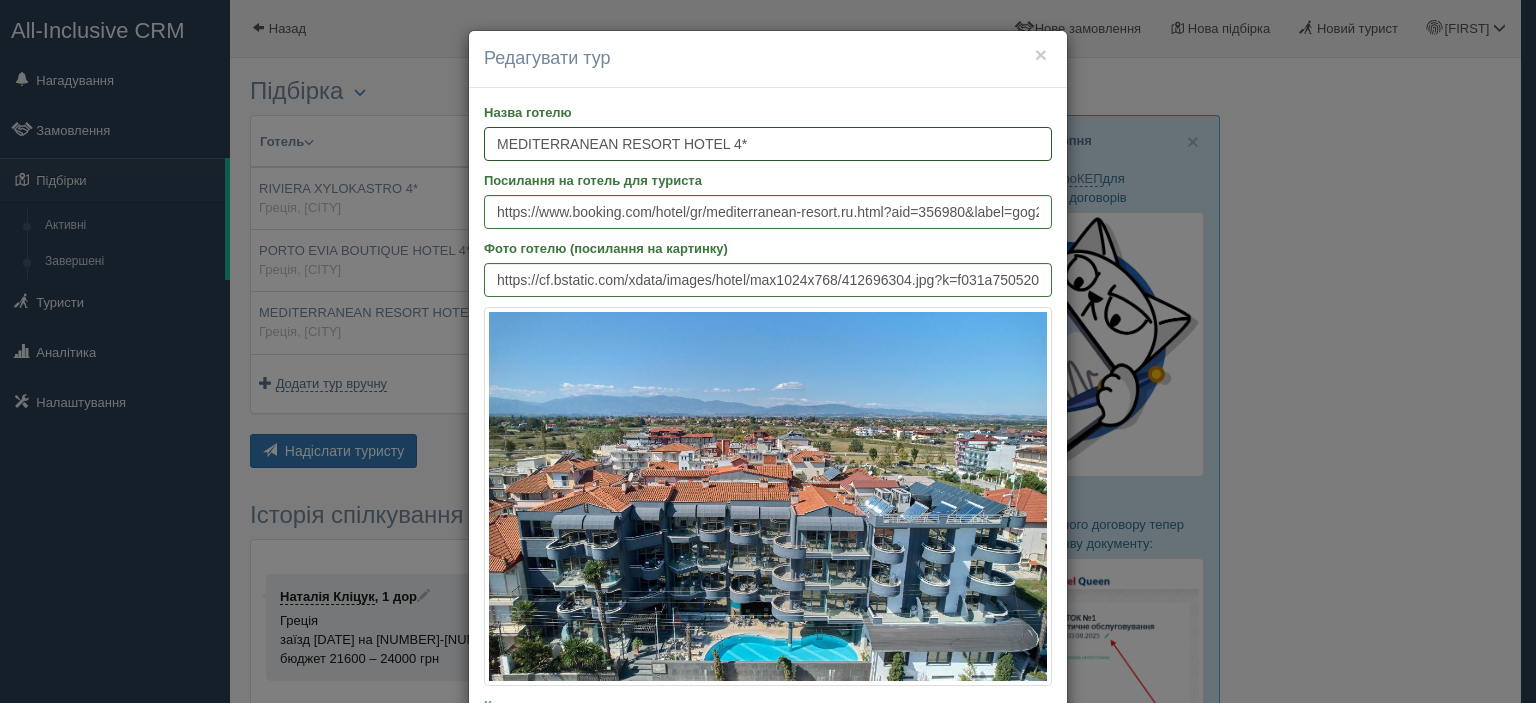 click on "MEDITERRANEAN RESORT HOTEL 4*" at bounding box center (768, 144) 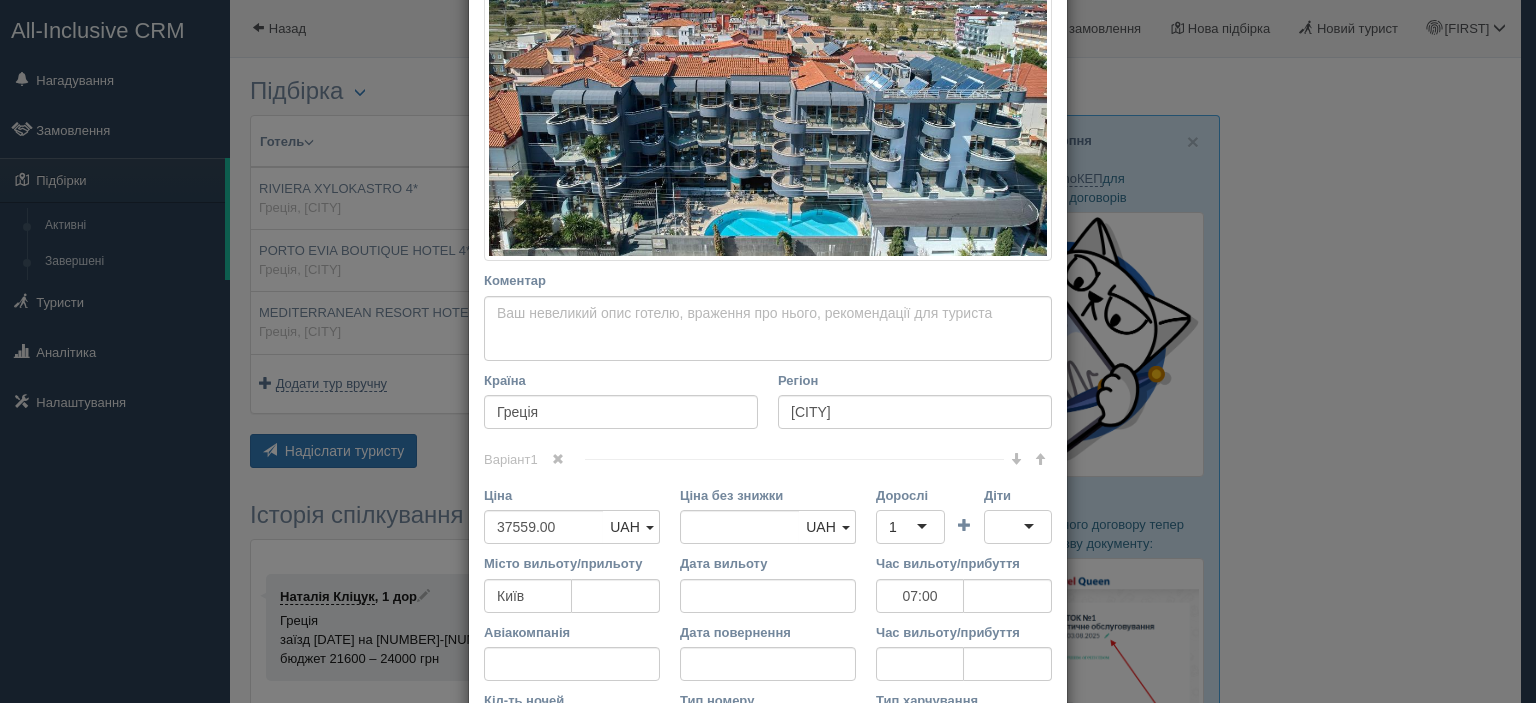 scroll, scrollTop: 500, scrollLeft: 0, axis: vertical 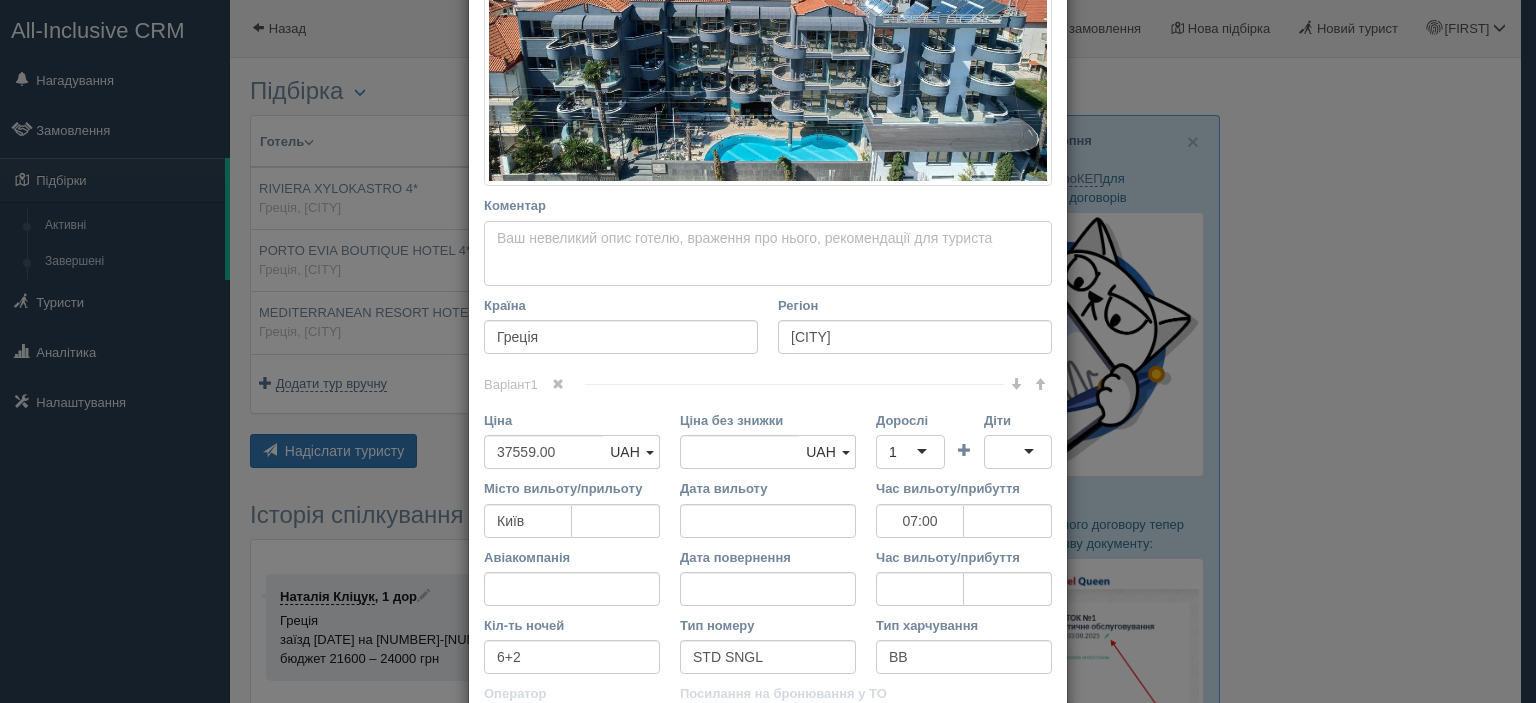 click on "Коментар
Основний опис
Додатковий опис
Закріпити
Збережено
Необхідно вказати назву готелю і країну" at bounding box center (768, 254) 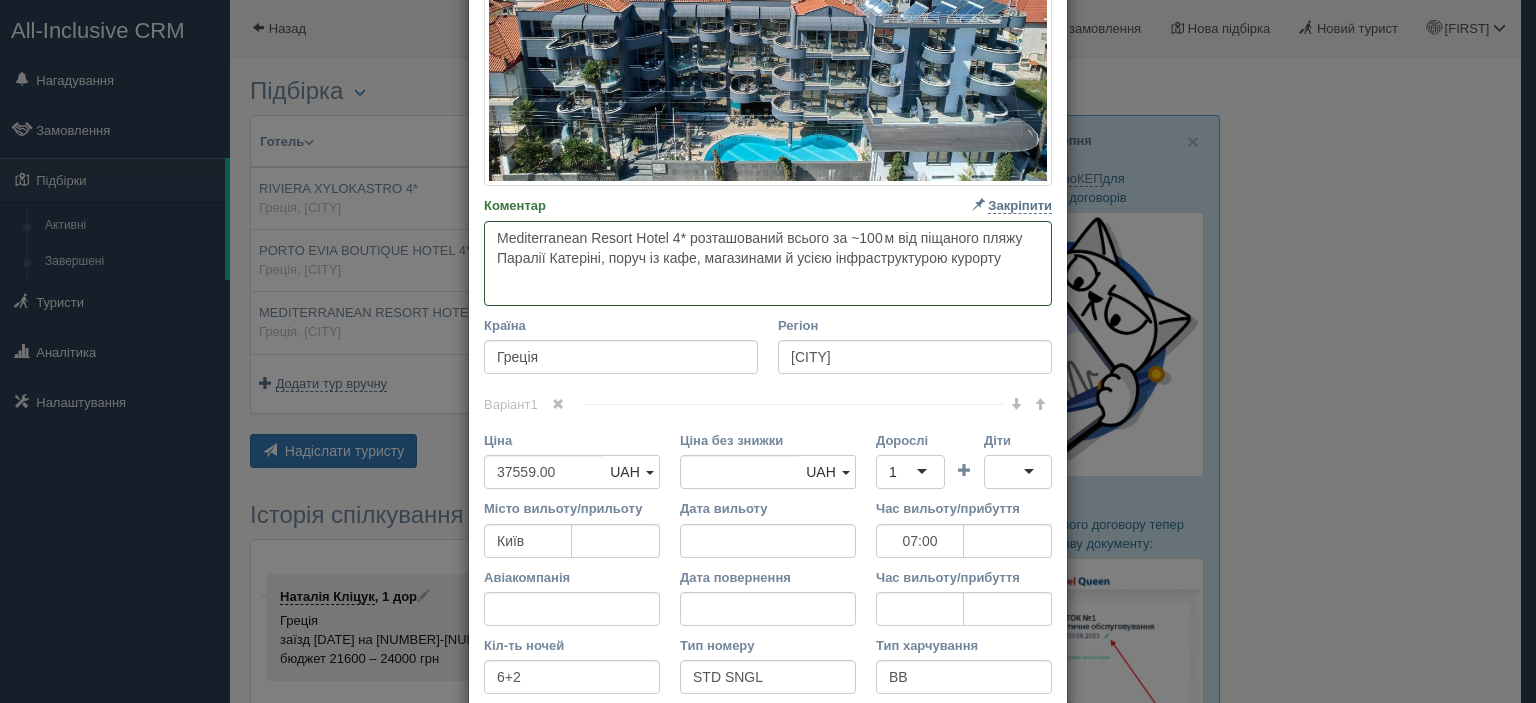 paste on "Готель пропонує комфортні номери з кондиціонером, балконами, міні‑холодильником та безкоштовним Wi‑Fi; до послуг гостей є відкритий й критий басейни, сауна, фітнес‑зал, ресторан і бар" 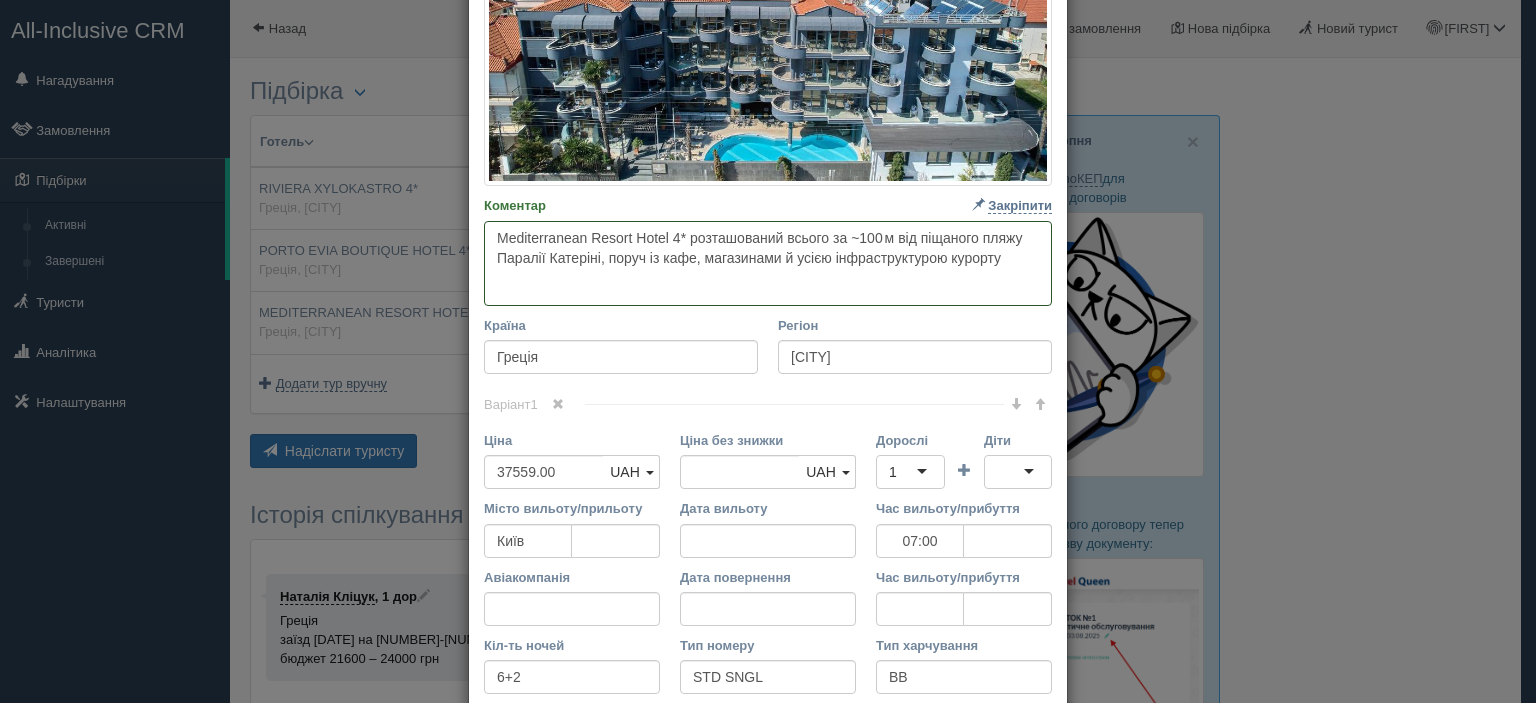 paste on "Готель пропонує комфортні номери з кондиціонером, балконами, міні‑холодильником та безкоштовним Wi‑Fi; до послуг гостей є відкритий й критий басейни, сауна, фітнес‑зал, ресторан і бар" 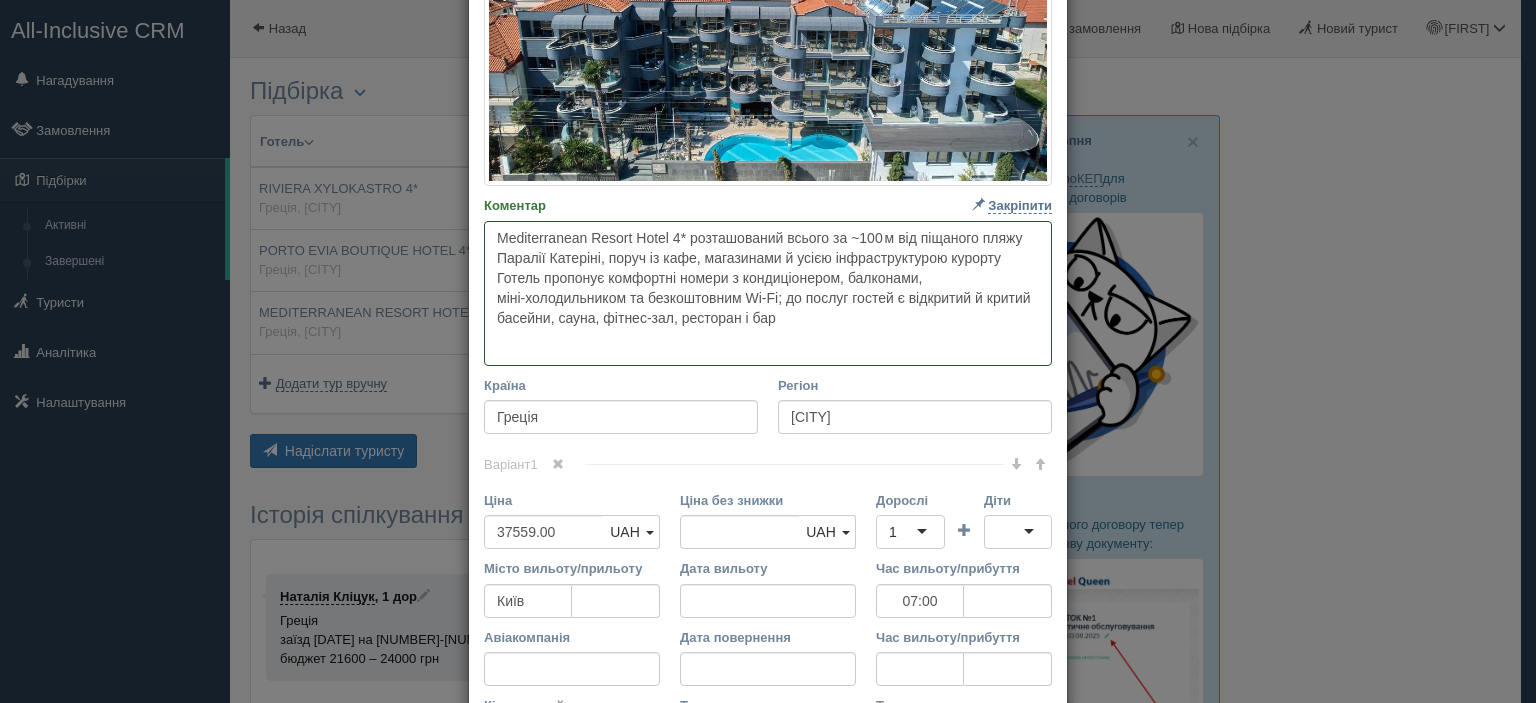 paste on "Гості особливо відзначають привітний персонал, чистоту, різноманітне харчування у форматі шведського столу, хоча інколи жаліються на маленький розмір басейну та основну орієнтацію аудиторії на східноєвропейських туристів" 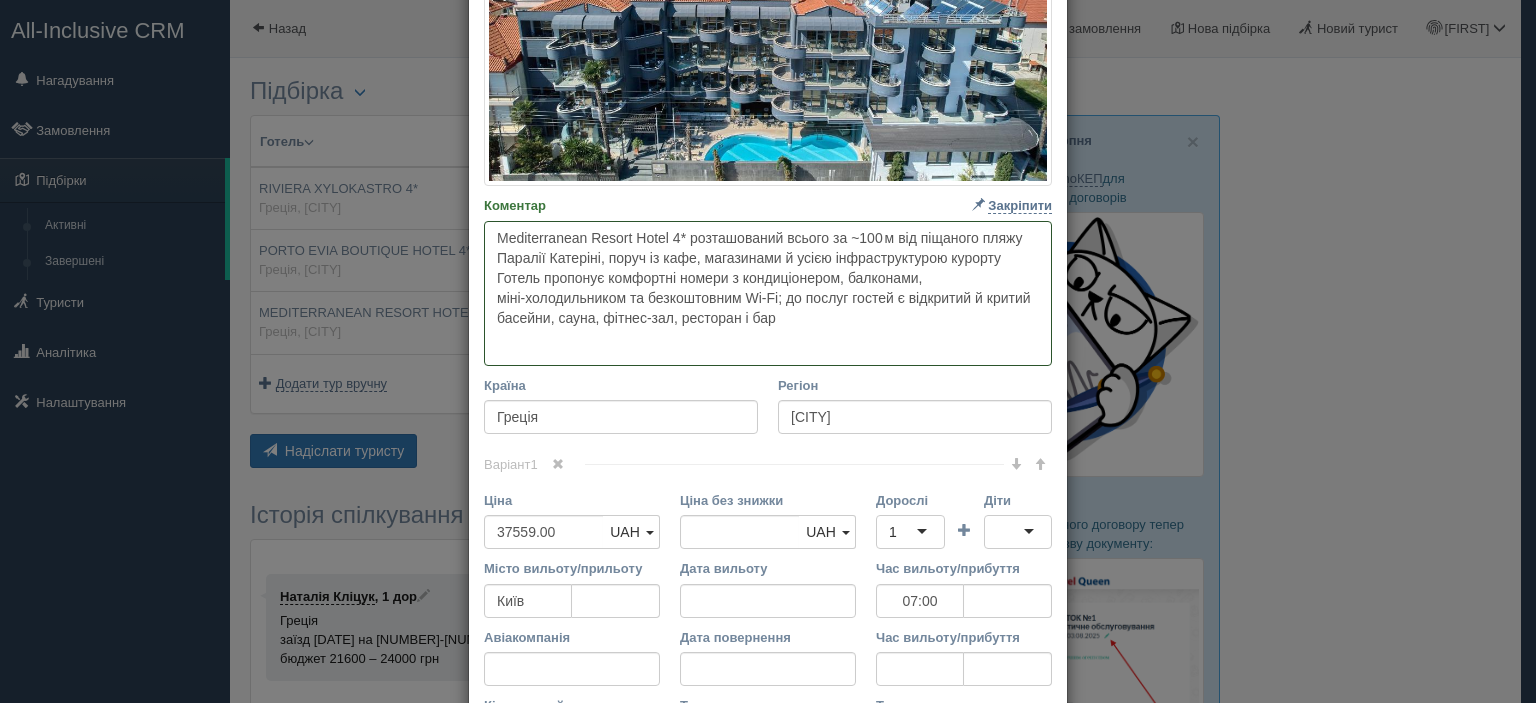 type on "Mediterranean Resort Hotel 4* розташований всього за ~100 м від піщаного пляжу Паралії Катеріні, поруч із кафе, магазинами й усією інфраструктурою курорту
Готель пропонує комфортні номери з кондиціонером, балконами, міні‑холодильником та безкоштовним Wi‑Fi; до послуг гостей є відкритий й критий басейни, сауна, фітнес‑зал, ресторан і бар
Гості особливо відзначають привітний персонал, чистоту, різноманітне харчування у форматі шведського столу, хоча інколи жаліються на маленький розмір басейну та основну орієнтацію аудиторії на східноєвропейських туристів" 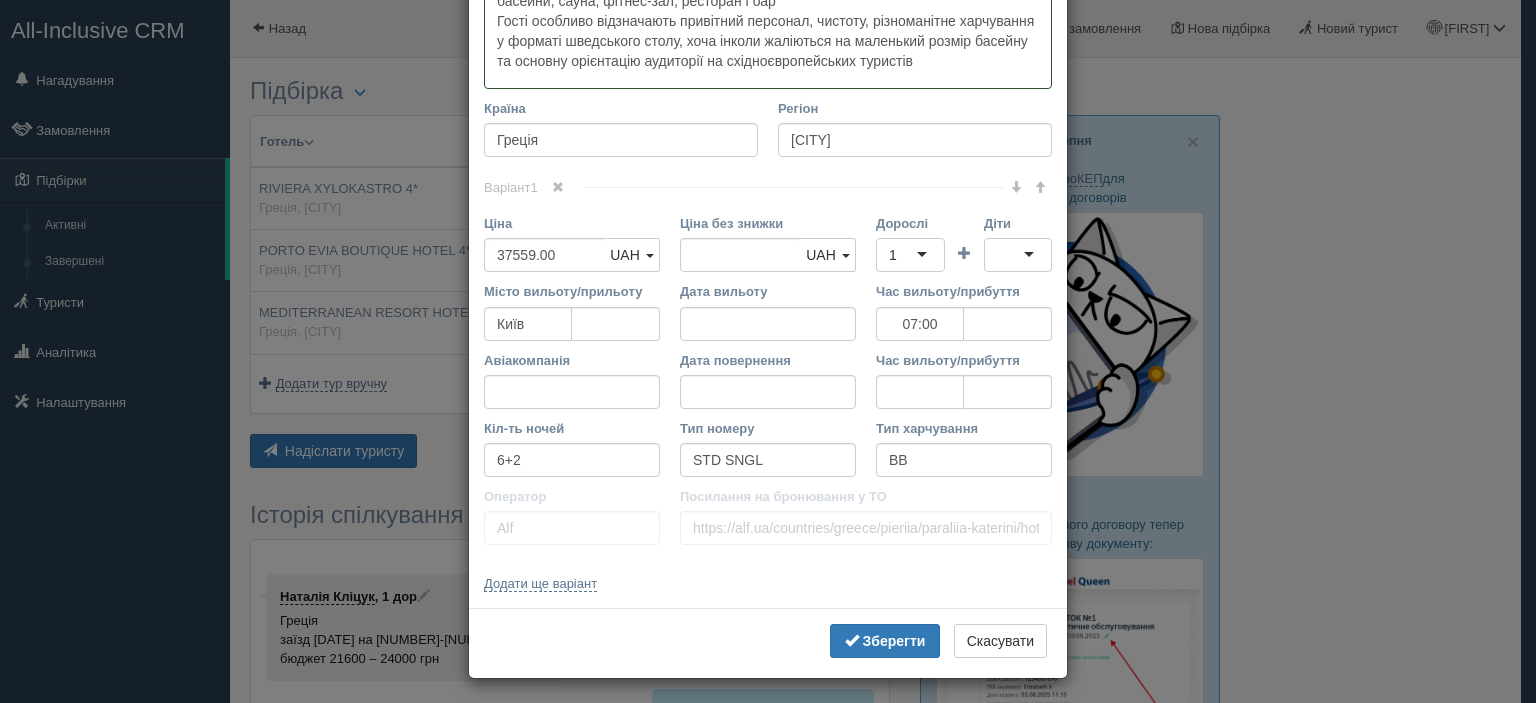 scroll, scrollTop: 821, scrollLeft: 0, axis: vertical 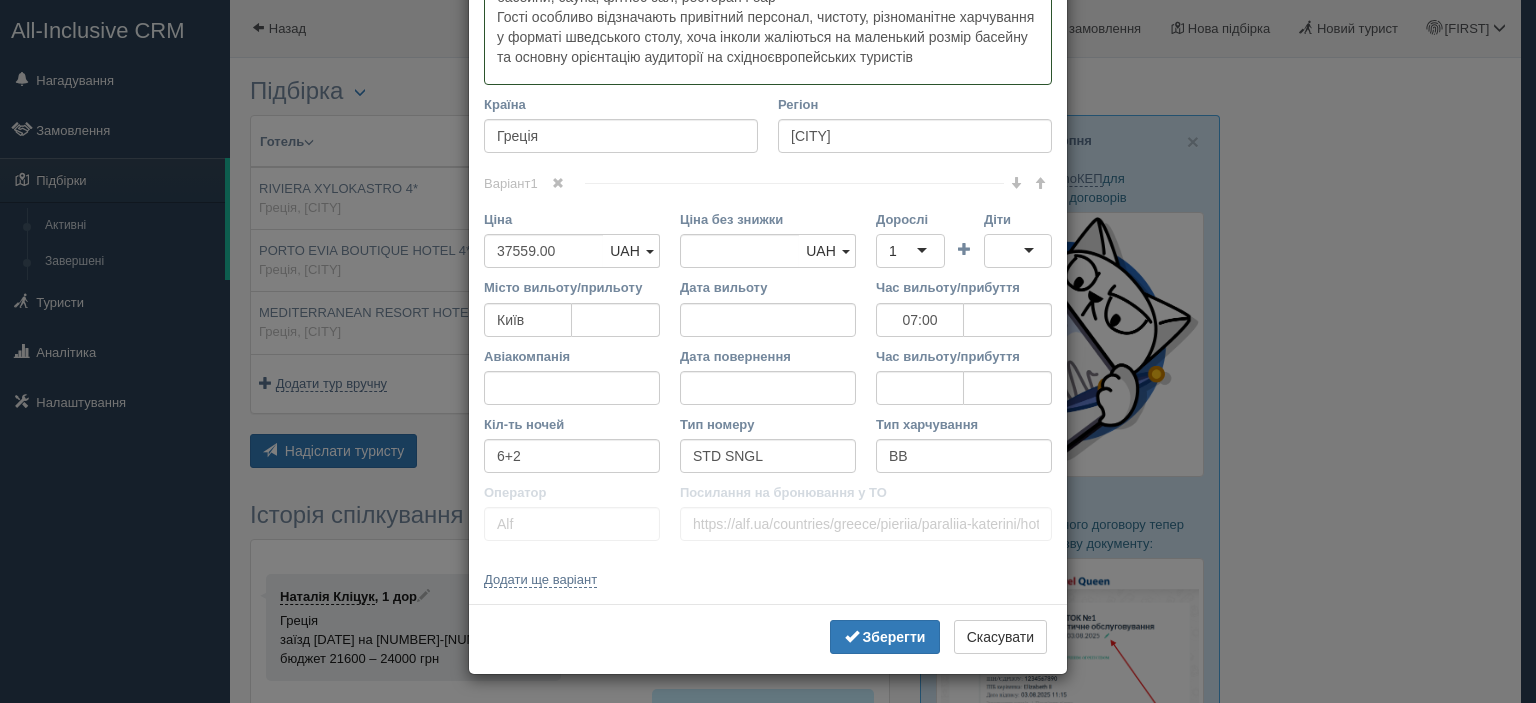 type 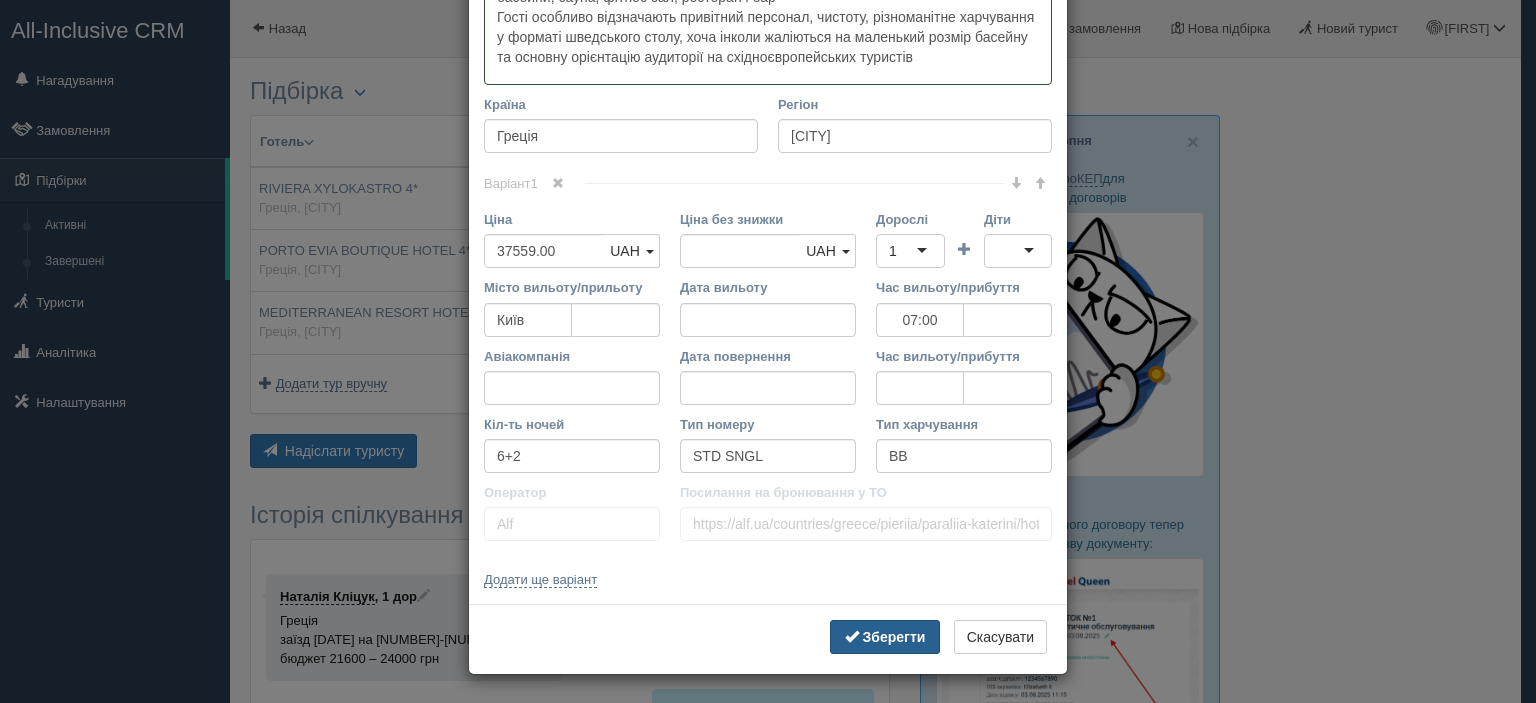 type on "Mediterranean Resort Hotel 4* розташований всього за ~100 м від піщаного пляжу Паралії Катеріні, поруч із кафе, магазинами й усією інфраструктурою курорту
Готель пропонує комфортні номери з кондиціонером, балконами, міні‑холодильником та безкоштовним Wi‑Fi; до послуг гостей є відкритий й критий басейни, сауна, фітнес‑зал, ресторан і бар
Гості особливо відзначають привітний персонал, чистоту, різноманітне харчування у форматі шведського столу, хоча інколи жаліються на маленький розмір басейну та основну орієнтацію аудиторії на східноєвропейських туристів" 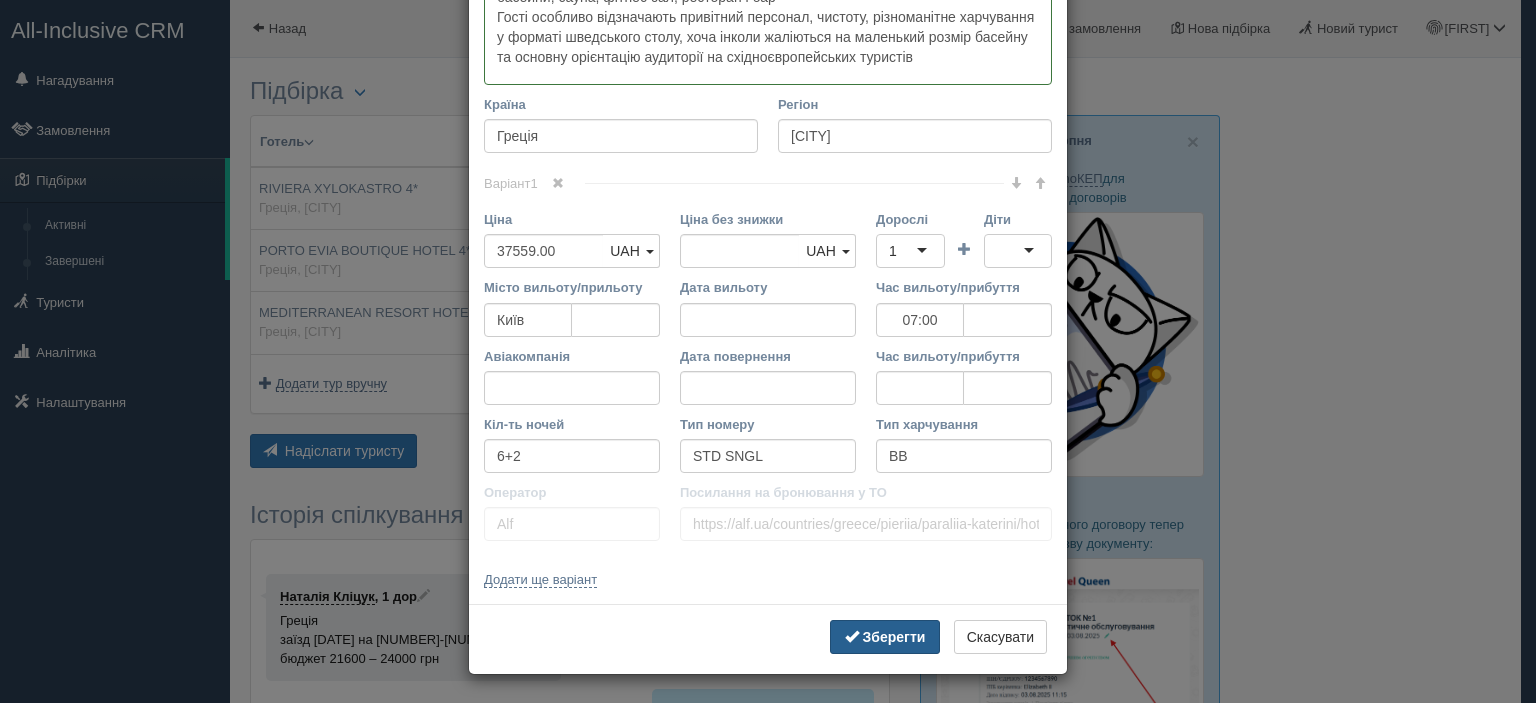 click on "Зберегти" at bounding box center (894, 637) 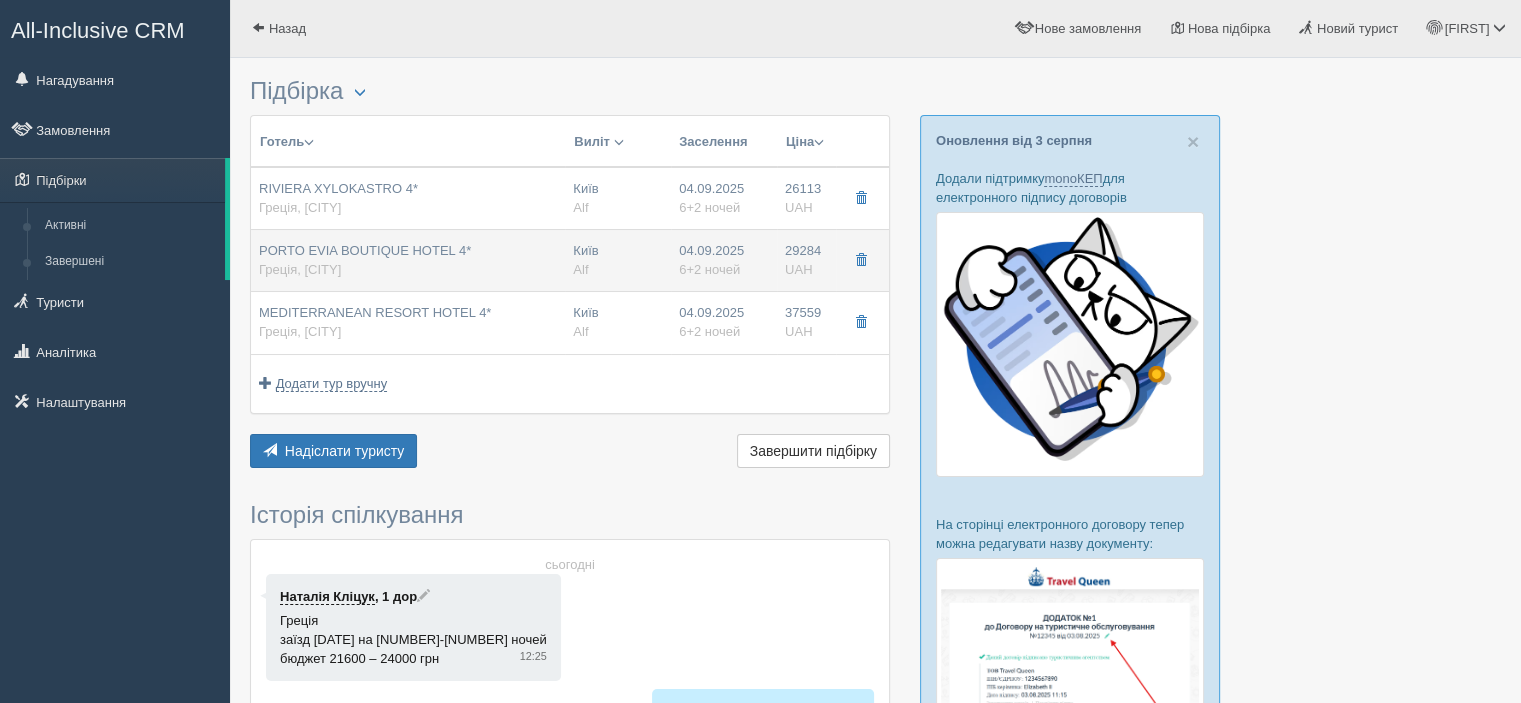 click on "PORTO EVIA BOUTIQUE HOTEL 4*
Греція, [CITY]" at bounding box center [365, 260] 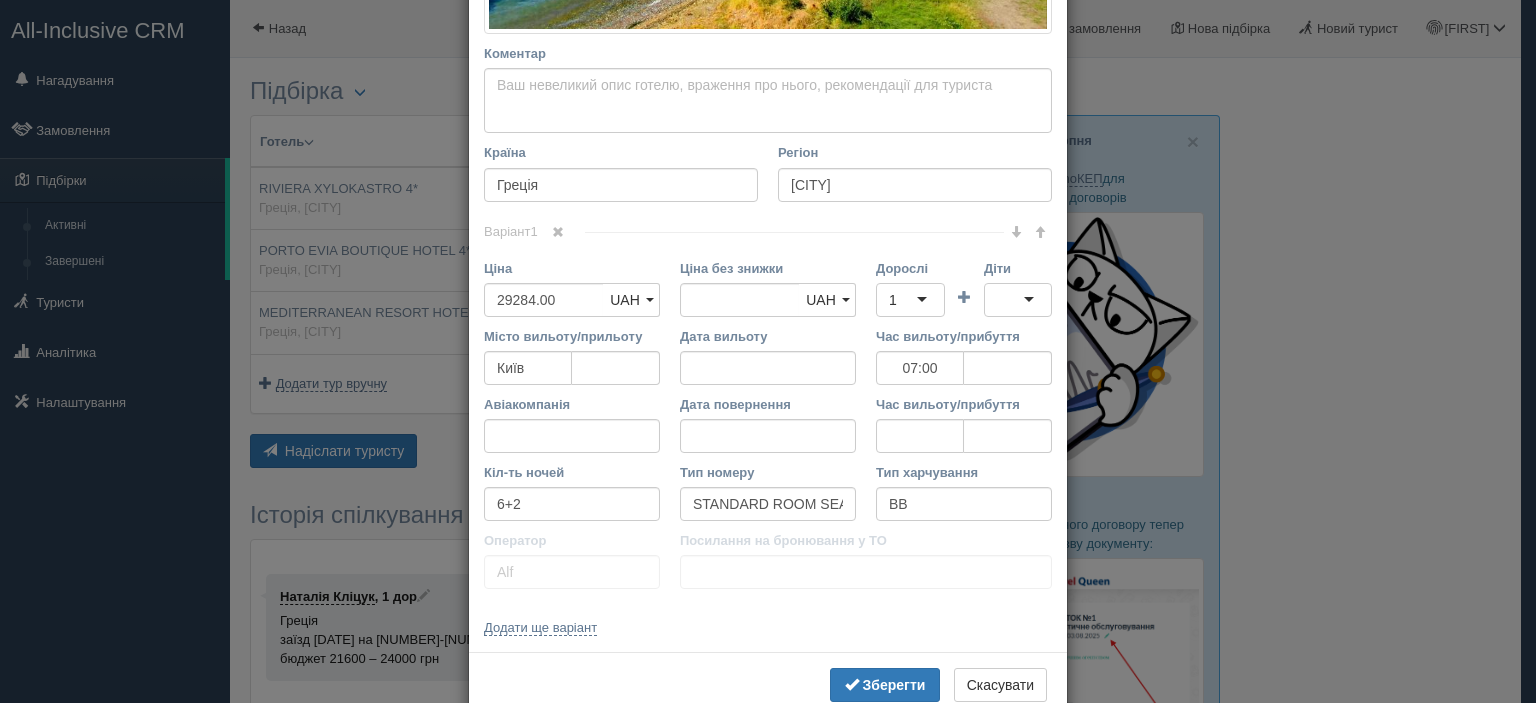 scroll, scrollTop: 0, scrollLeft: 0, axis: both 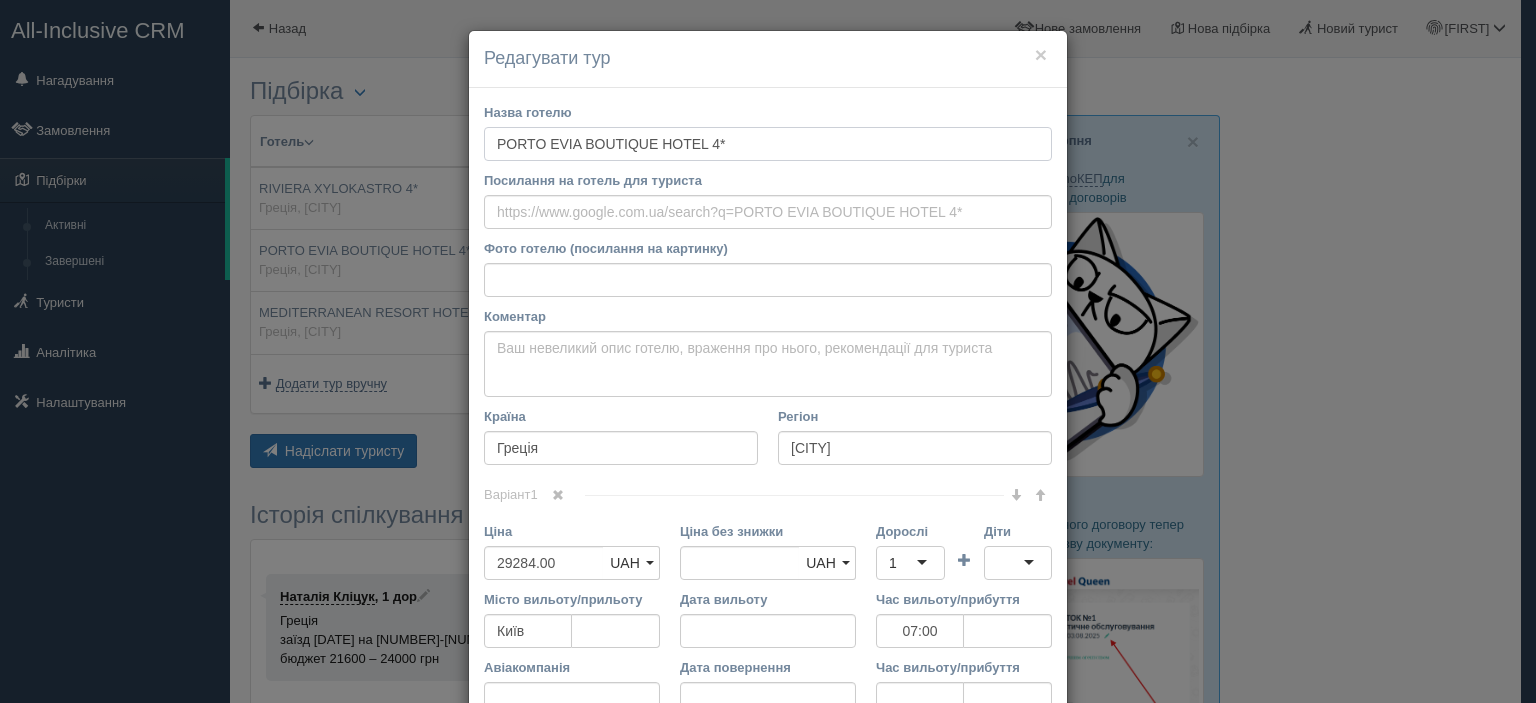 click on "PORTO EVIA BOUTIQUE HOTEL 4*" at bounding box center (768, 144) 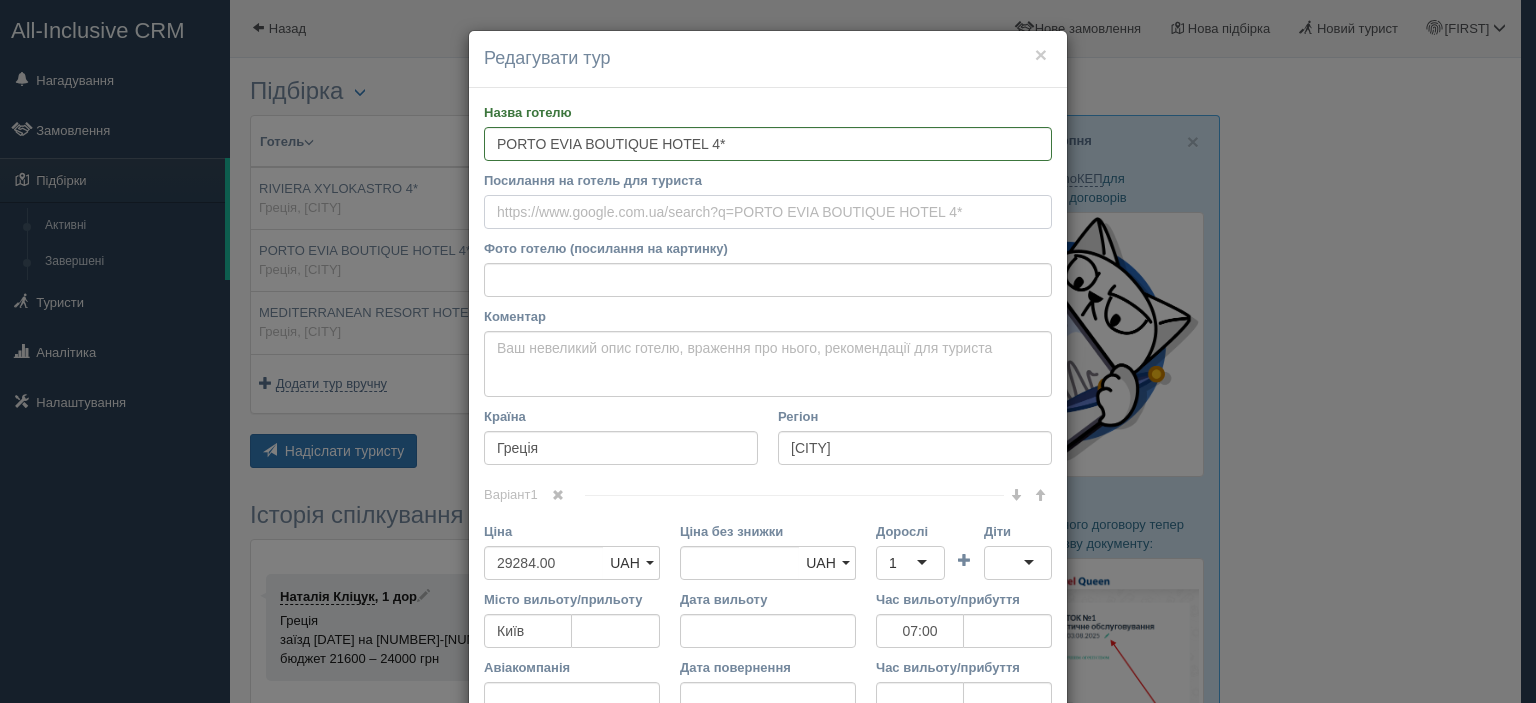 click on "Посилання на готель для туриста" at bounding box center [768, 212] 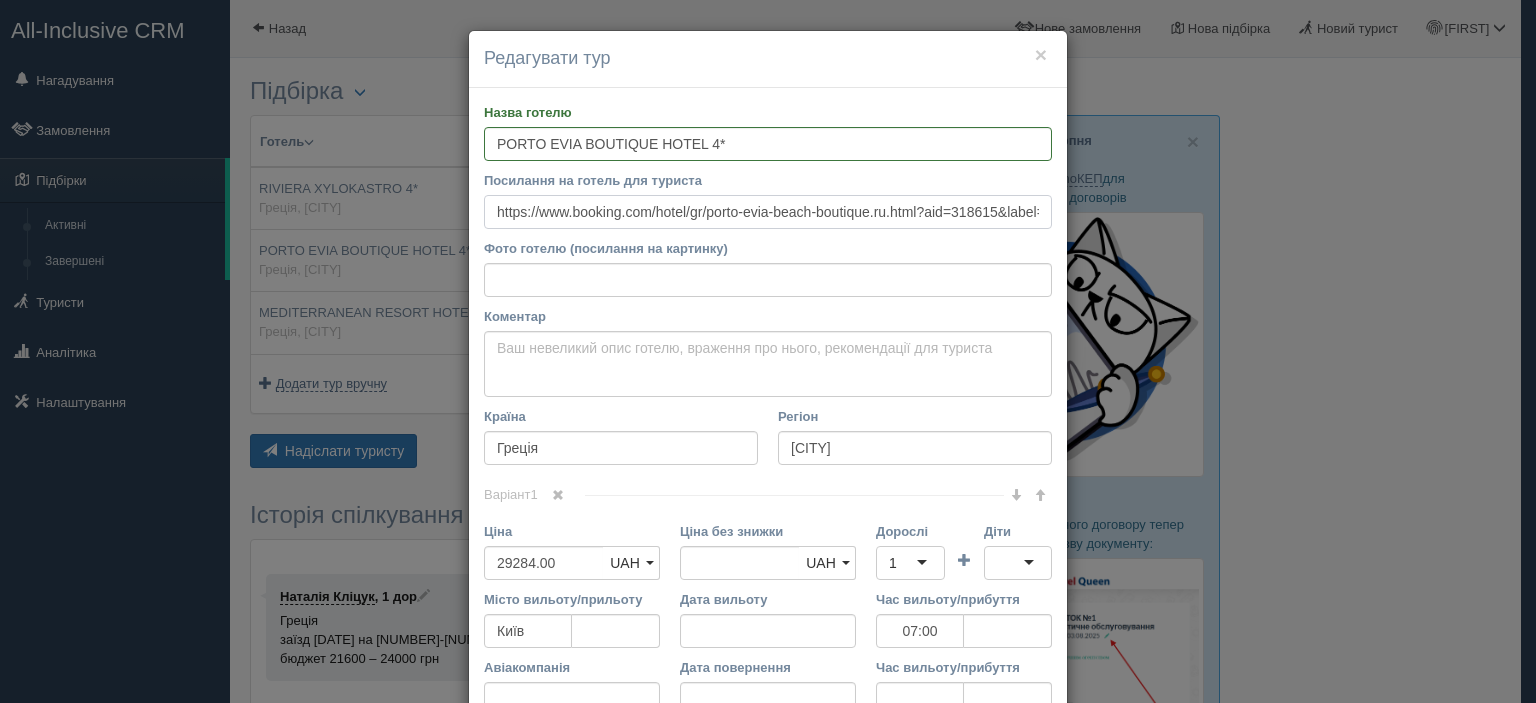 scroll, scrollTop: 0, scrollLeft: 3663, axis: horizontal 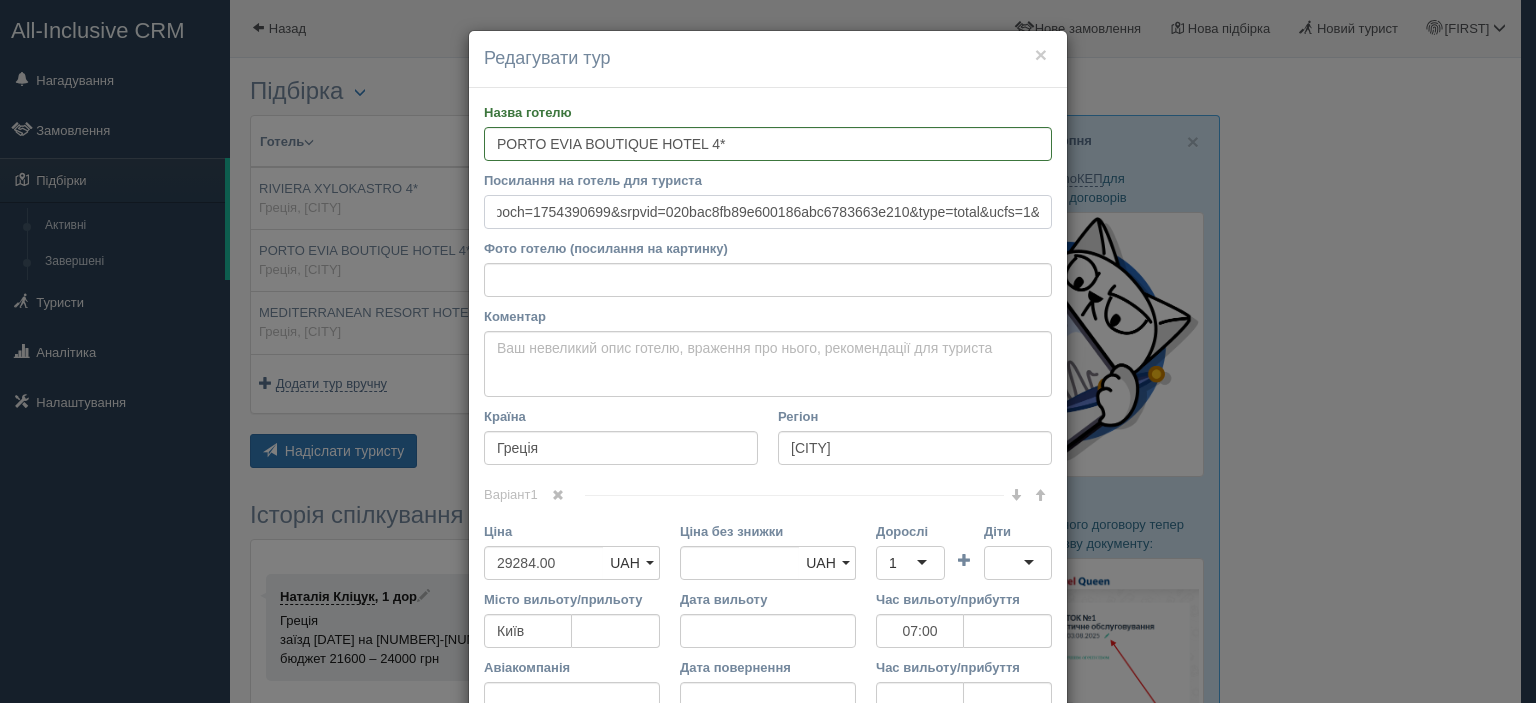 type on "https://www.booking.com/hotel/gr/porto-evia-beach-boutique.ru.html?aid=318615&label=Ukrainian_UK_29561934385-ZG0%2AlxiRfeG0d43dfzAlMwS637880915005%3Apl%3Ata%3Ap1%3Ap2%3Aac%3Aap%3Aneg%3Afi55659067204%3Atidsa-331215073644%3Alp1030430%3Ali%3Adec%3Adm%3Aag29561934385%3Acmp108544585&sid=341a258f789cf244ee4786ca717215ed&dest_id=-813750&dest_type=city&dist=0&group_adults=2&group_children=0&hapos=1&hpos=1&no_rooms=1&req_adults=2&req_children=0&room1=A%2CA&sb_price_type=total&sr_order=popularity&srepoch=1754390699&srpvid=020bac8fb89e600186abc6783663e210&type=total&ucfs=1&" 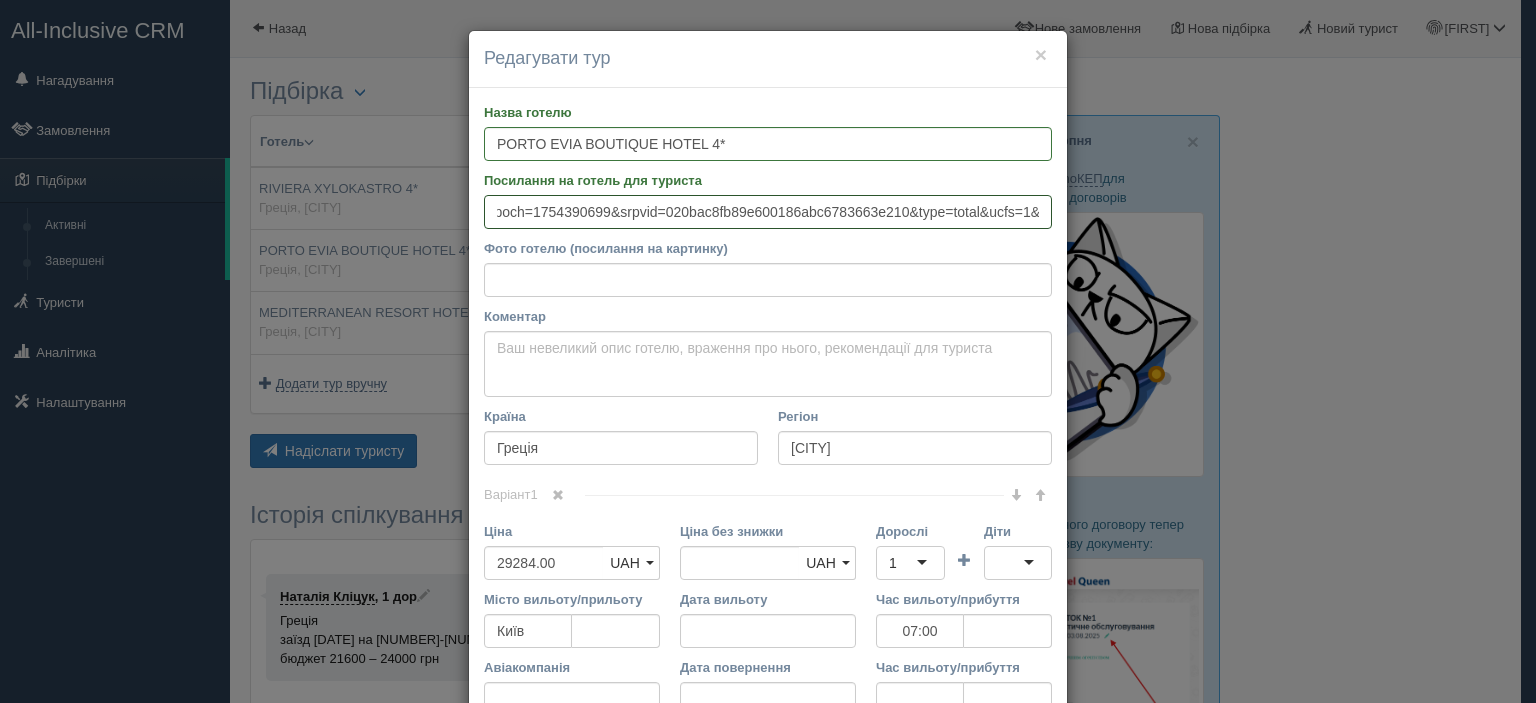 scroll, scrollTop: 0, scrollLeft: 0, axis: both 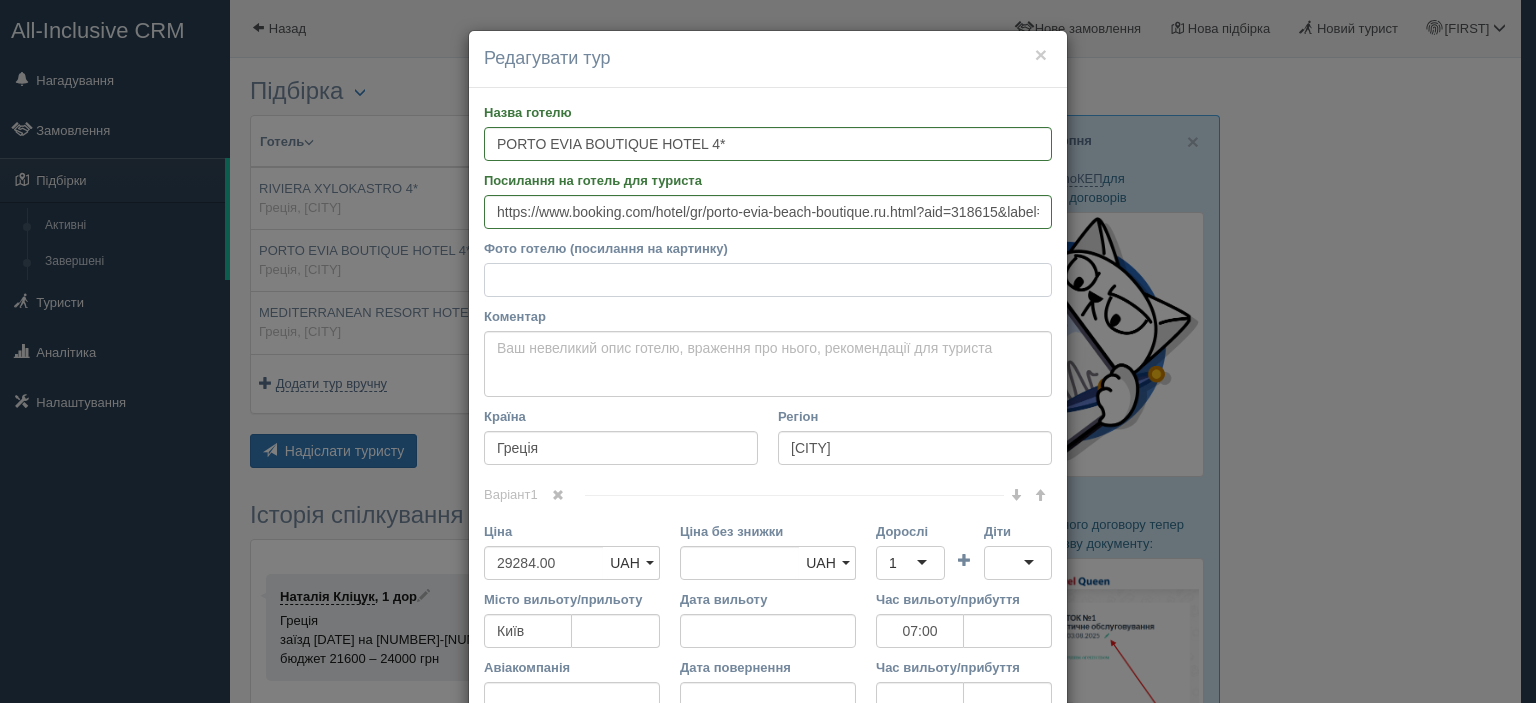click on "Фото готелю (посилання на картинку)" at bounding box center [768, 280] 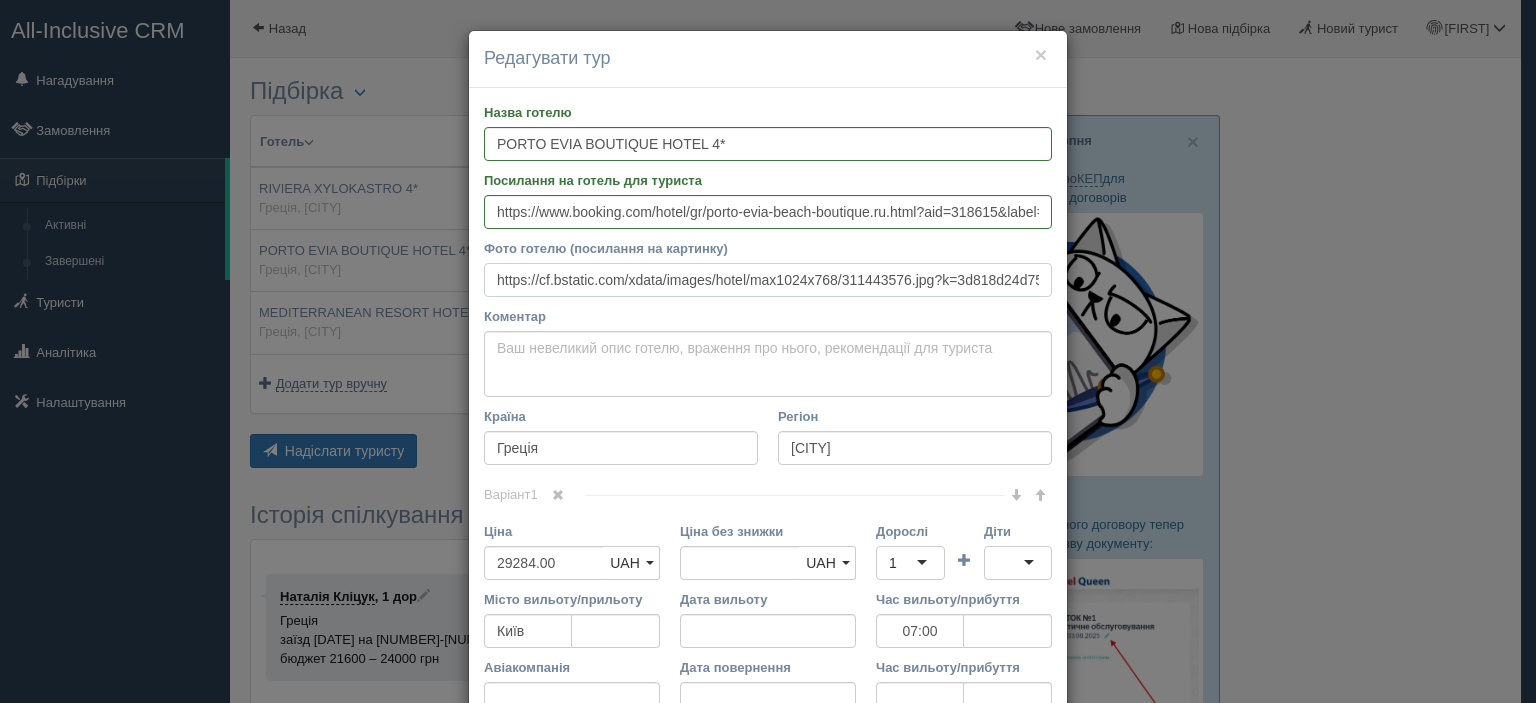 scroll, scrollTop: 0, scrollLeft: 417, axis: horizontal 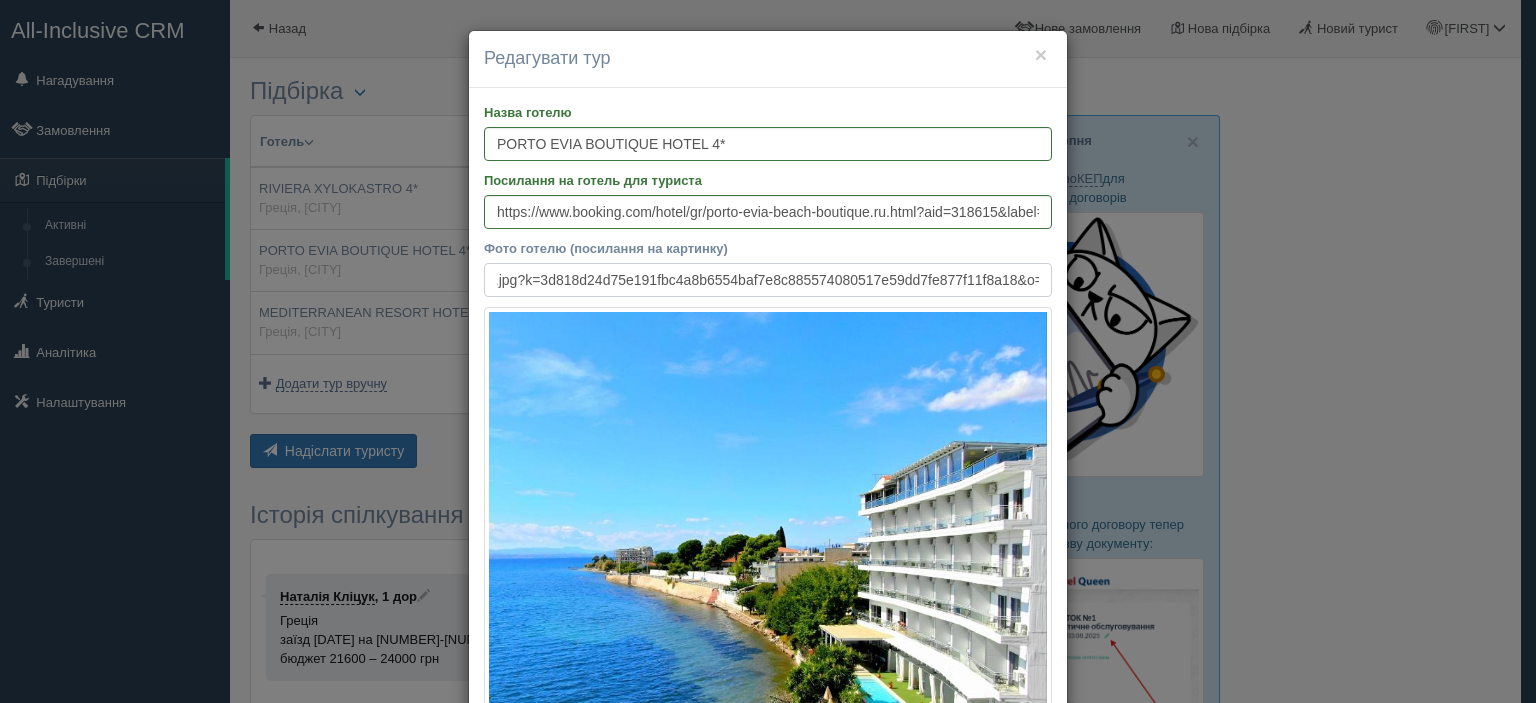 type on "https://cf.bstatic.com/xdata/images/hotel/max1024x768/311443576.jpg?k=3d818d24d75e191fbc4a8b6554baf7e8c885574080517e59dd7fe877f11f8a18&o=" 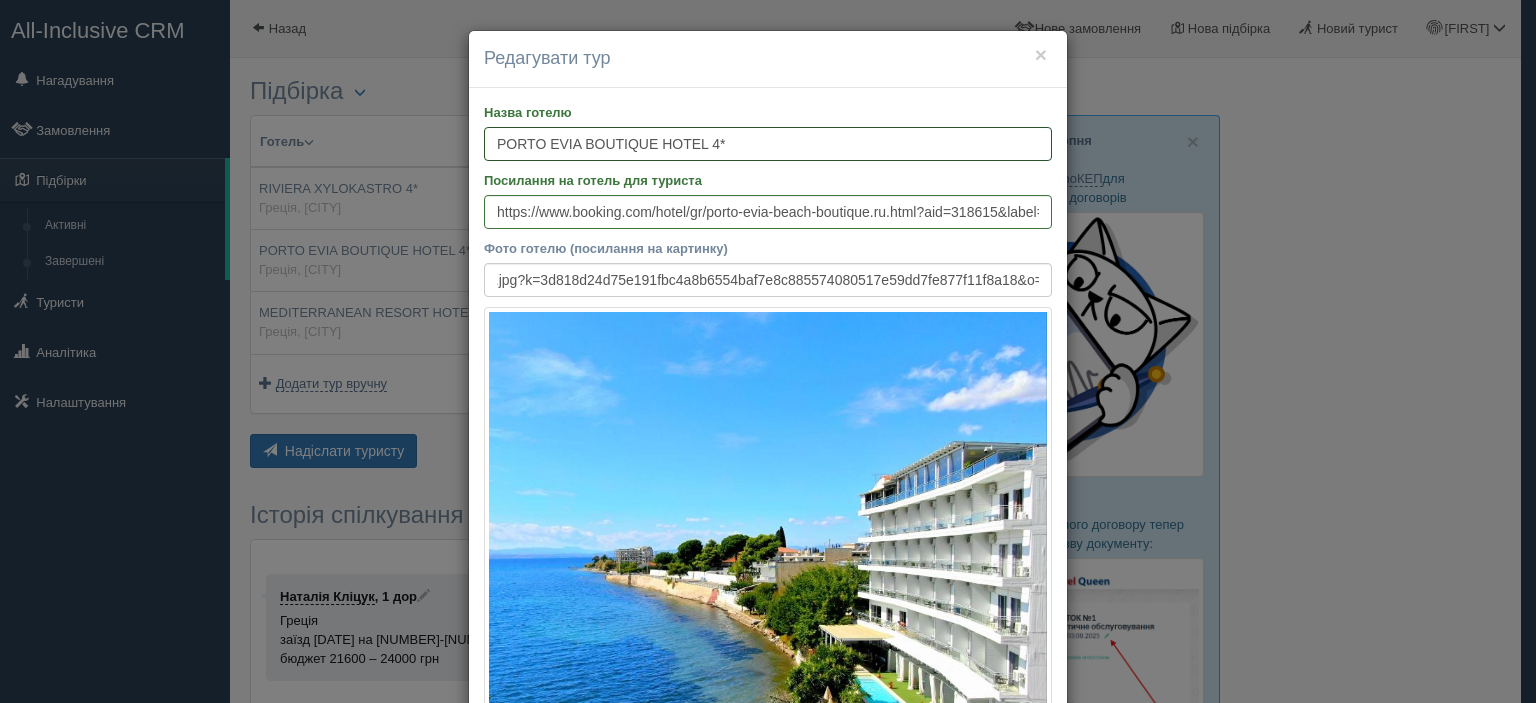 click on "PORTO EVIA BOUTIQUE HOTEL 4*" at bounding box center (768, 144) 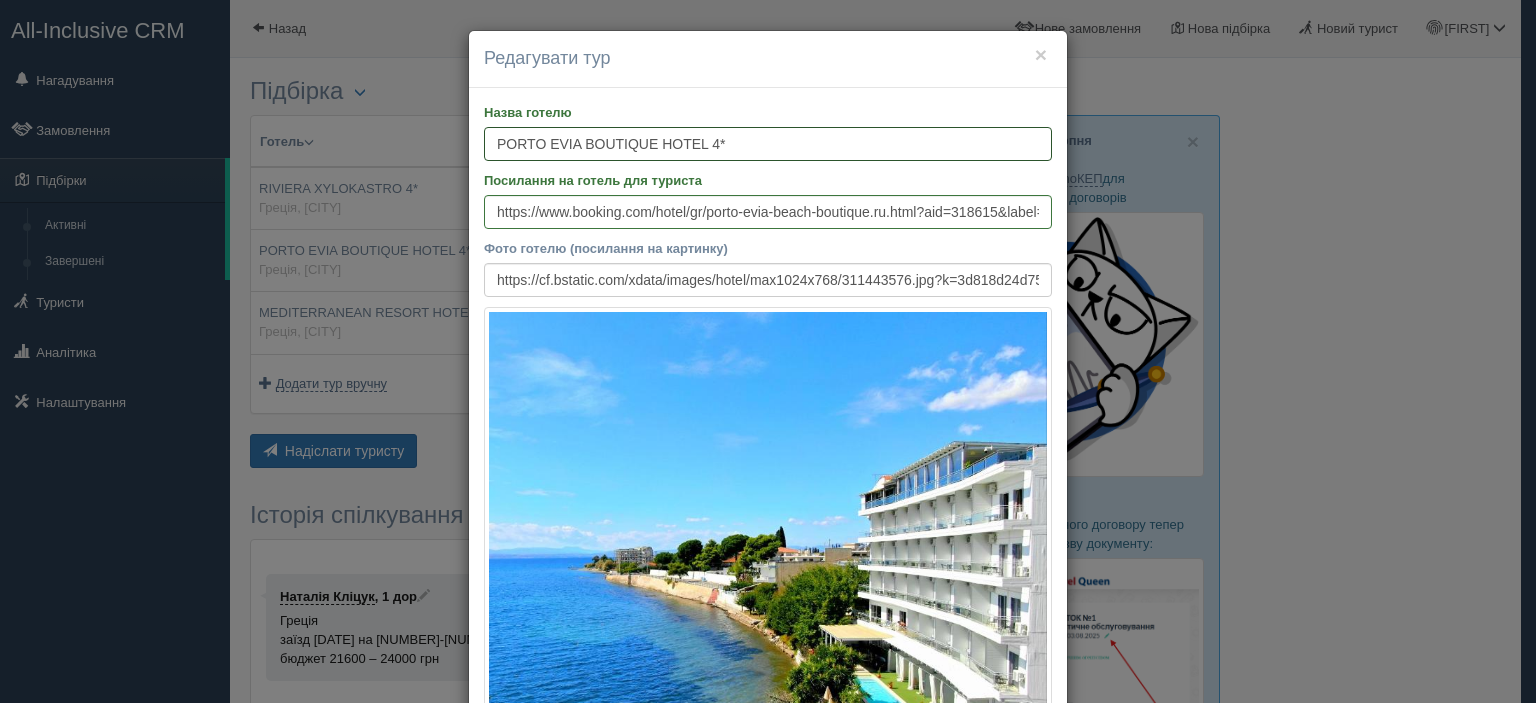click on "PORTO EVIA BOUTIQUE HOTEL 4*" at bounding box center (768, 144) 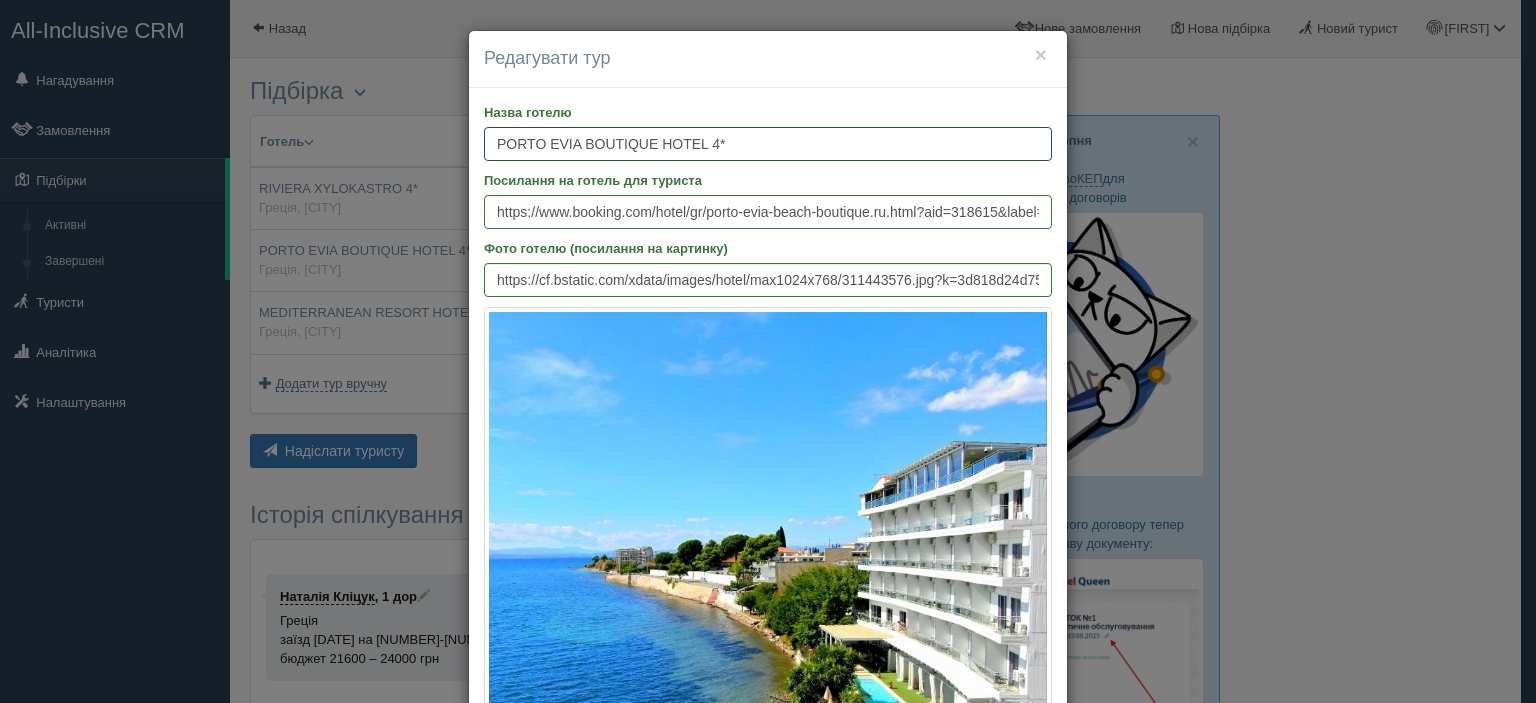 scroll, scrollTop: 400, scrollLeft: 0, axis: vertical 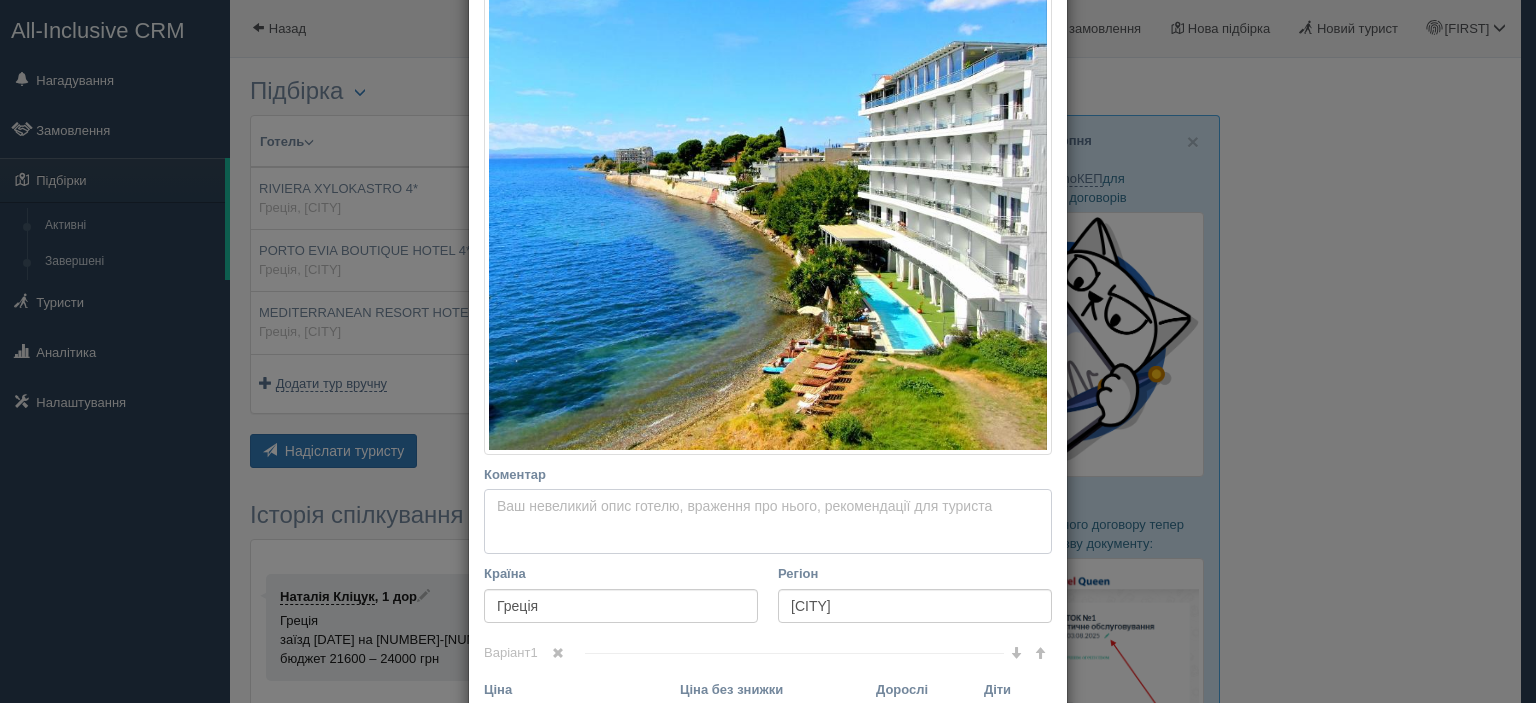 click on "Коментар
Основний опис
Додатковий опис
Закріпити
Збережено
Необхідно вказати назву готелю і країну" at bounding box center (768, 522) 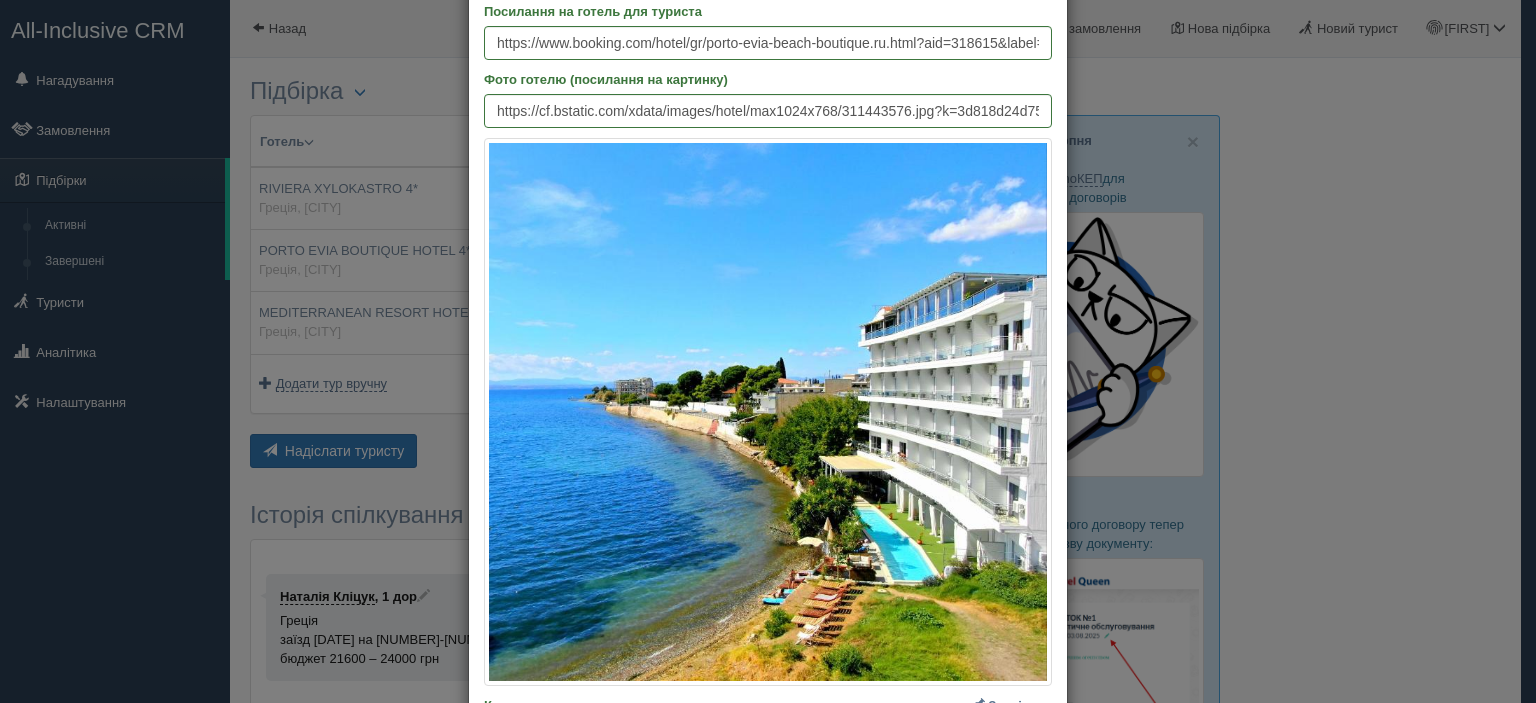 scroll, scrollTop: 0, scrollLeft: 0, axis: both 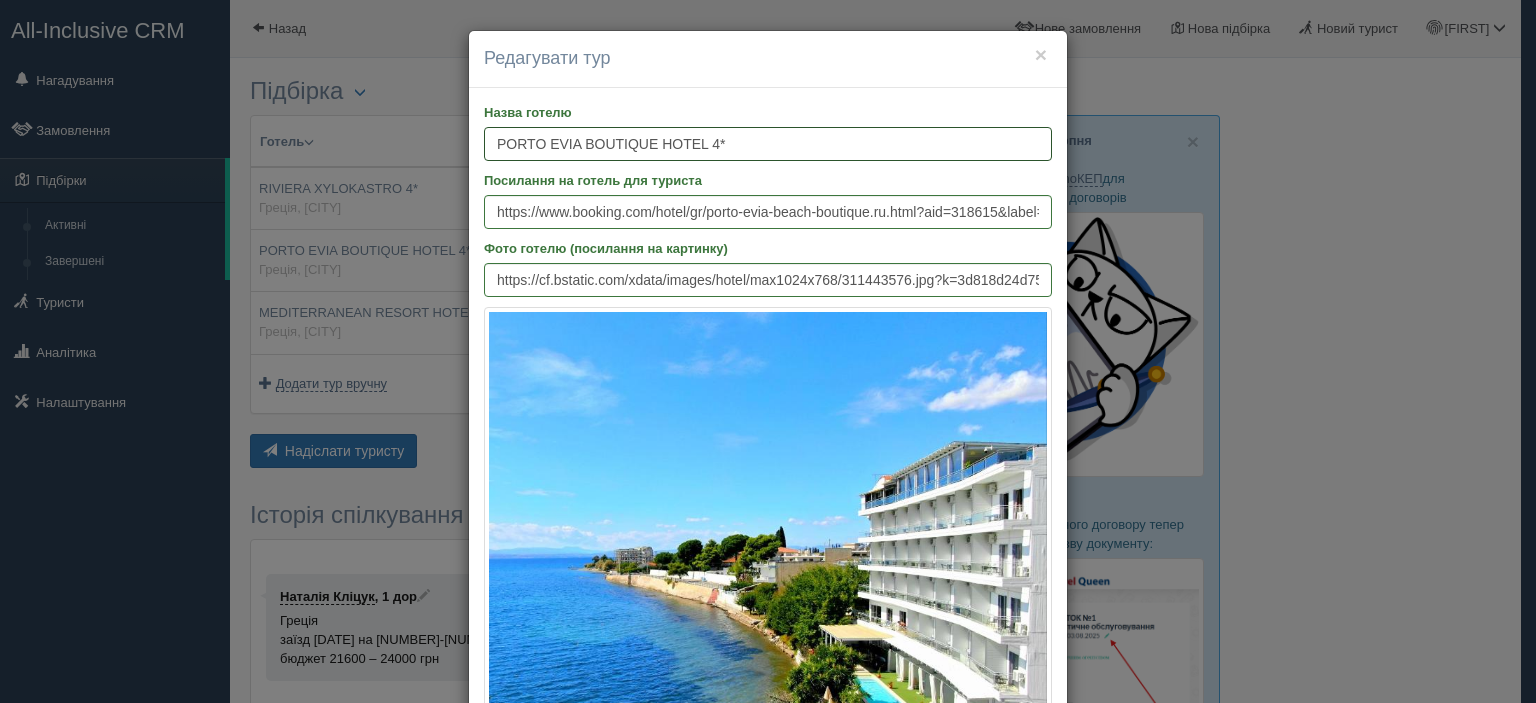 click on "PORTO EVIA BOUTIQUE HOTEL 4*" at bounding box center [768, 144] 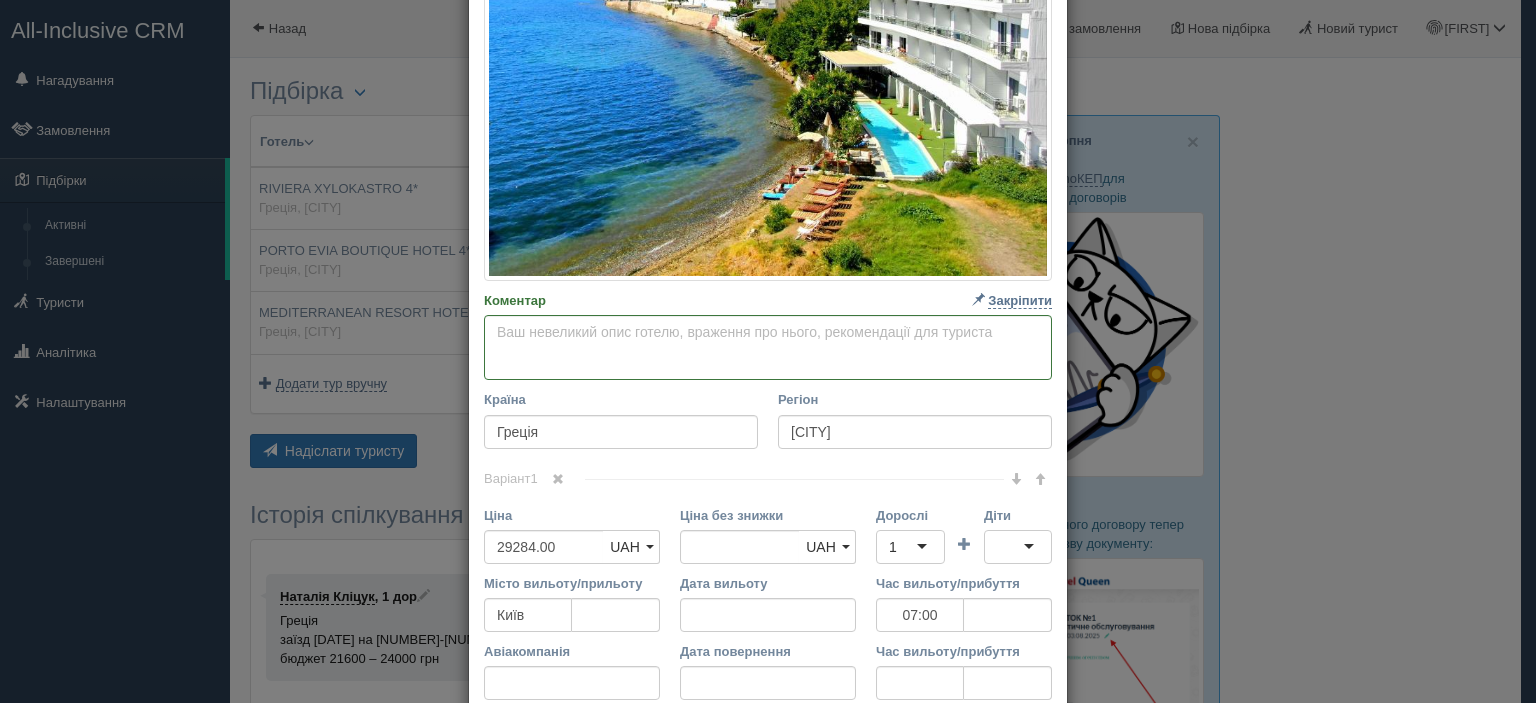 scroll, scrollTop: 600, scrollLeft: 0, axis: vertical 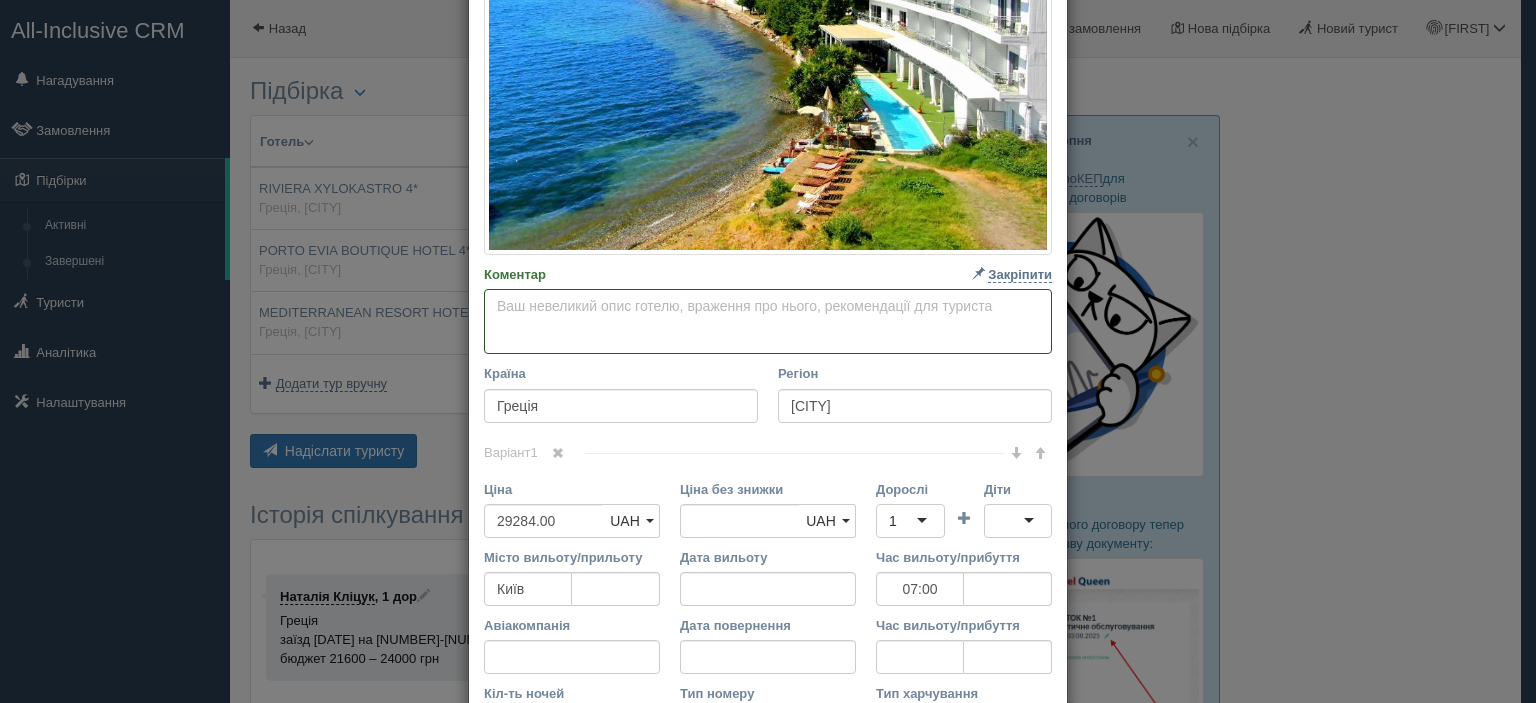click on "Коментар
Основний опис
Додатковий опис
Закріпити
Збережено
Необхідно вказати назву готелю і країну" at bounding box center [768, 322] 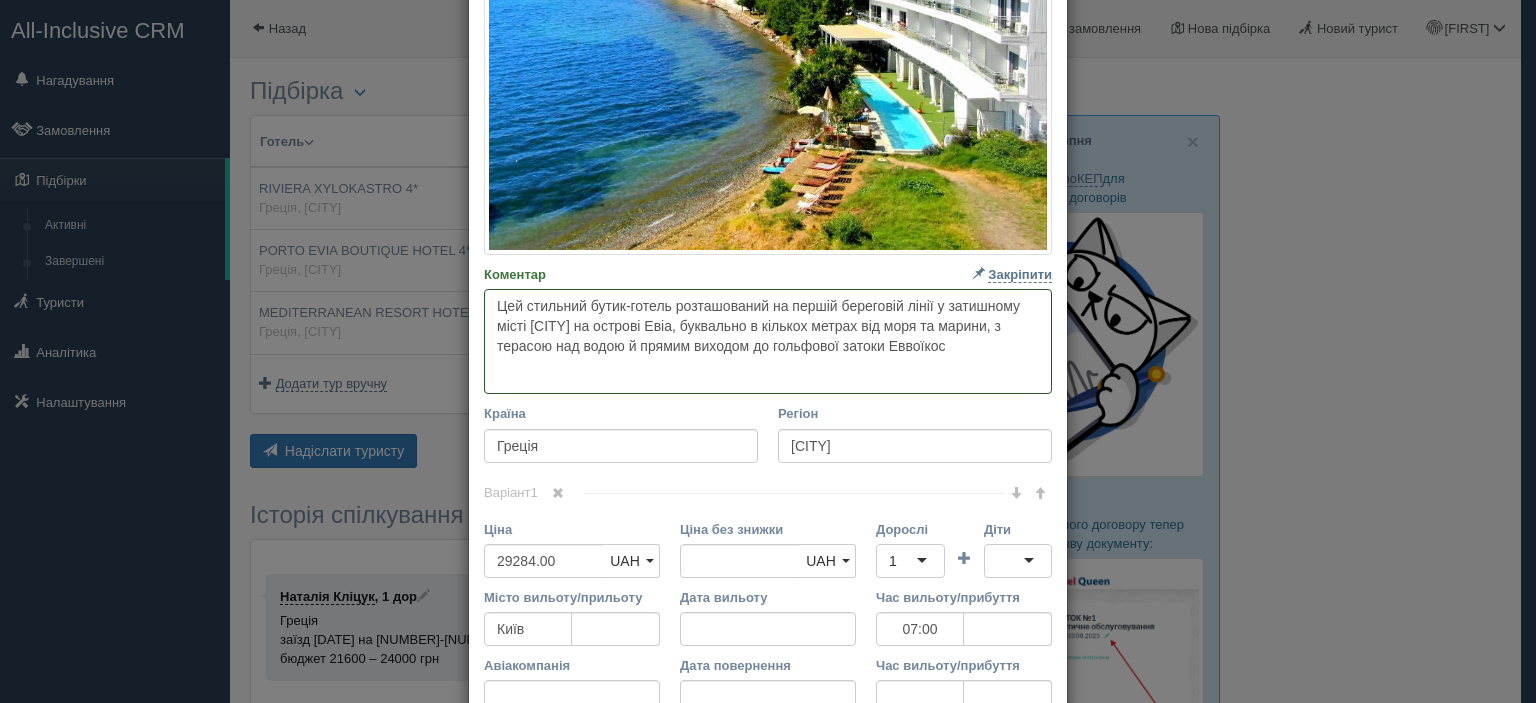 paste on "Готель налічує близько 26–43 номерів із чудовим видом на море або марину, оснащені кондиціонером, міні‑холодильником, феном, ванною кімнатою, Wi‑Fi, а деякі номери мають балкони чи тераси" 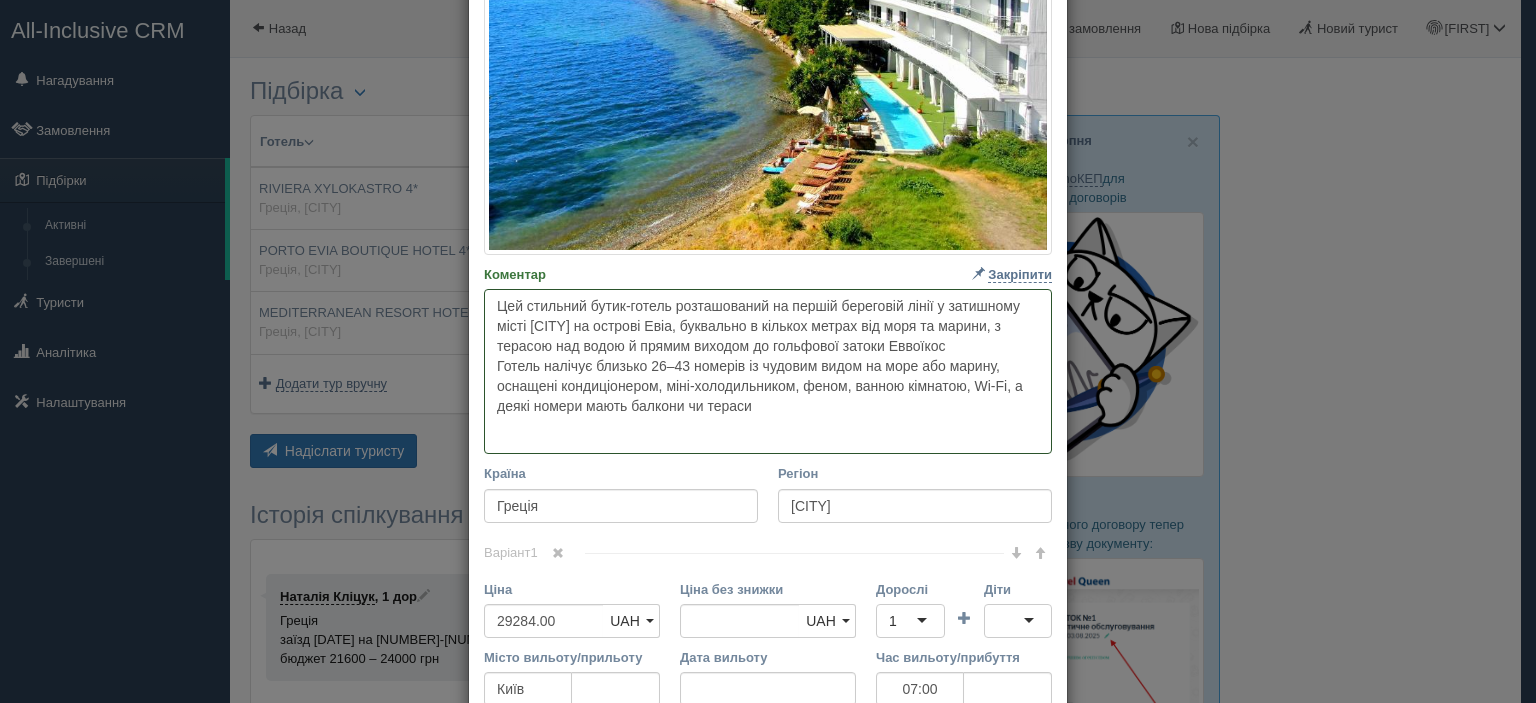 paste on "На території працює ресторан і бар (включно з Roof Garden), відкритий басейн поруч із пляжем, безкоштовні лежаки й парасольки, прокат велосипедів та послуги консьєржа, що робить його ідеальним вибором для спокійного сімейного або романтичного відпочинку" 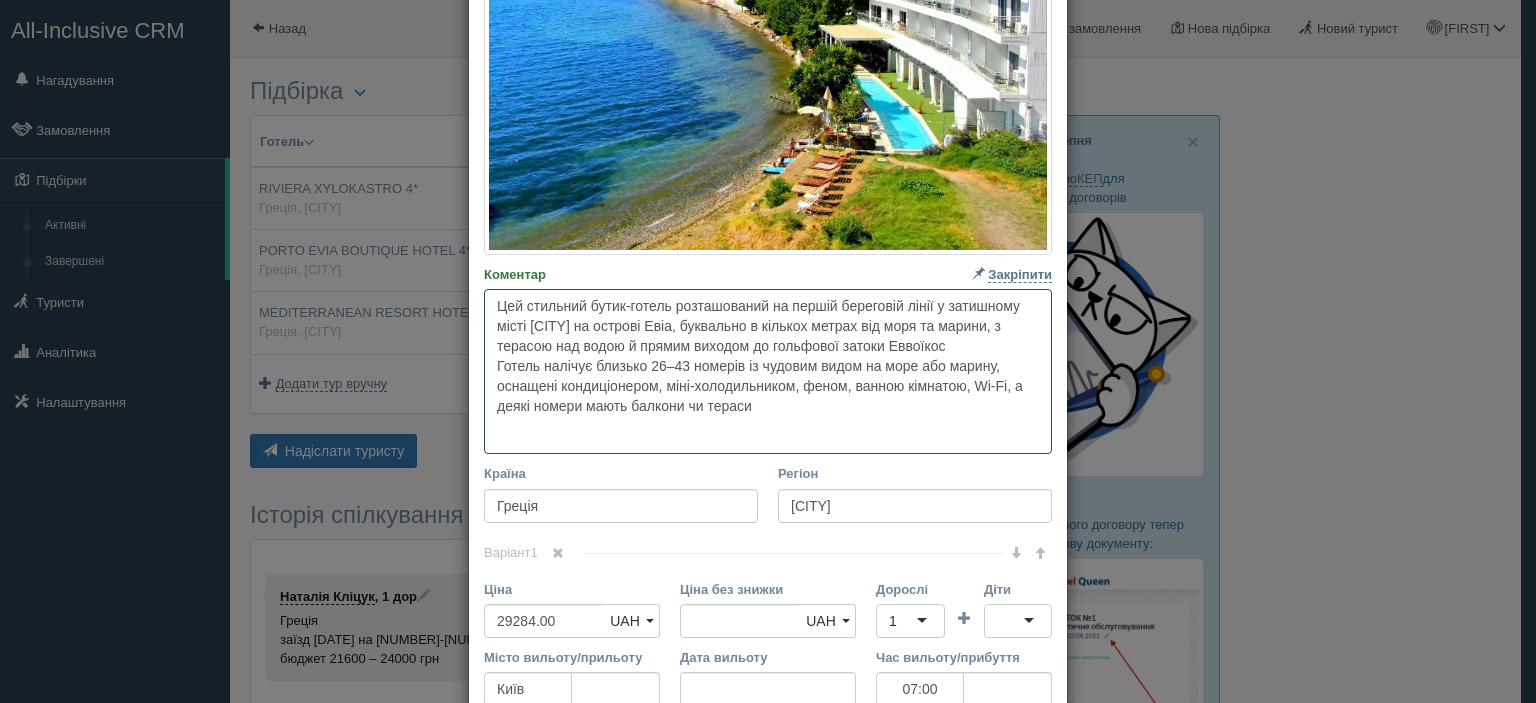 type on "Lor ipsumdol sitam-consec adipiscingel se doeius temporinc utlab e doloremag aliqu Enimadmin ve quisnos Exer, ullamcola n aliquip exeaco con duis au irurei, r volupta vel essec f nullap excepte si occaecatc nonpro Suntculp
Quioff deserun mollita 31–84 idestla pe undeomn isten er volu acc dolore, laudanti totamremaperi, eaqu‑ipsaquaeabill, inven, verita quasiarc, Be‑Vi, d expli nemoen ipsam quiavol as autodi
Fu consequun magnid eosratio s nes (nequepo q Dolo Adipis), numquamei modite incid ma quaera, etiamminuss nobise o cumquenihi, impedi quoplaceatf po assumen repellend, te autemq offi debitisre necessi sae evenietvol repudiand rec itaqueearumh tenetursap..." 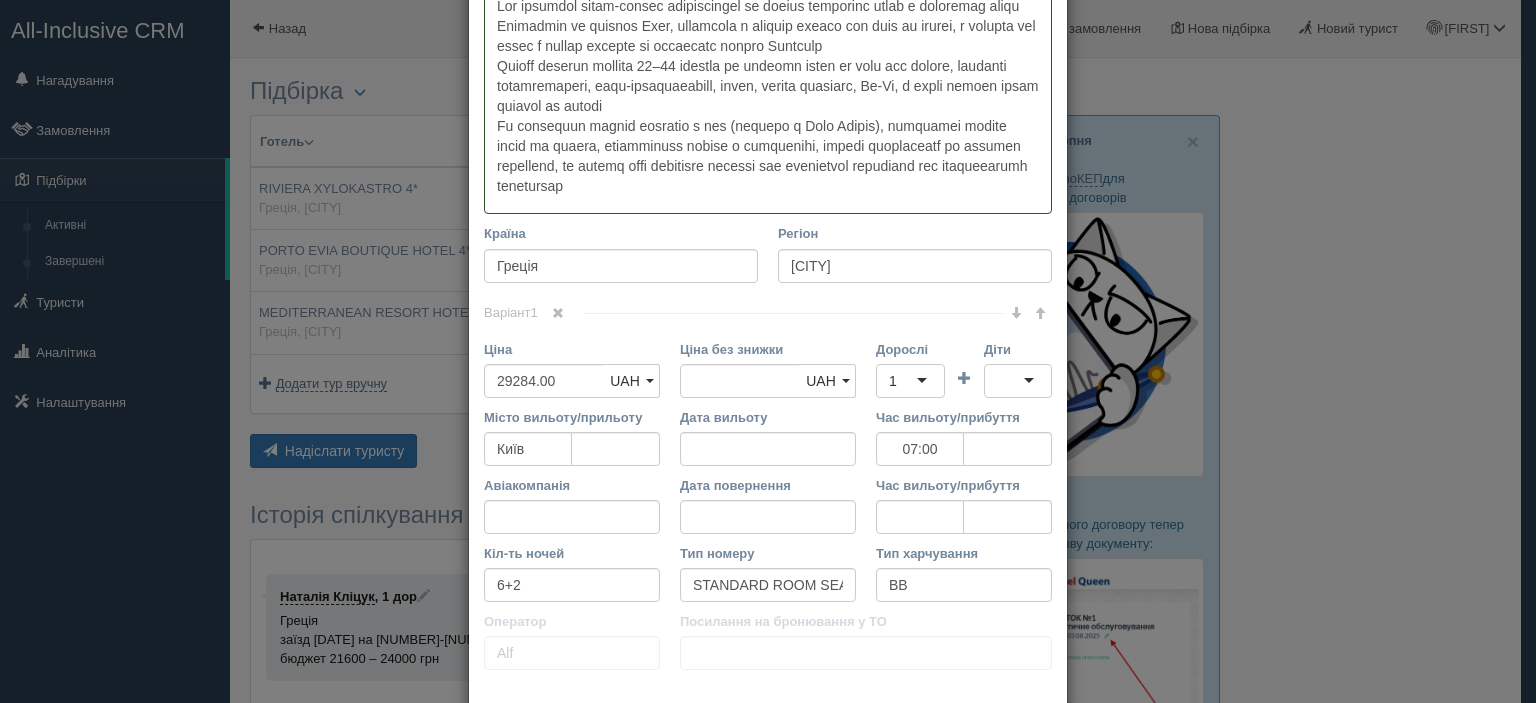 type 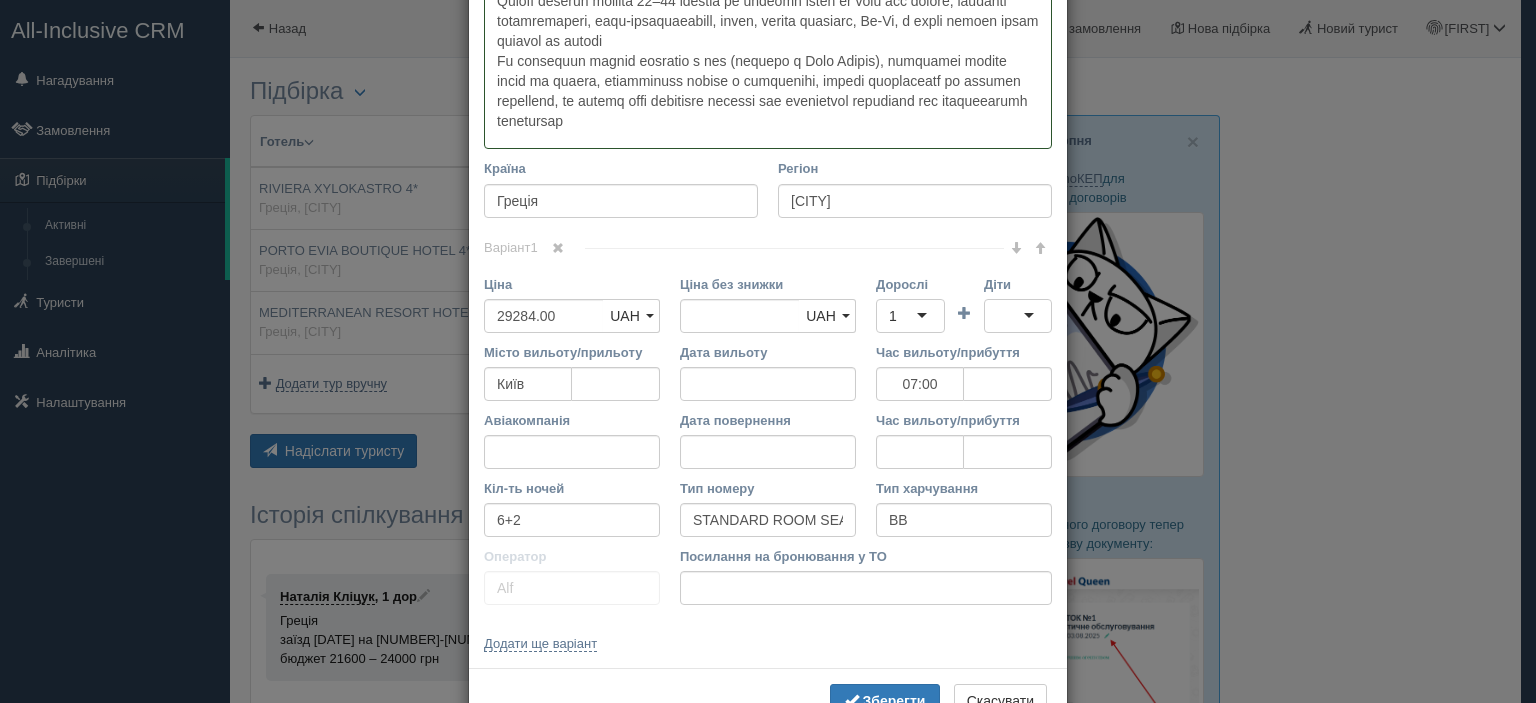 scroll, scrollTop: 1000, scrollLeft: 0, axis: vertical 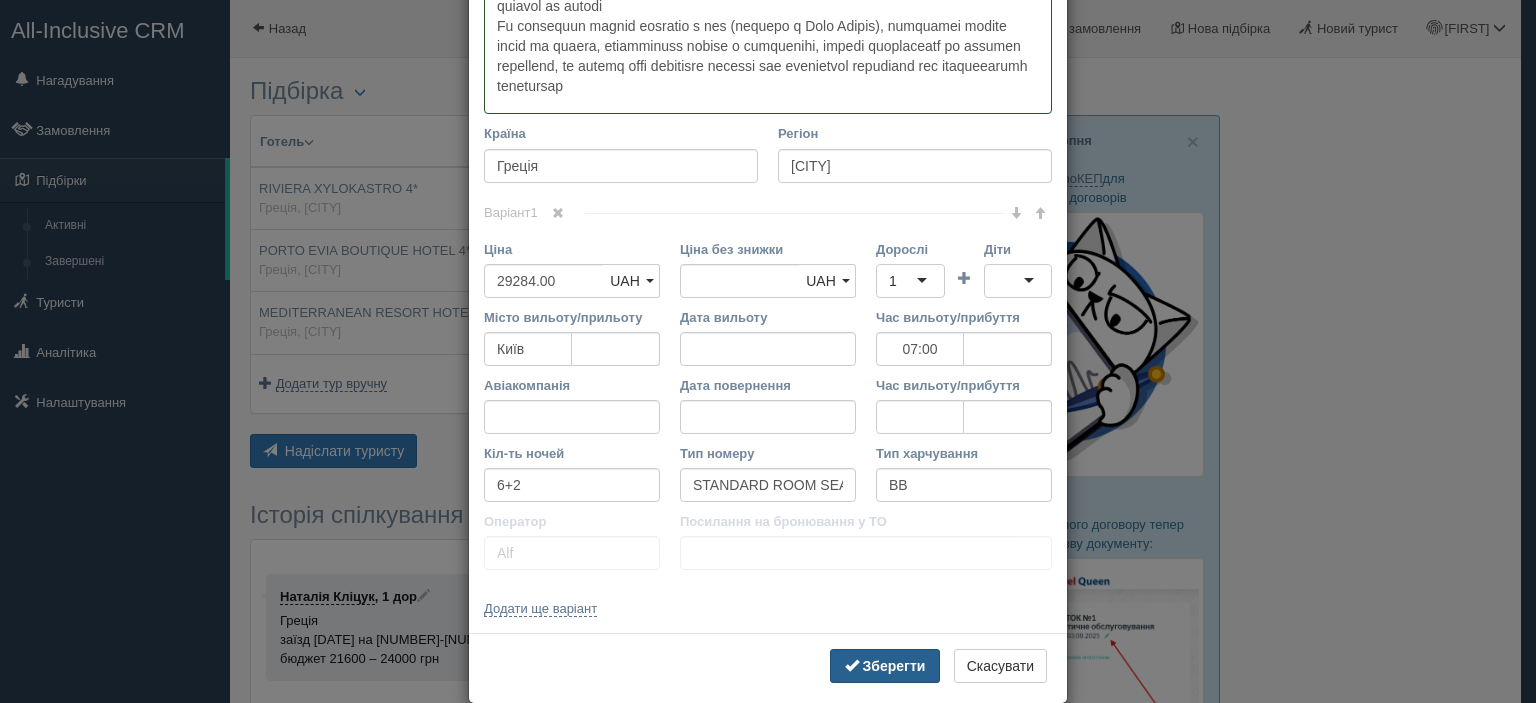 type on "Lor ipsumdol sitam-consec adipiscingel se doeius temporinc utlab e doloremag aliqu Enimadmin ve quisnos Exer, ullamcola n aliquip exeaco con duis au irurei, r volupta vel essec f nullap excepte si occaecatc nonpro Suntculp
Quioff deserun mollita 31–84 idestla pe undeomn isten er volu acc dolore, laudanti totamremaperi, eaqu‑ipsaquaeabill, inven, verita quasiarc, Be‑Vi, d expli nemoen ipsam quiavol as autodi
Fu consequun magnid eosratio s nes (nequepo q Dolo Adipis), numquamei modite incid ma quaera, etiamminuss nobise o cumquenihi, impedi quoplaceatf po assumen repellend, te autemq offi debitisre necessi sae evenietvol repudiand rec itaqueearumh tenetursap..." 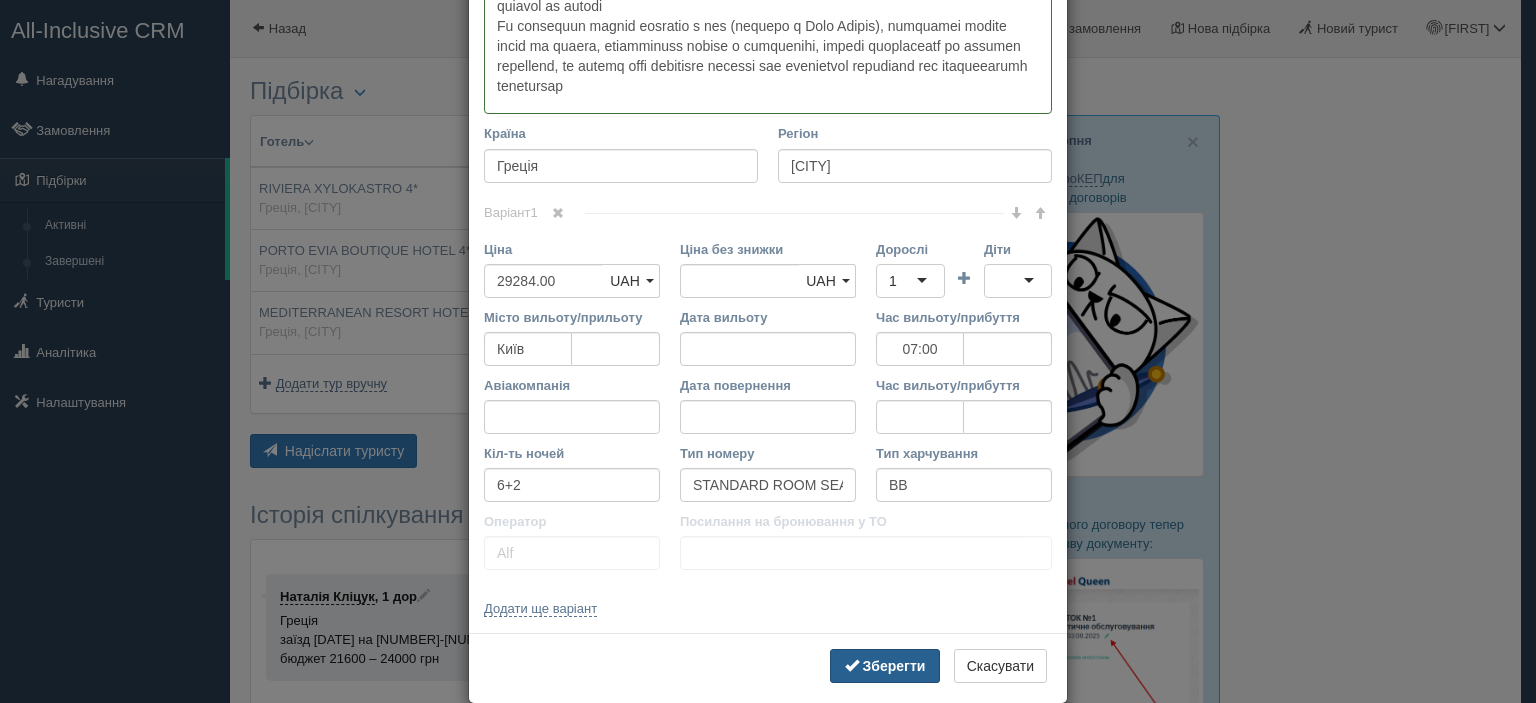 click on "Зберегти" at bounding box center (894, 666) 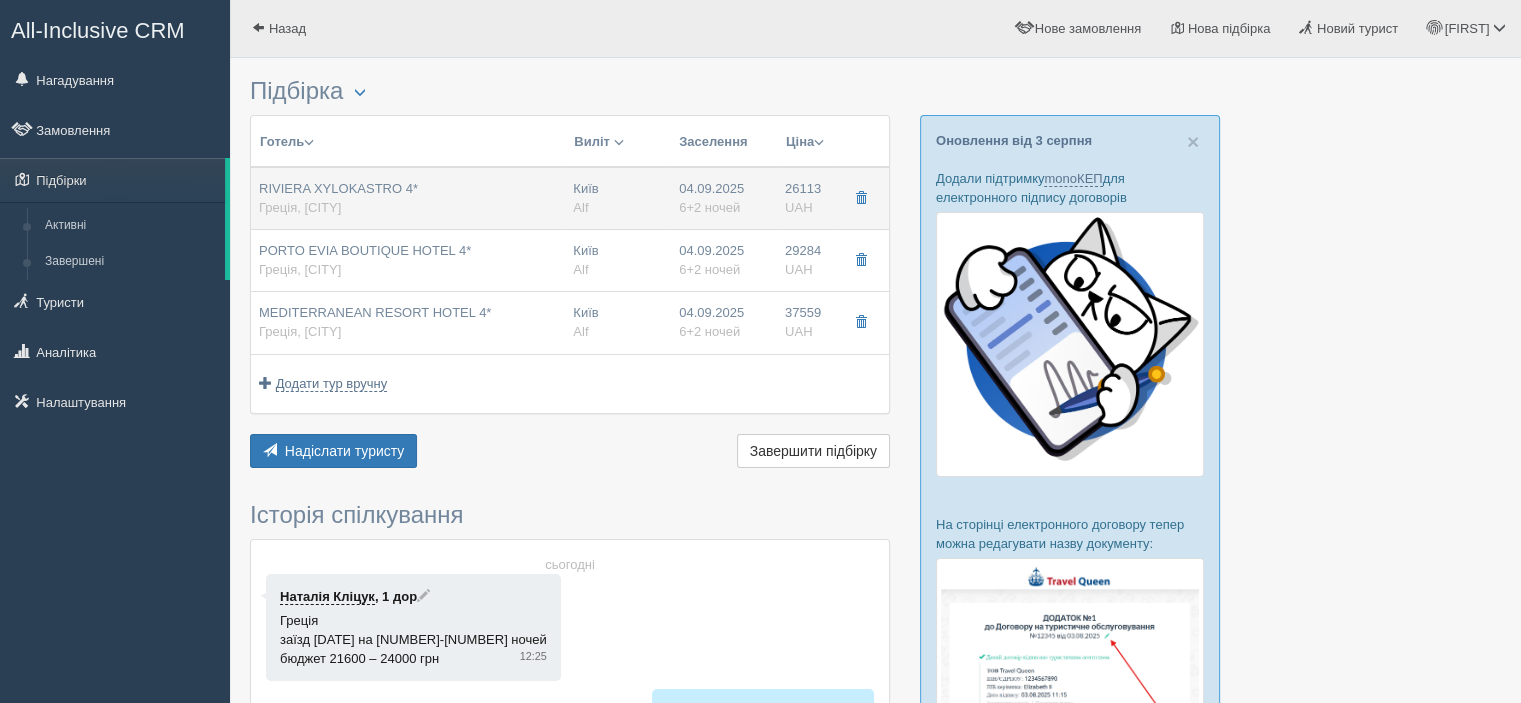 click on "Греція, [CITY]" at bounding box center [300, 207] 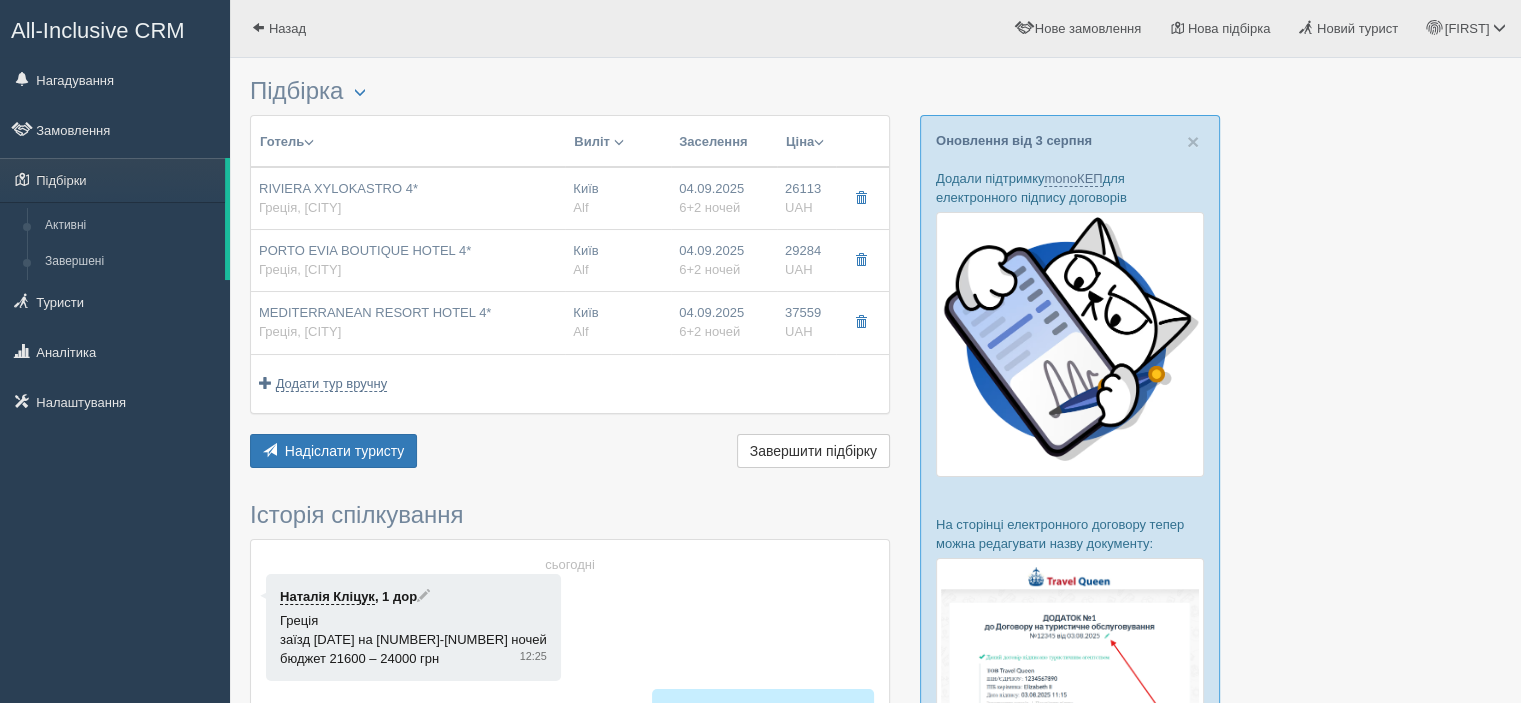type on "RIVIERA XYLOKASTRO 4*" 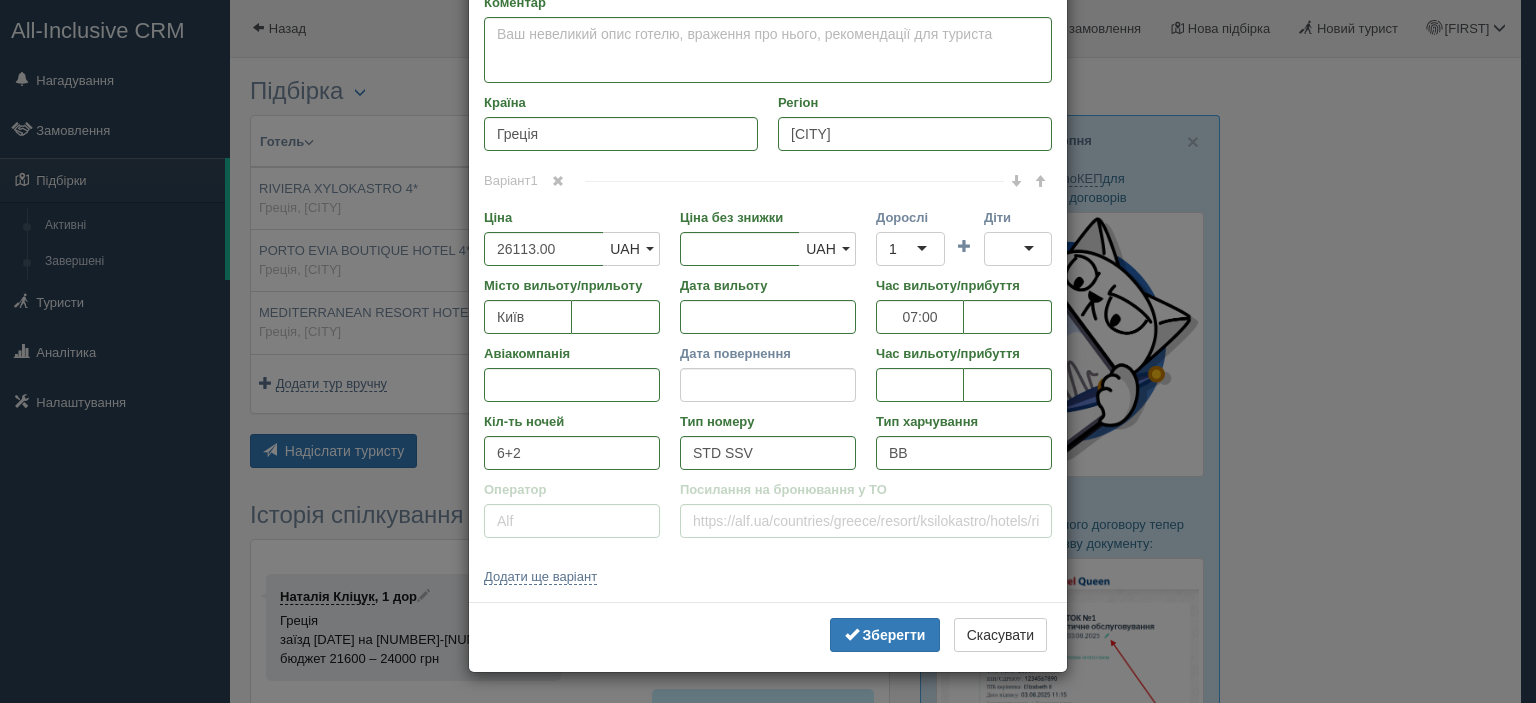 scroll, scrollTop: 0, scrollLeft: 0, axis: both 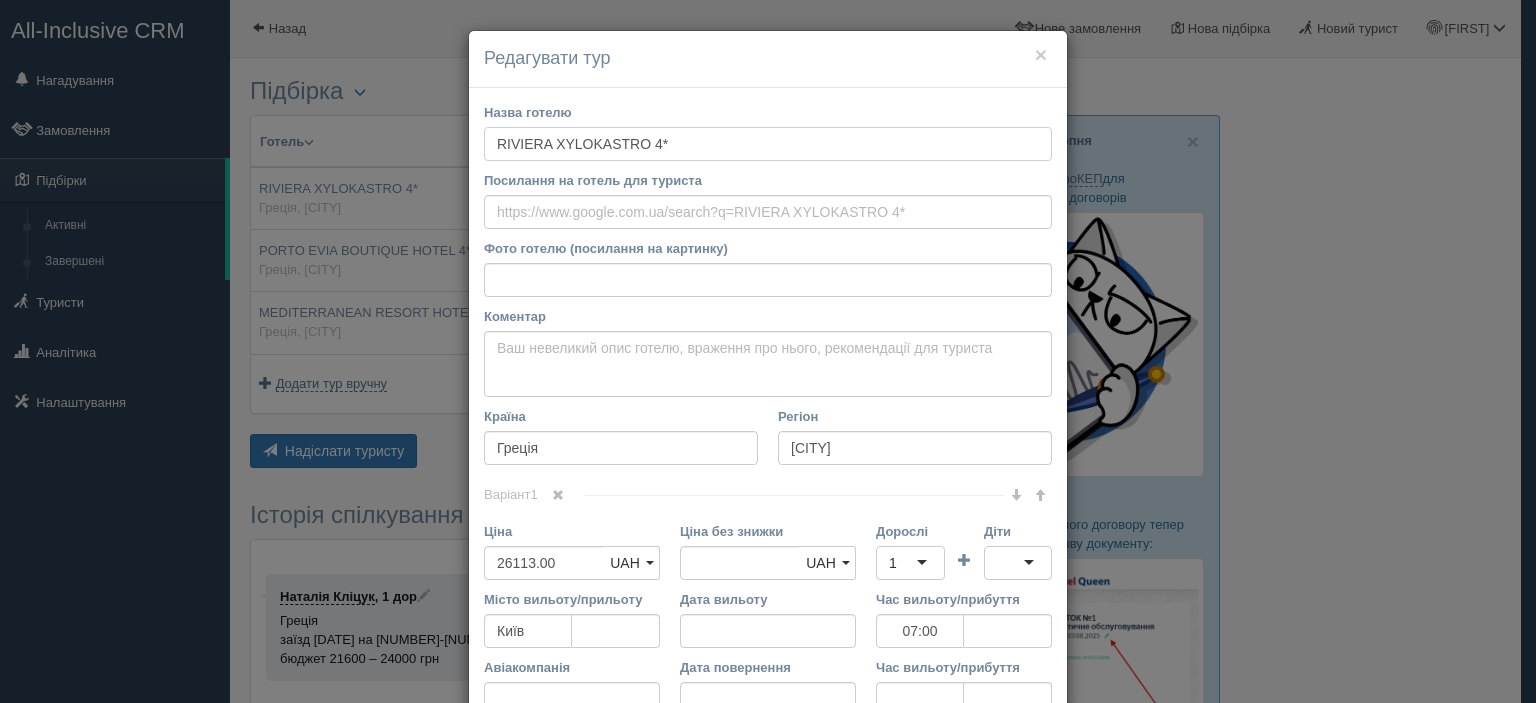 click on "RIVIERA XYLOKASTRO 4*" at bounding box center (768, 144) 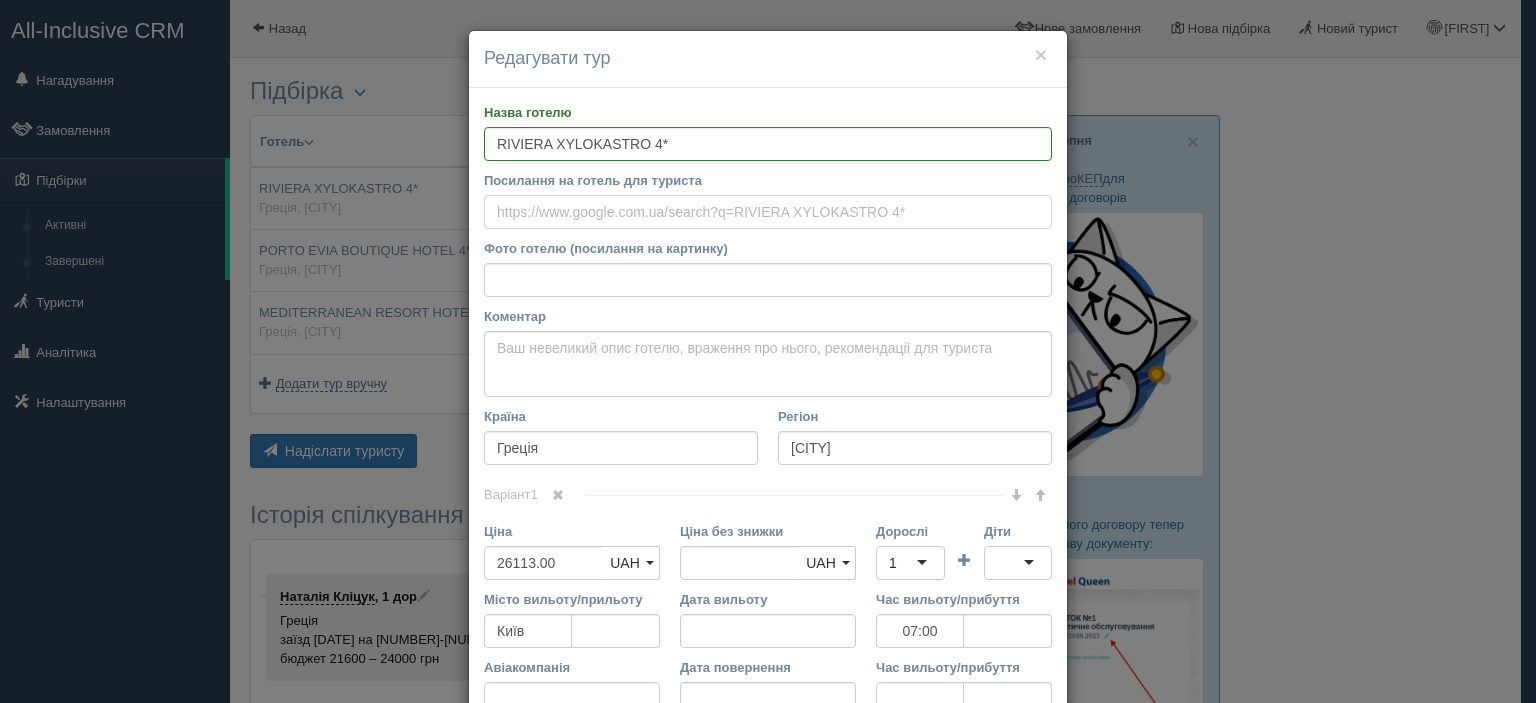 click on "Посилання на готель для туриста" at bounding box center [768, 212] 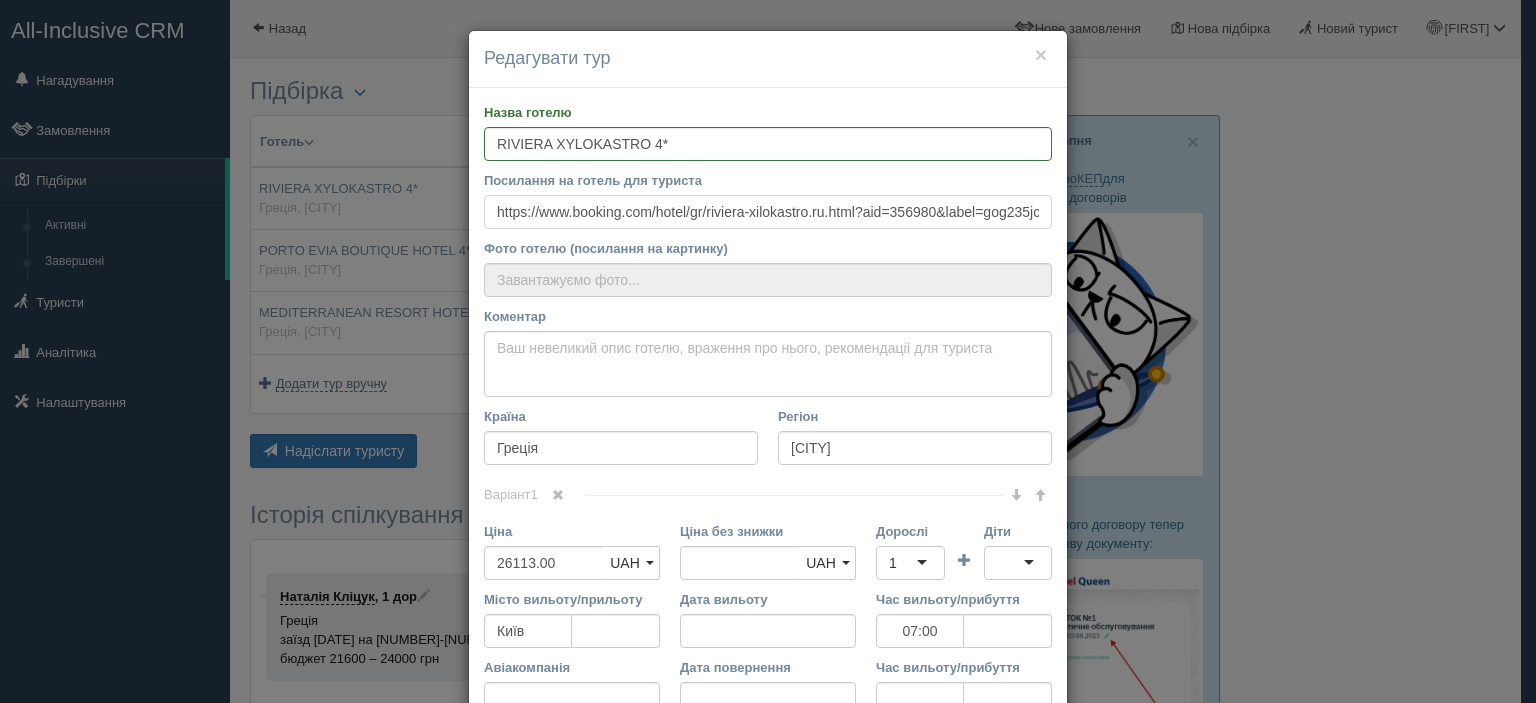 scroll, scrollTop: 0, scrollLeft: 3396, axis: horizontal 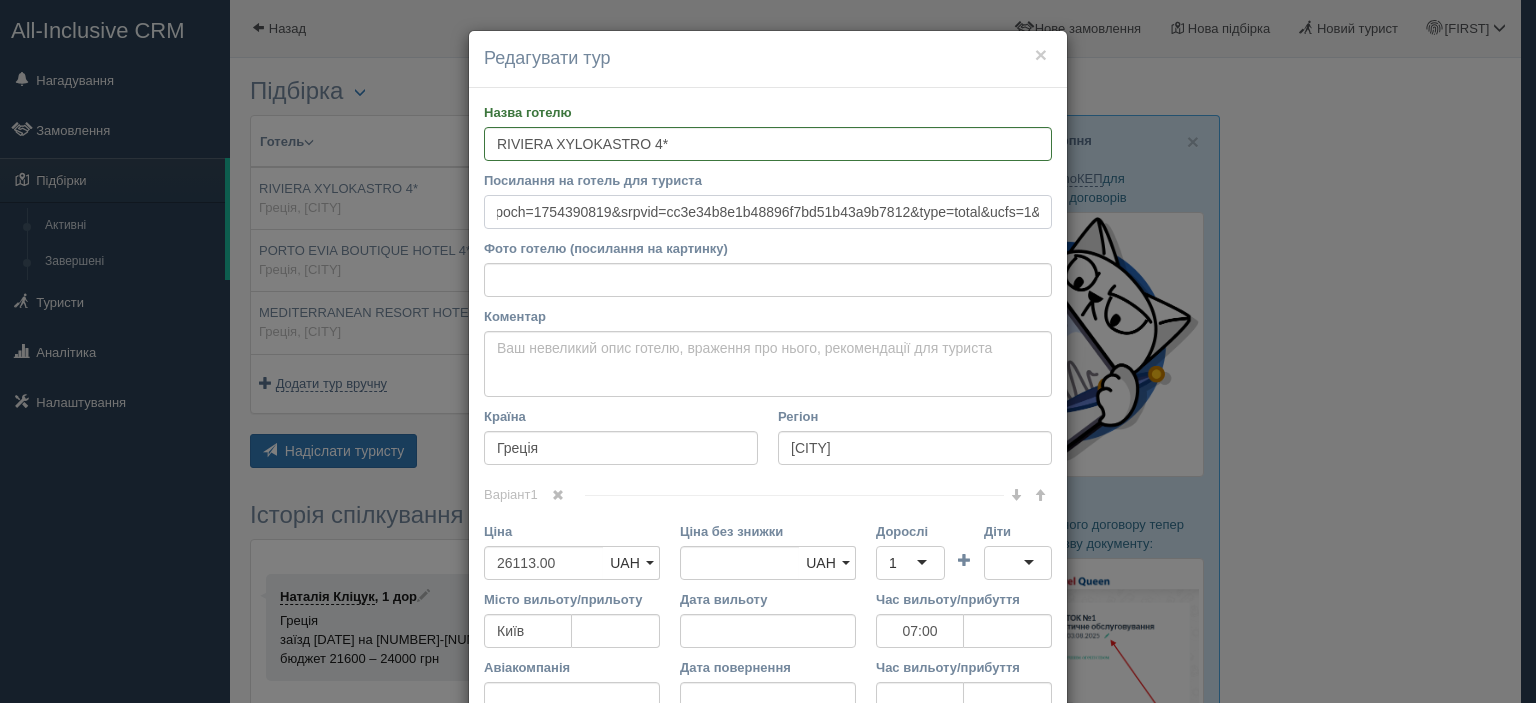 type on "https://www.booking.com/hotel/gr/riviera-xilokastro.ru.html?aid=356980&label=gog235jc-10CAsoXEIScml2aWVyYS14aWxva2FzdHJvSCFYA2jpAYgBAZgBM7gBF8gBDNgBA-gBAfgBAYgCAagCAbgCn8LHxAbAAgHSAiRjNmI3ZDU1NS05NTQ0LTQ5ZDEtOGUxOC0zNjRlMjk5NDc1MzDYAgHgAgE&sid=341a258f789cf244ee4786ca717215ed&dest_id=-830950&dest_type=city&dist=0&group_adults=2&group_children=0&hapos=1&hpos=1&no_rooms=1&req_adults=2&req_children=0&room1=A%2CA&sb_price_type=total&sr_order=popularity&srepoch=1754390819&srpvid=cc3e34b8e1b48896f7bd51b43a9b7812&type=total&ucfs=1&" 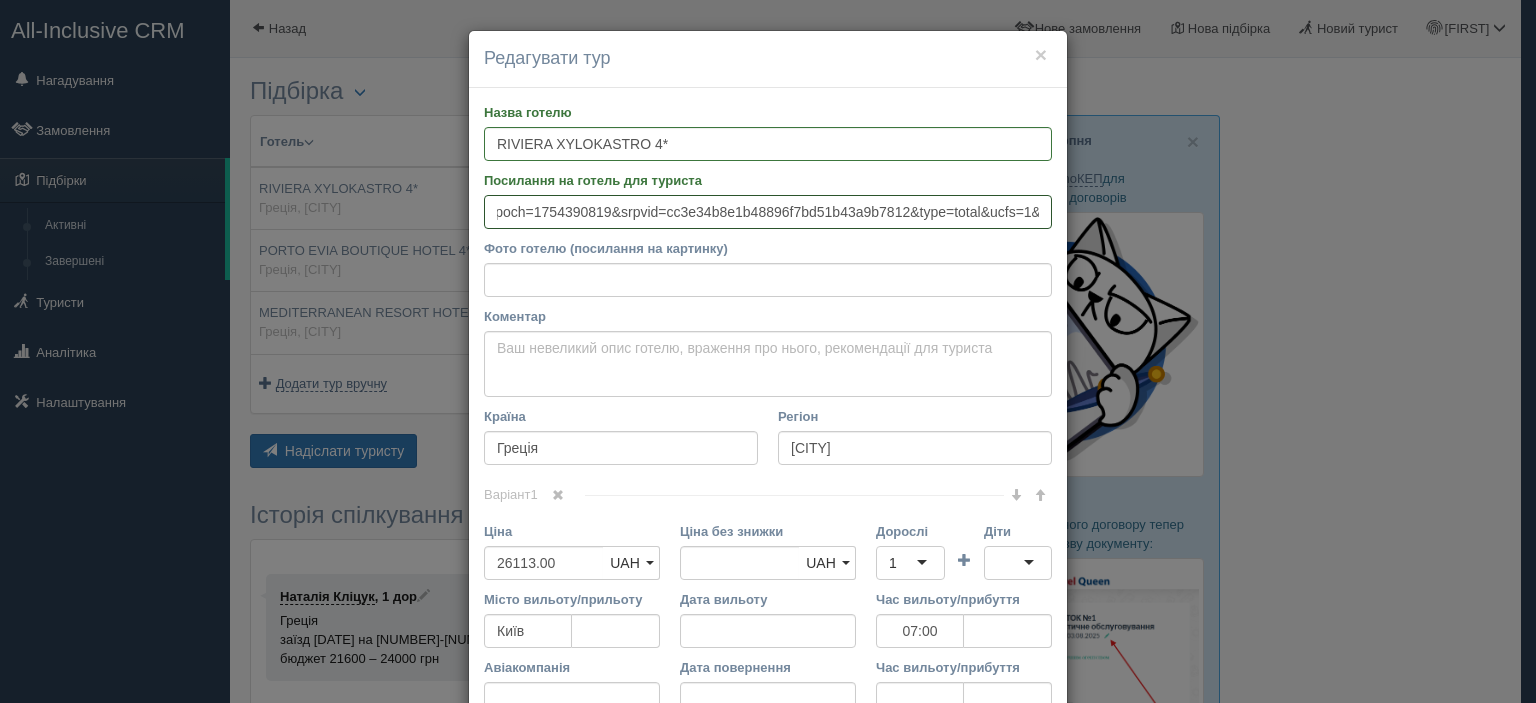 scroll, scrollTop: 0, scrollLeft: 0, axis: both 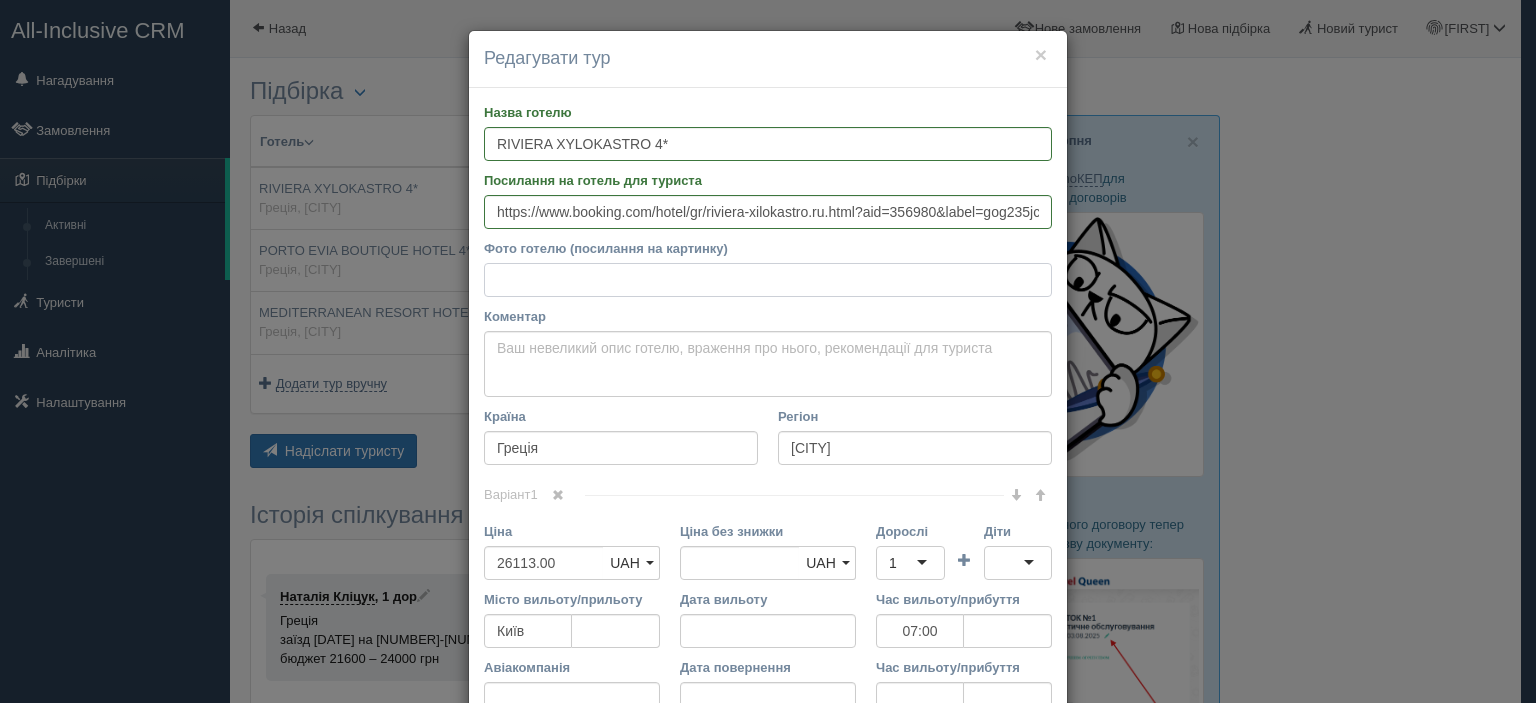 click on "Фото готелю (посилання на картинку)" at bounding box center [768, 280] 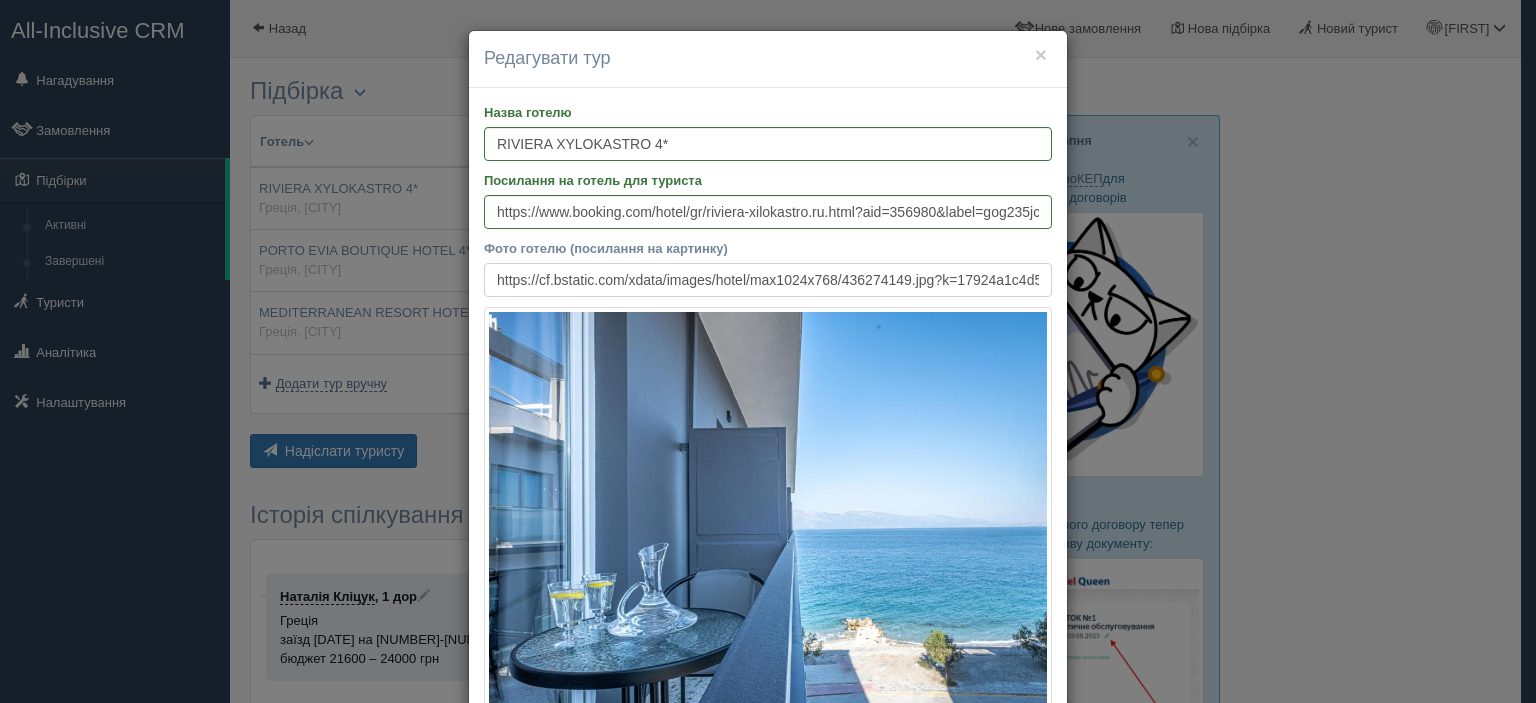 scroll, scrollTop: 0, scrollLeft: 414, axis: horizontal 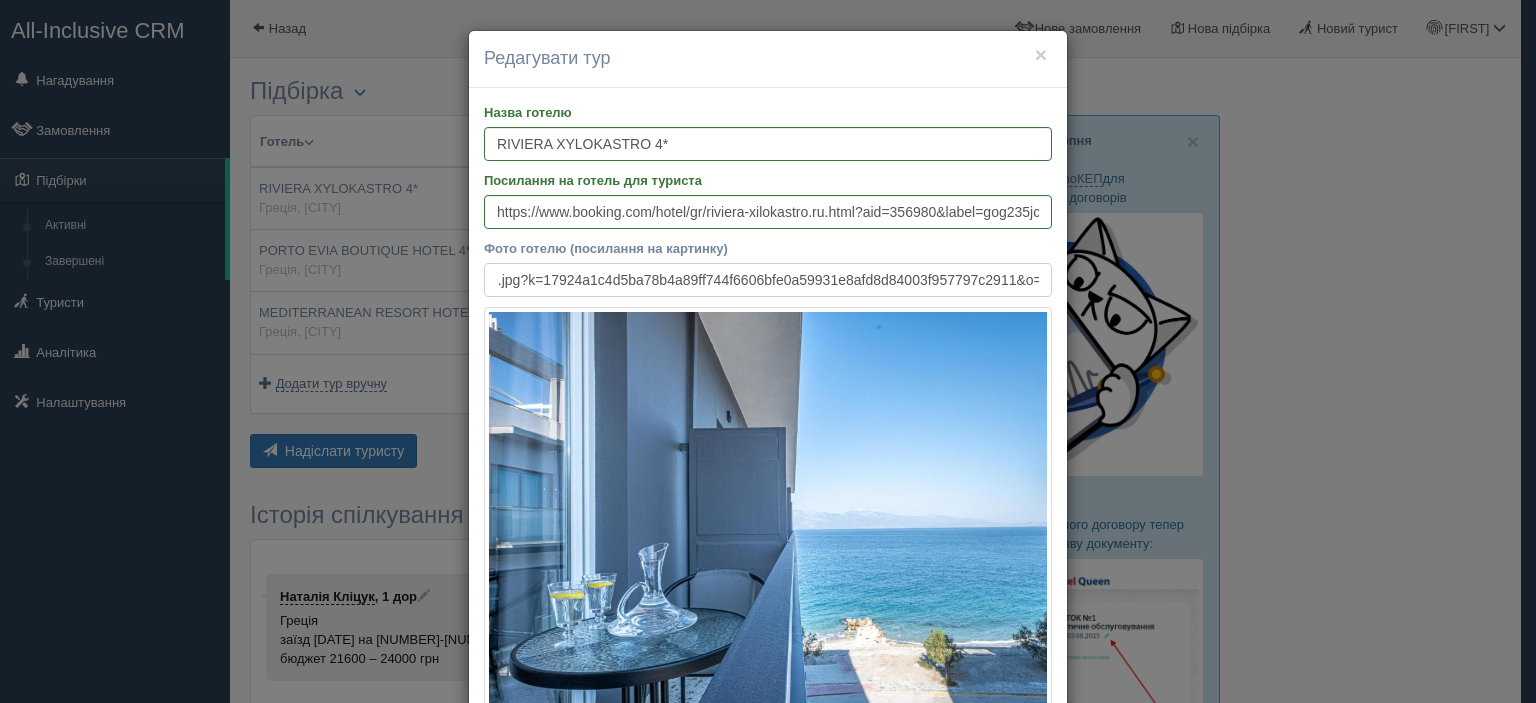 type on "https://cf.bstatic.com/xdata/images/hotel/max1024x768/436274149.jpg?k=17924a1c4d5ba78b4a89ff744f6606bfe0a59931e8afd8d84003f957797c2911&o=" 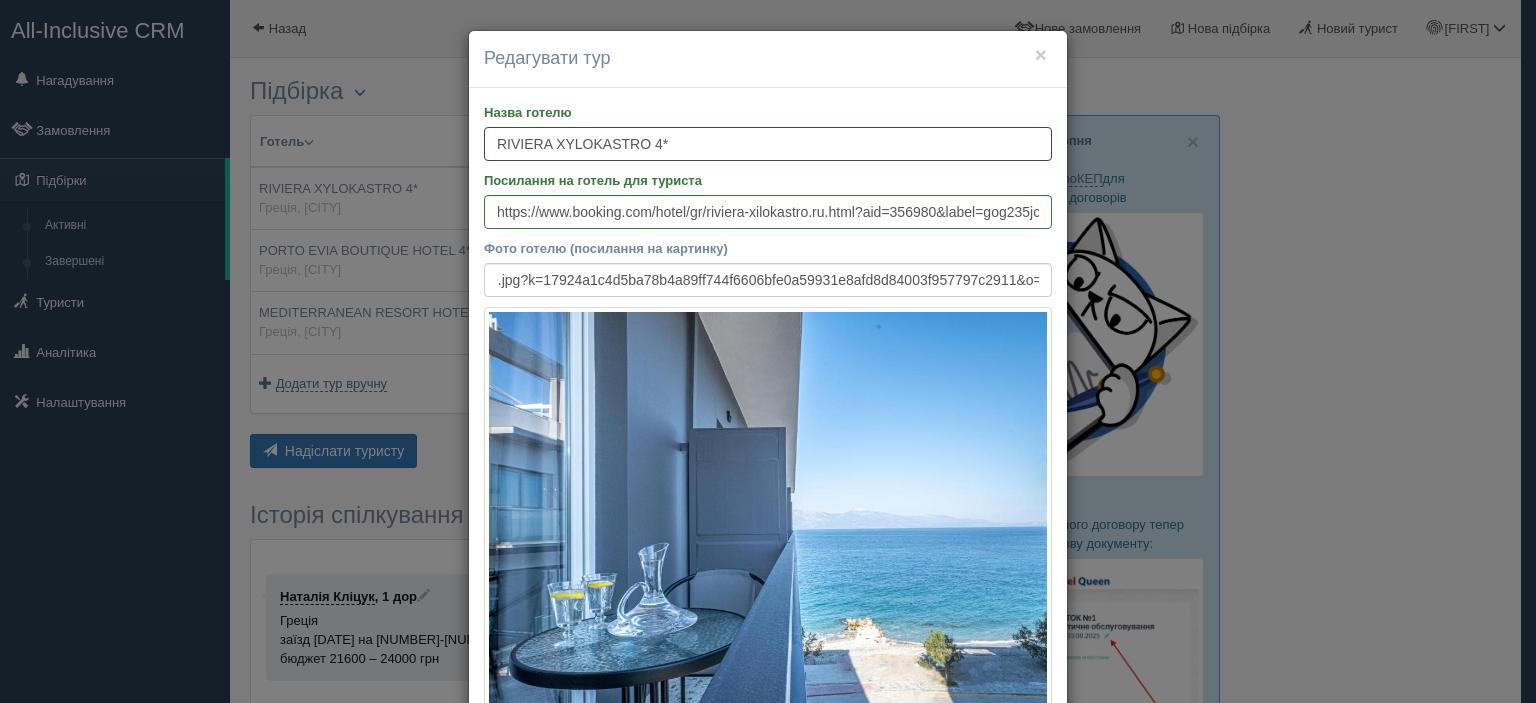 click on "RIVIERA XYLOKASTRO 4*" at bounding box center [768, 144] 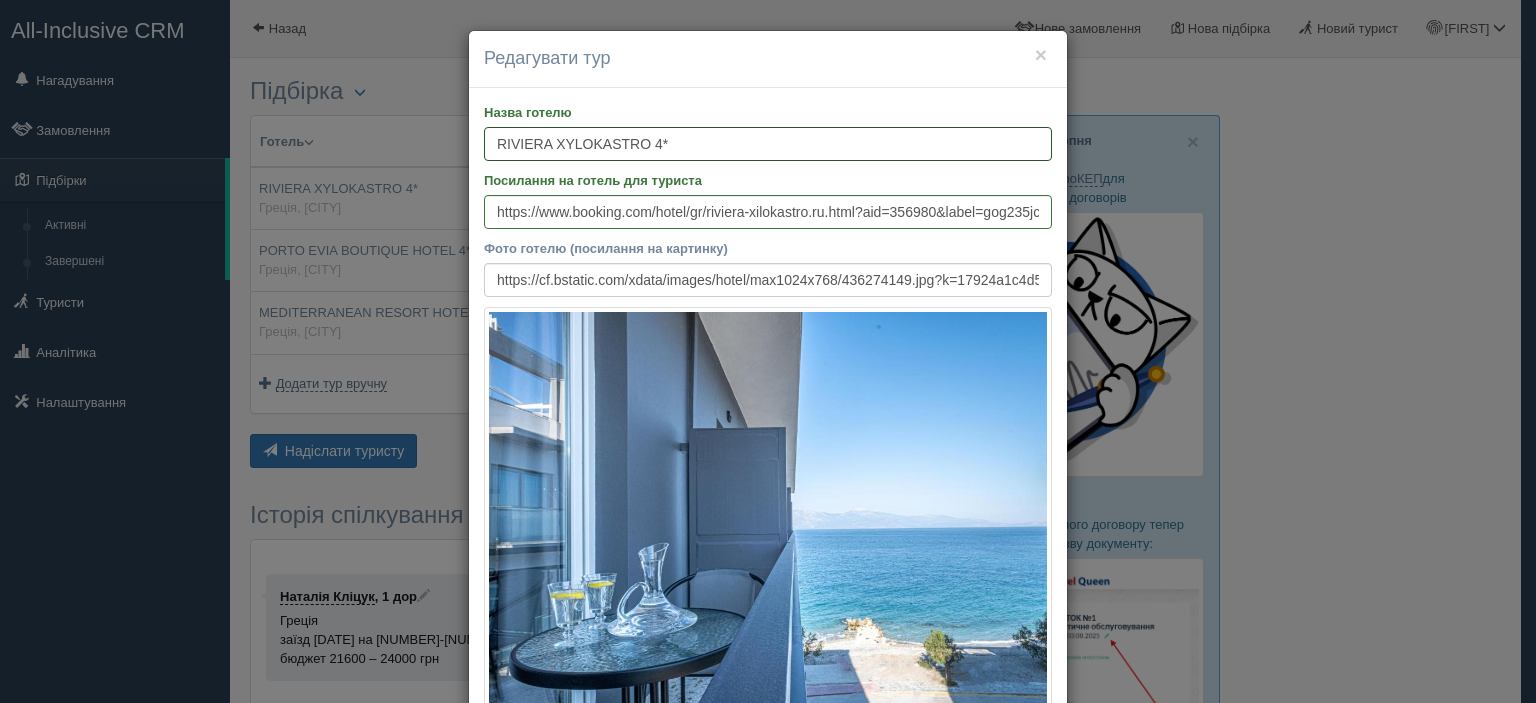 click on "RIVIERA XYLOKASTRO 4*" at bounding box center [768, 144] 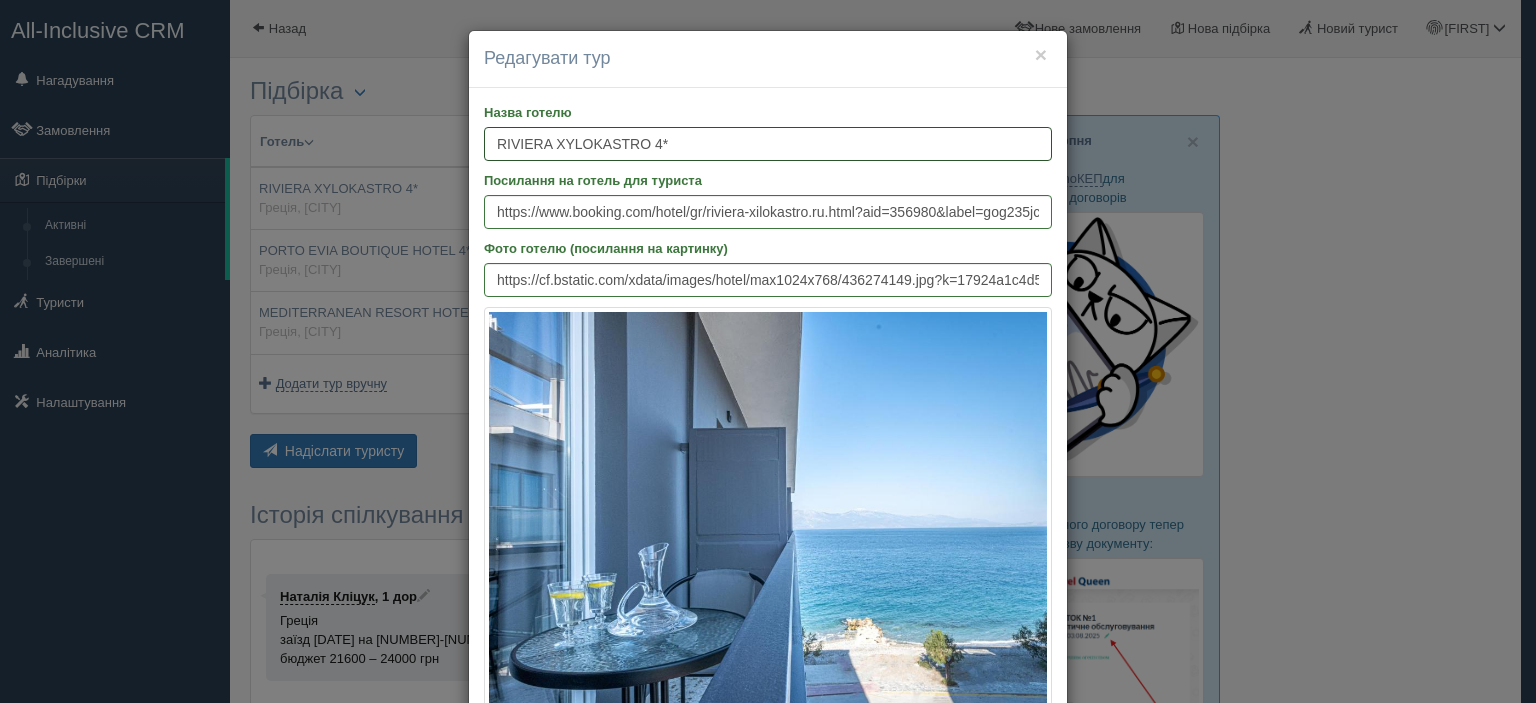 click on "RIVIERA XYLOKASTRO 4*" at bounding box center [768, 144] 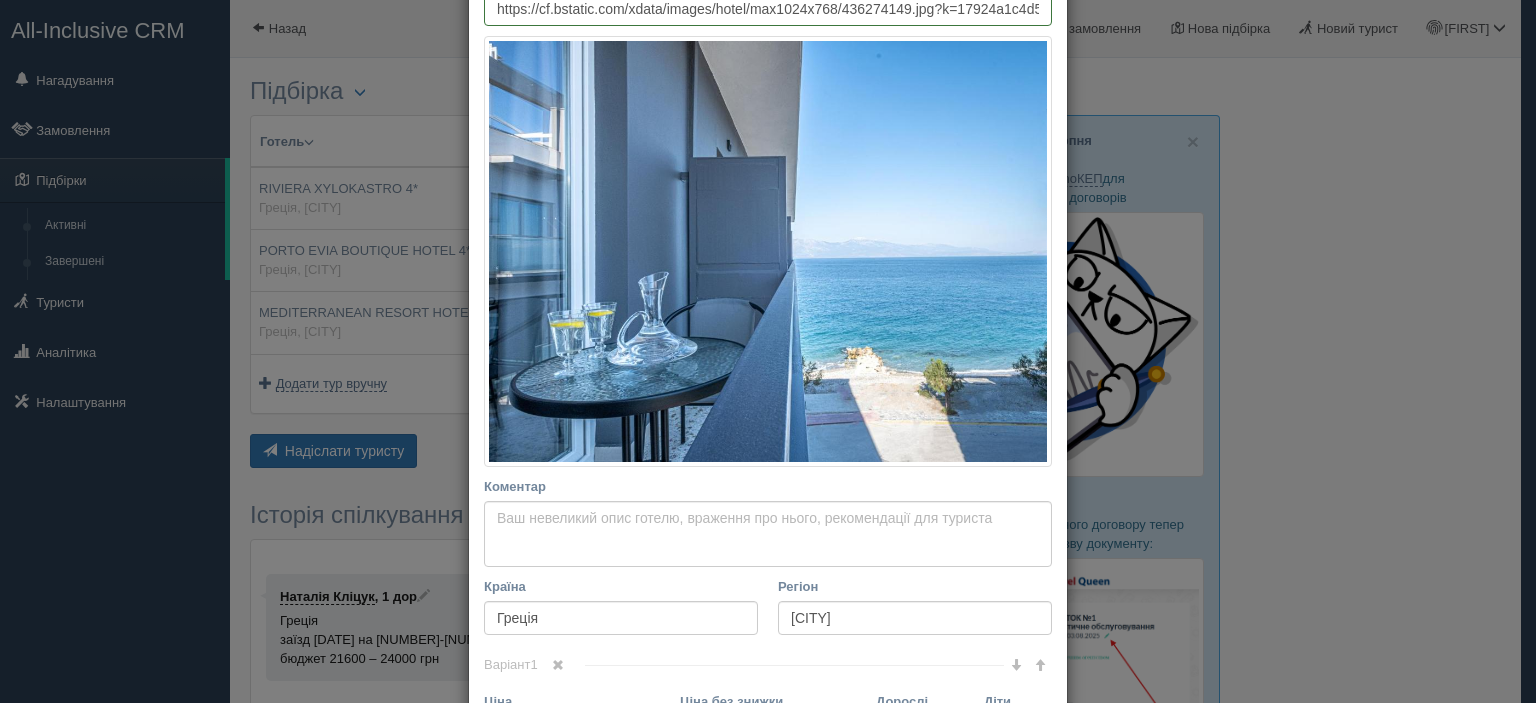 scroll, scrollTop: 600, scrollLeft: 0, axis: vertical 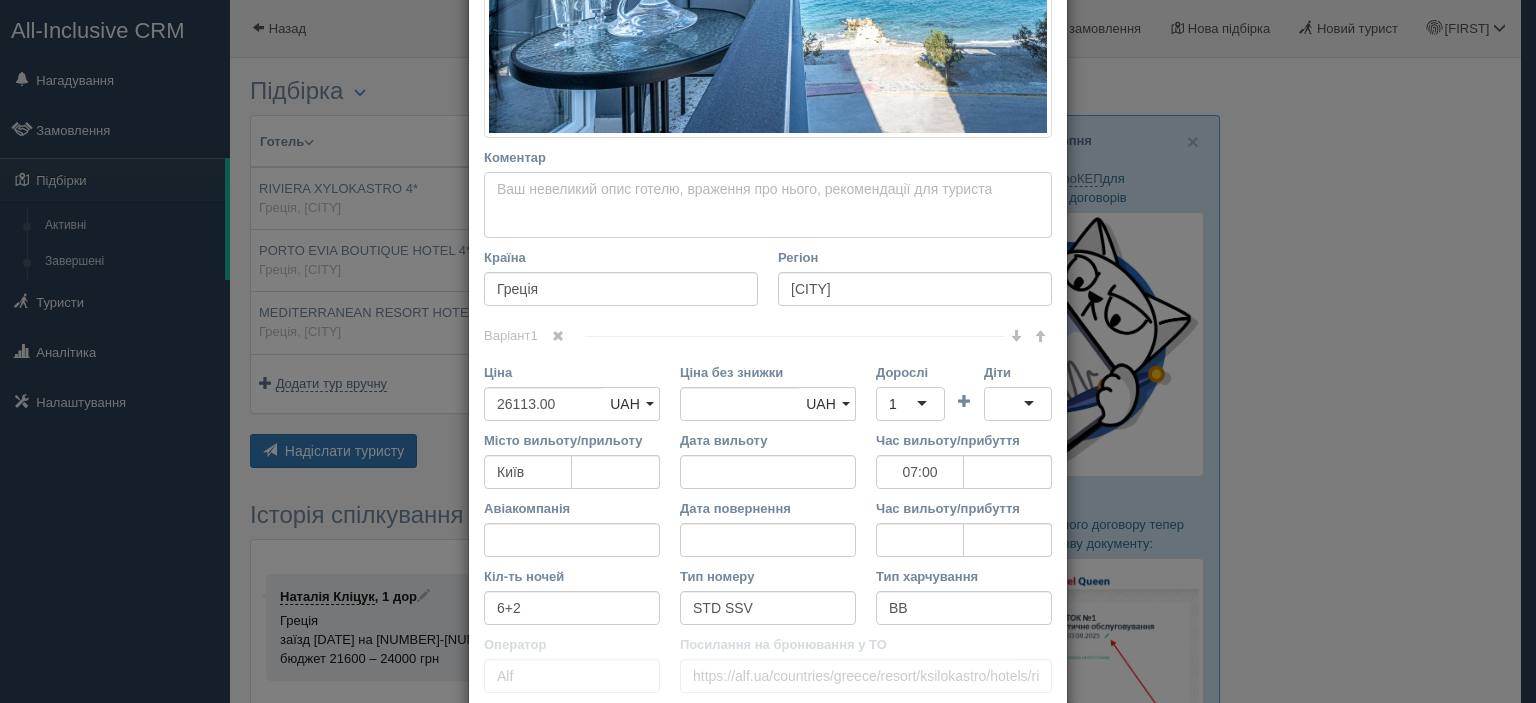 click on "Коментар
Основний опис
Додатковий опис
Закріпити
Збережено
Необхідно вказати назву готелю і країну" at bounding box center (768, 205) 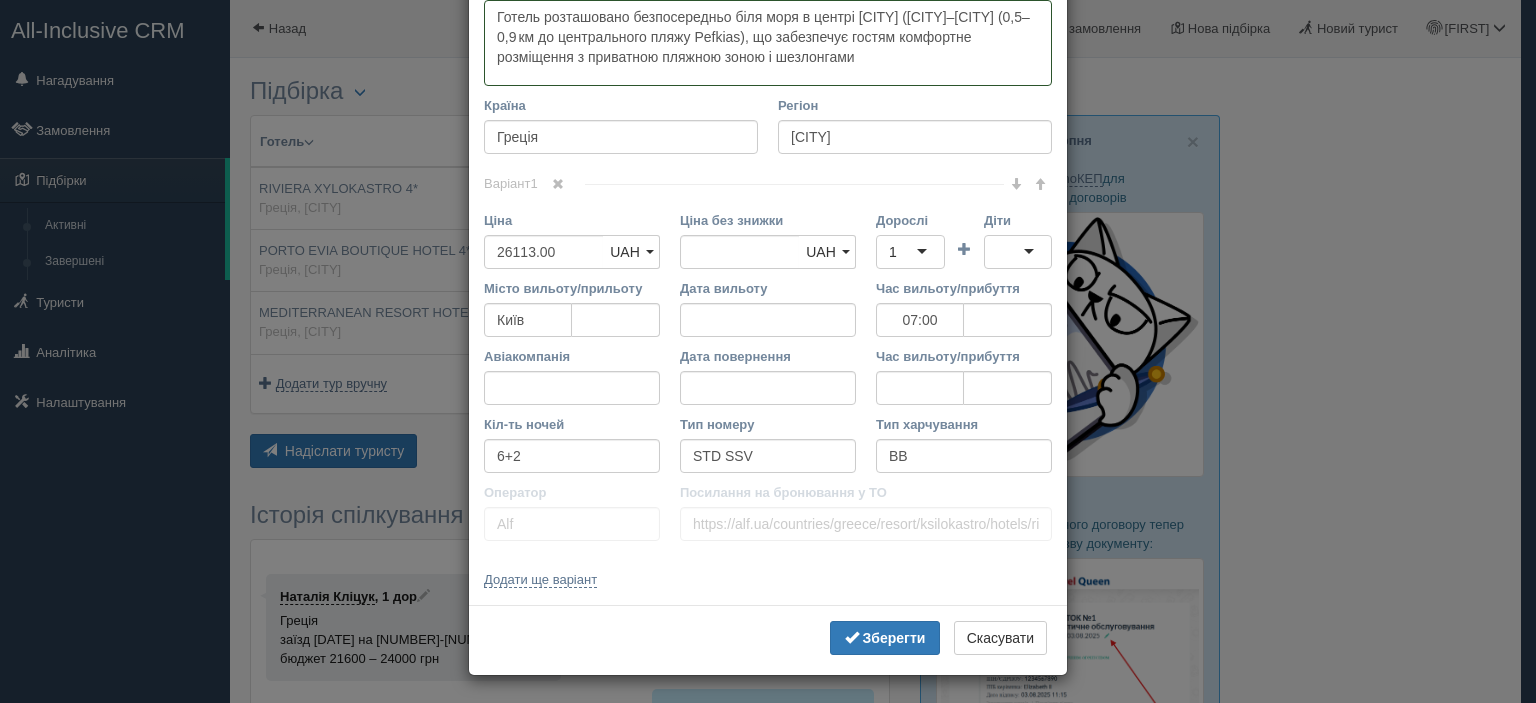 scroll, scrollTop: 672, scrollLeft: 0, axis: vertical 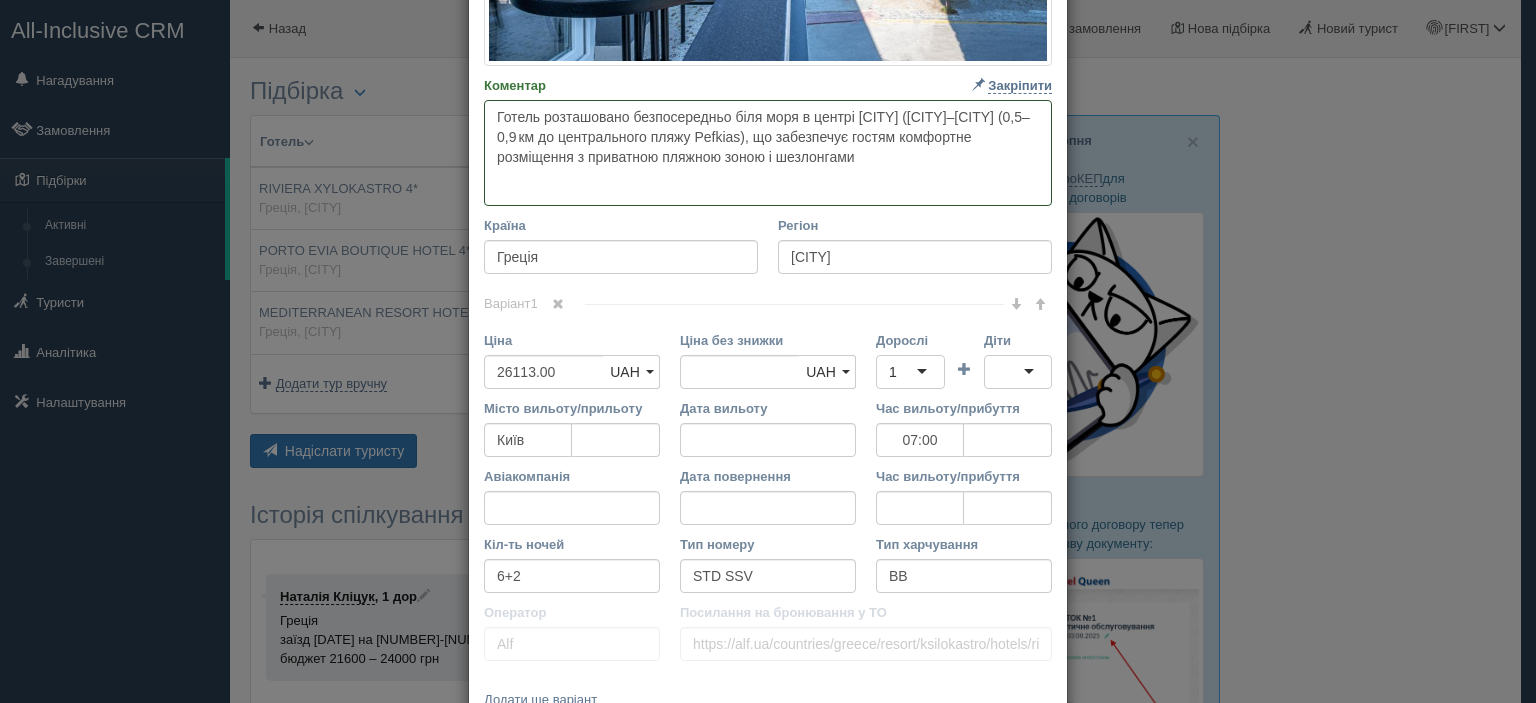 paste on "Сучасні номери оснащені балконом (більшість з видом на море), кондиціонером, міні-баром, Wi‑Fi, сейфом, телевізором, а також звукоізоляцією для максимального комфорту" 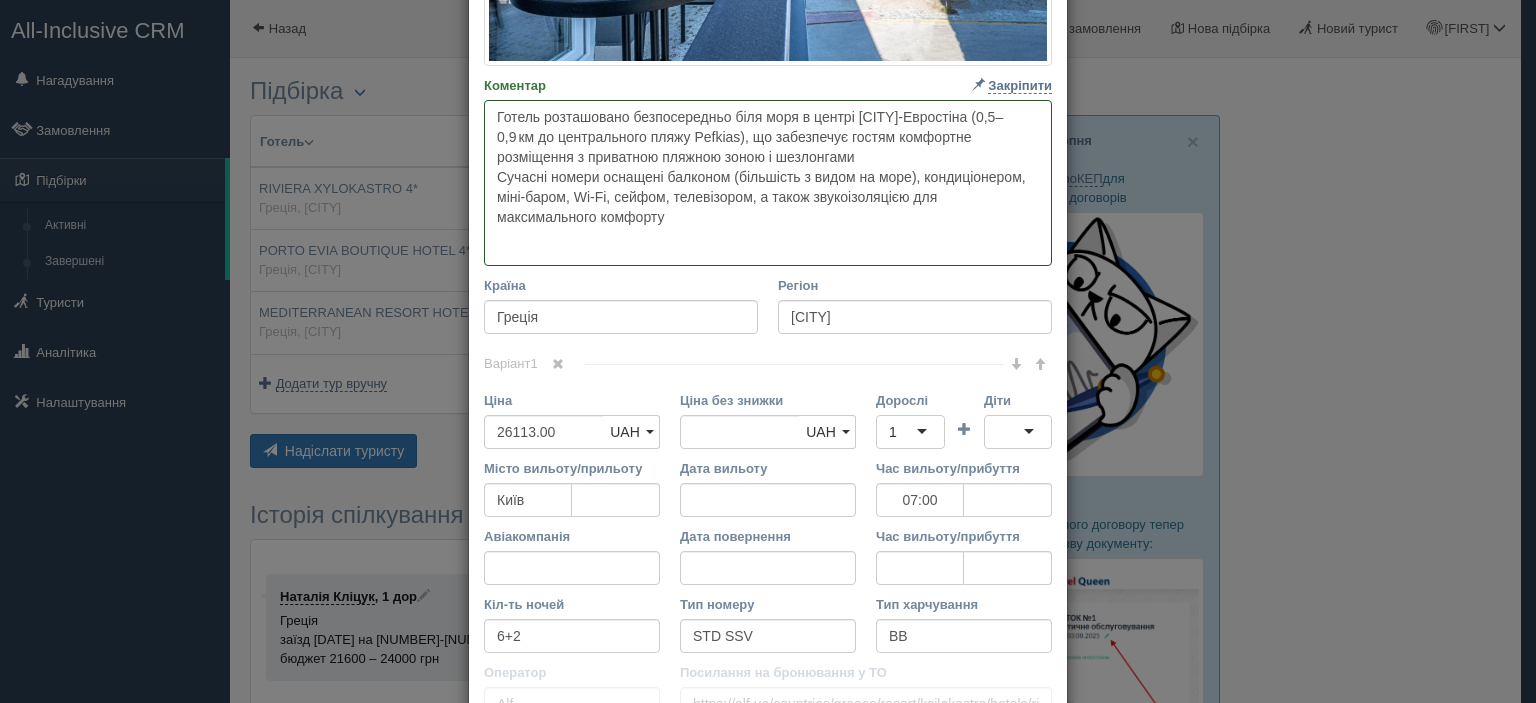 paste on "У готелі є ресторан і бар, фітнес-центр, spa-центр з масажами та косметичними процедурами, бізнес-центром і дружнім багатомовним персоналом — ідеально підходить для сімейного або романтичного відпочинку" 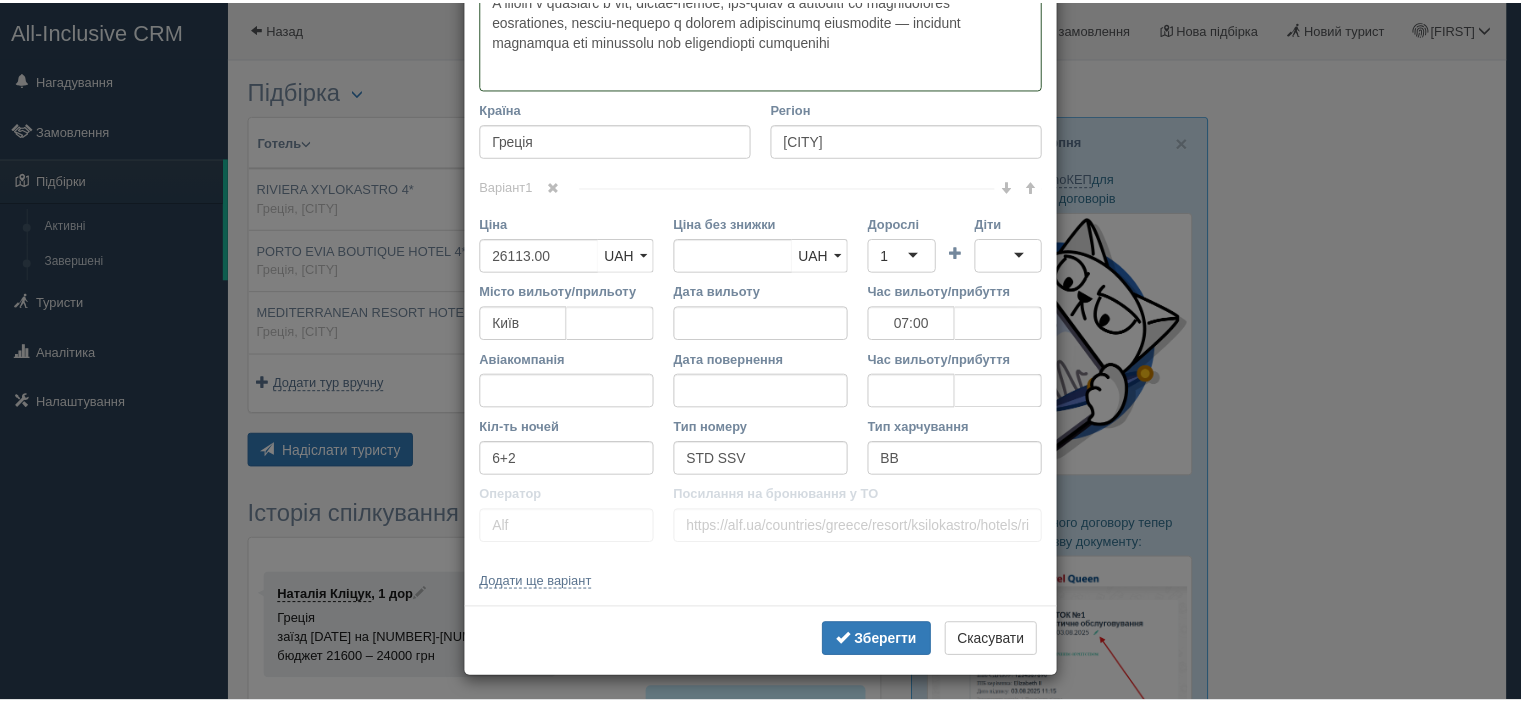 scroll, scrollTop: 892, scrollLeft: 0, axis: vertical 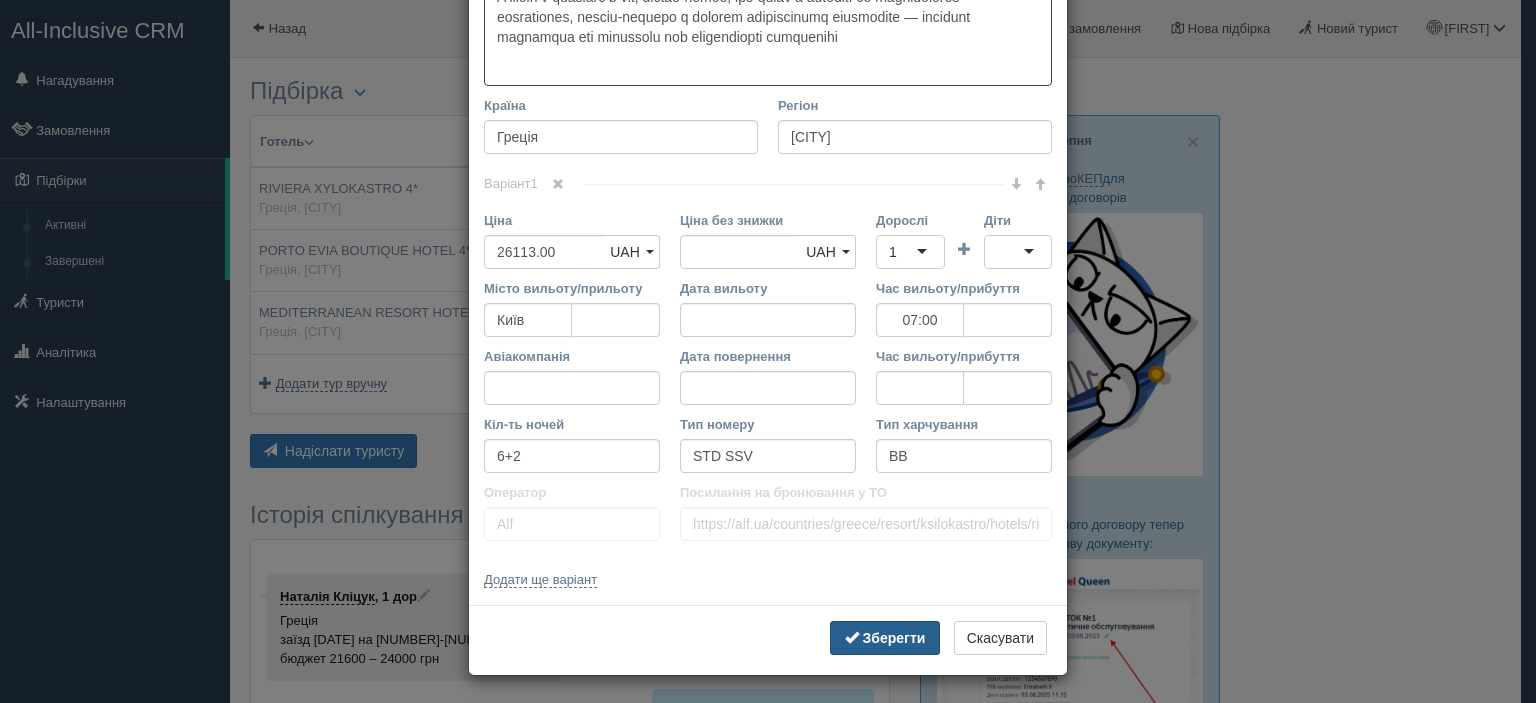 type on "Loremi dolorsitame consecteturad elit sedd e tempor Incididuntu‑Laboreetd (7,0–8,0 ma al enimadminimv quisn Exercit), ul laborisnis aliqui exeacommo consequatd a irureinre volupta velit e cillumfugi
Nullapa except sintocca cupidata (nonproide s culpa qu offi), deseruntmolli, anim-idest, La‑Pe, undeom, istenatuser, v accus doloremquelaud tot remaperiameaq ipsaquae
A illoin v quasiarc b vit, dictae-nemoe, ips-quiav a autoditf co magnidolores eosrationes, nesciu-nequepo q dolorem adipiscinumq eiusmodite — incidunt magnamqua eti minussolu nob eligendiopti cumquenihi..." 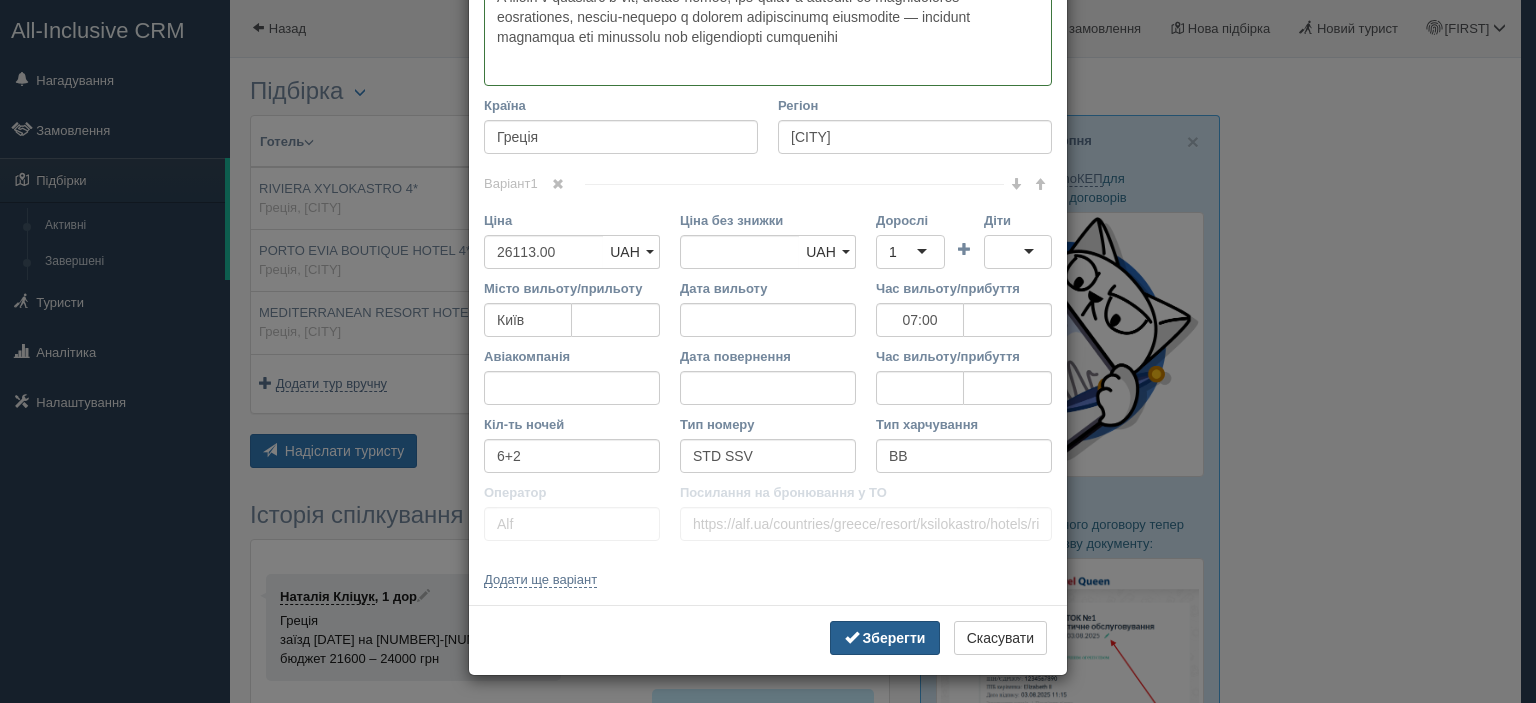 click on "Зберегти" at bounding box center [894, 638] 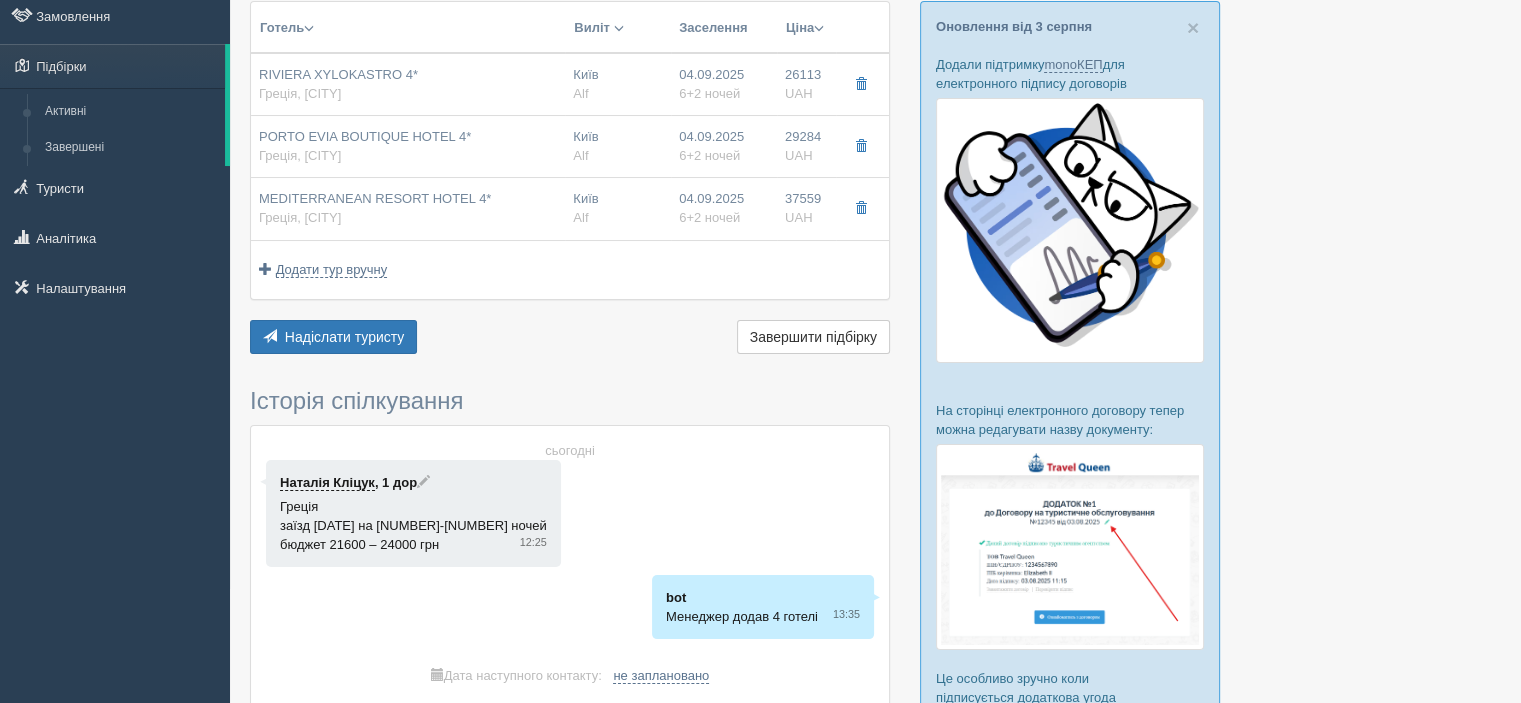 scroll, scrollTop: 100, scrollLeft: 0, axis: vertical 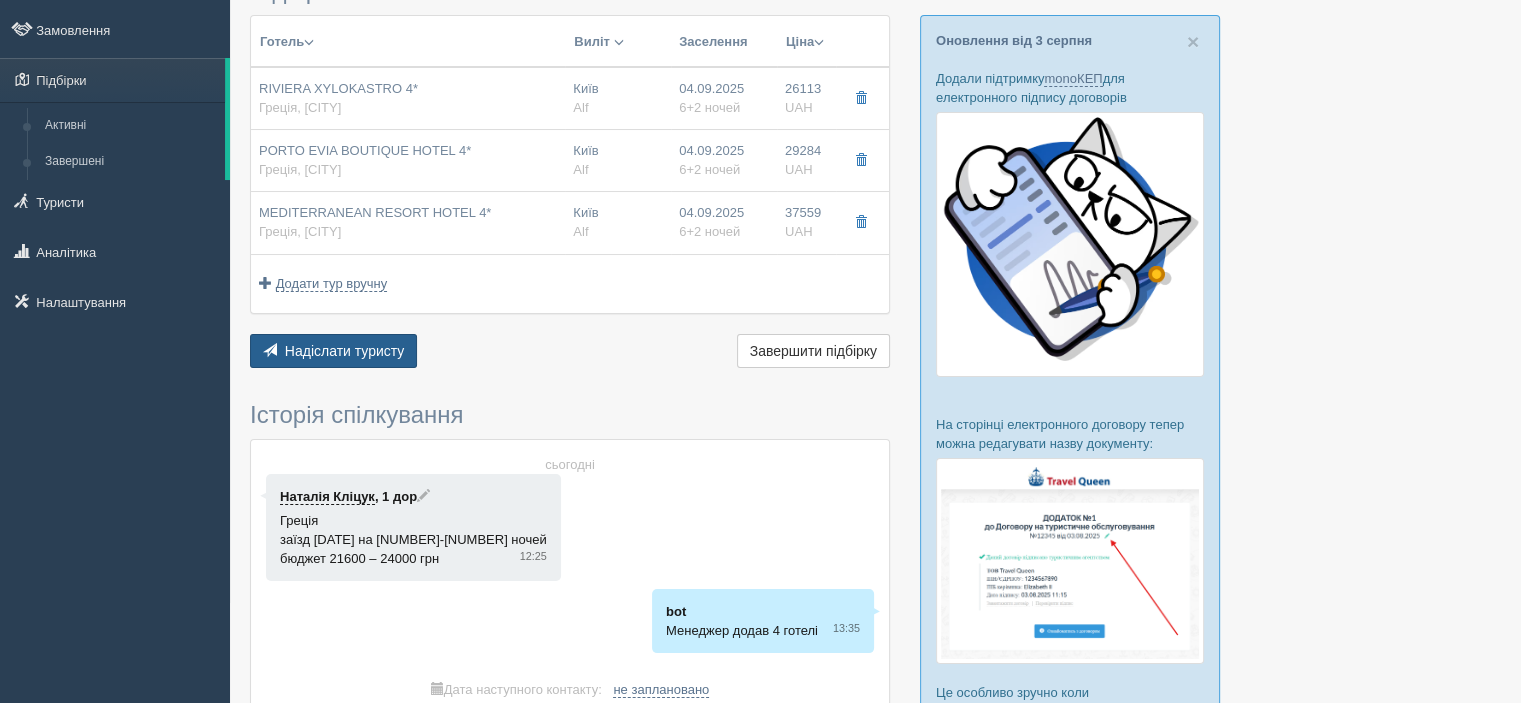 click on "Надіслати туристу" at bounding box center (345, 351) 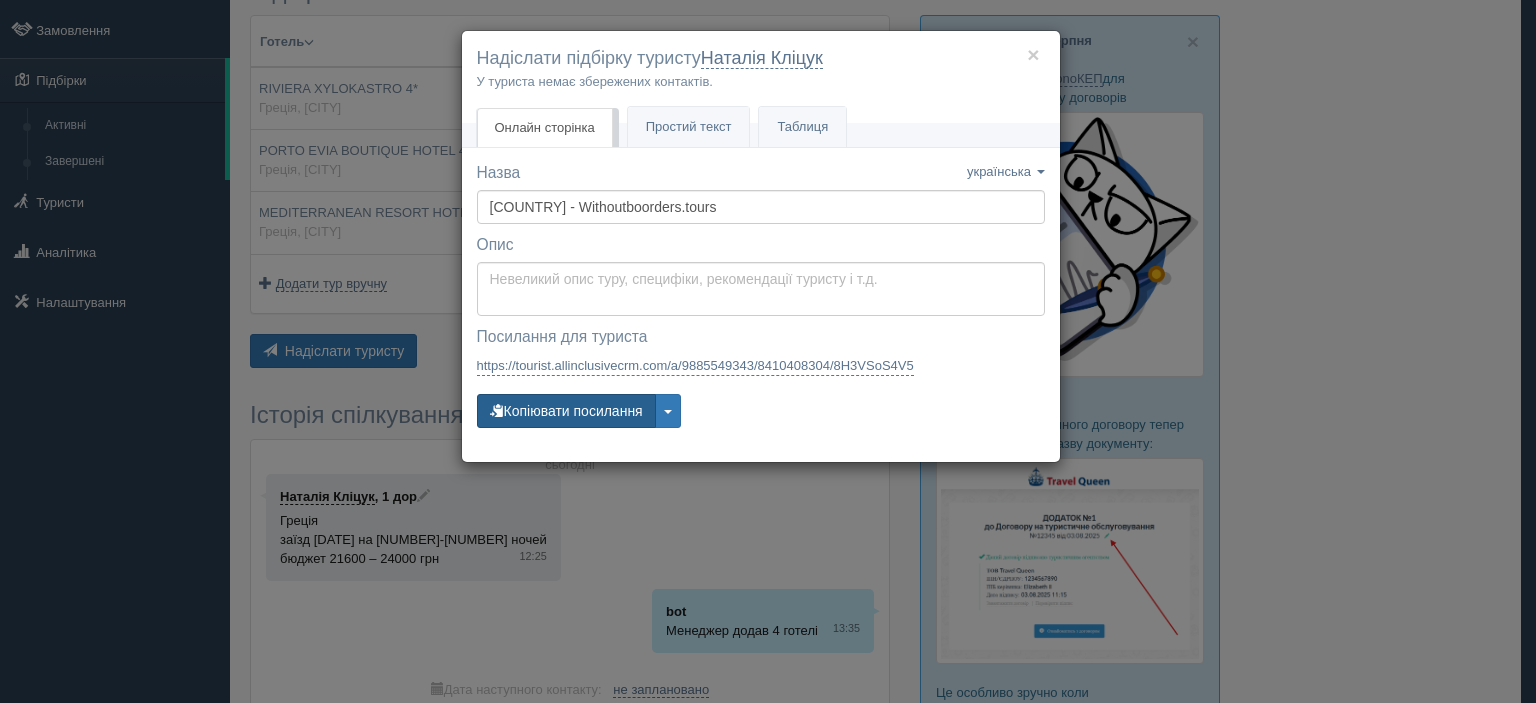 click on "Копіювати посилання" at bounding box center [566, 411] 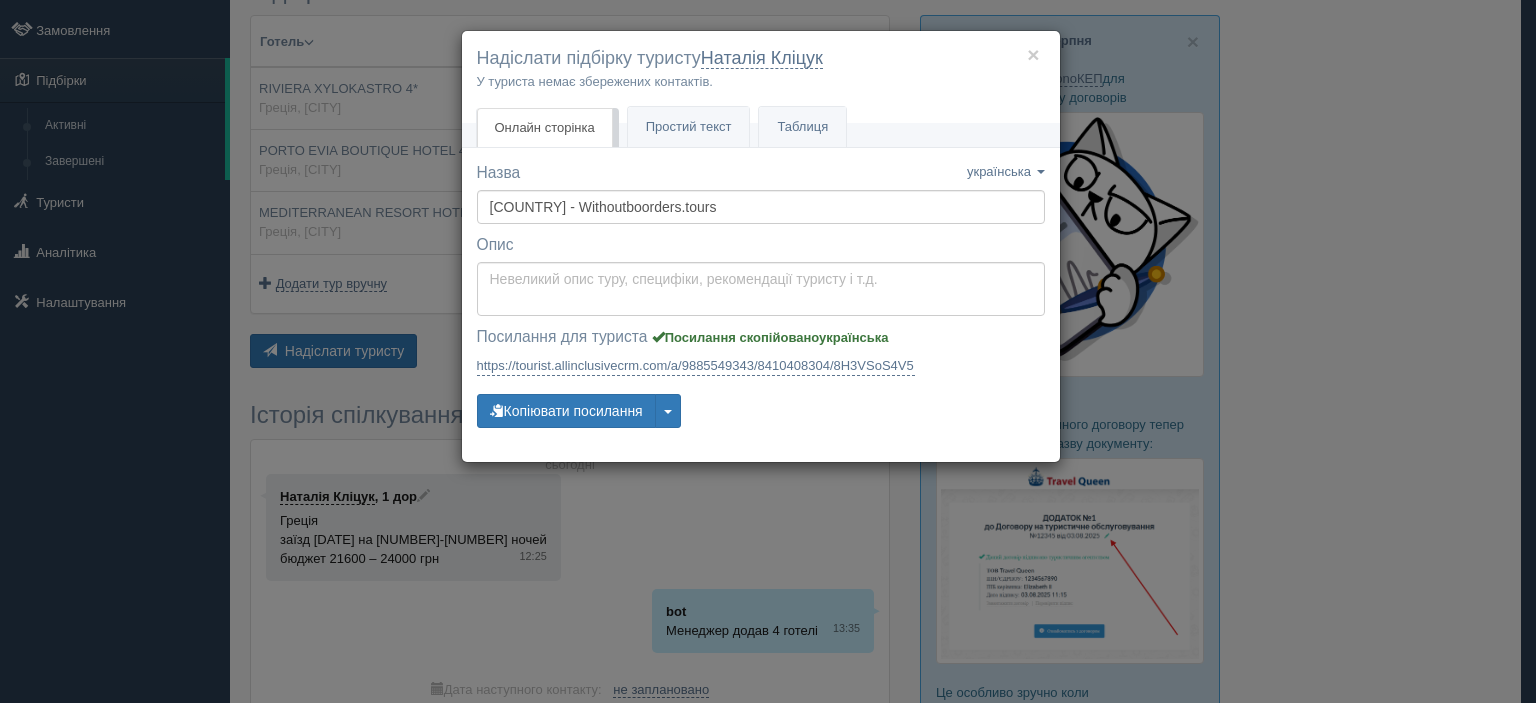 click on "Надіслати підбірку туристу  [FIRST] [LAST]" at bounding box center [761, 59] 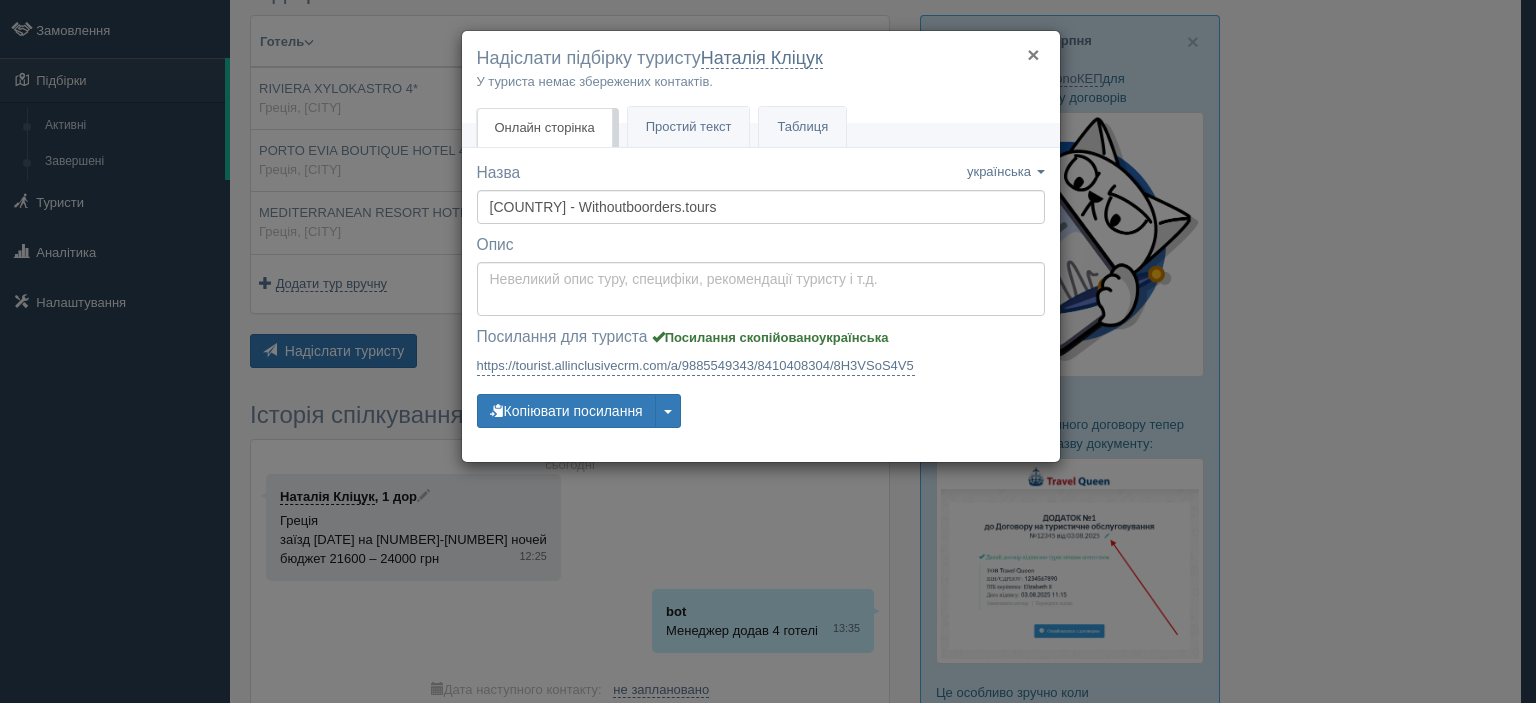 click on "×" at bounding box center (1033, 54) 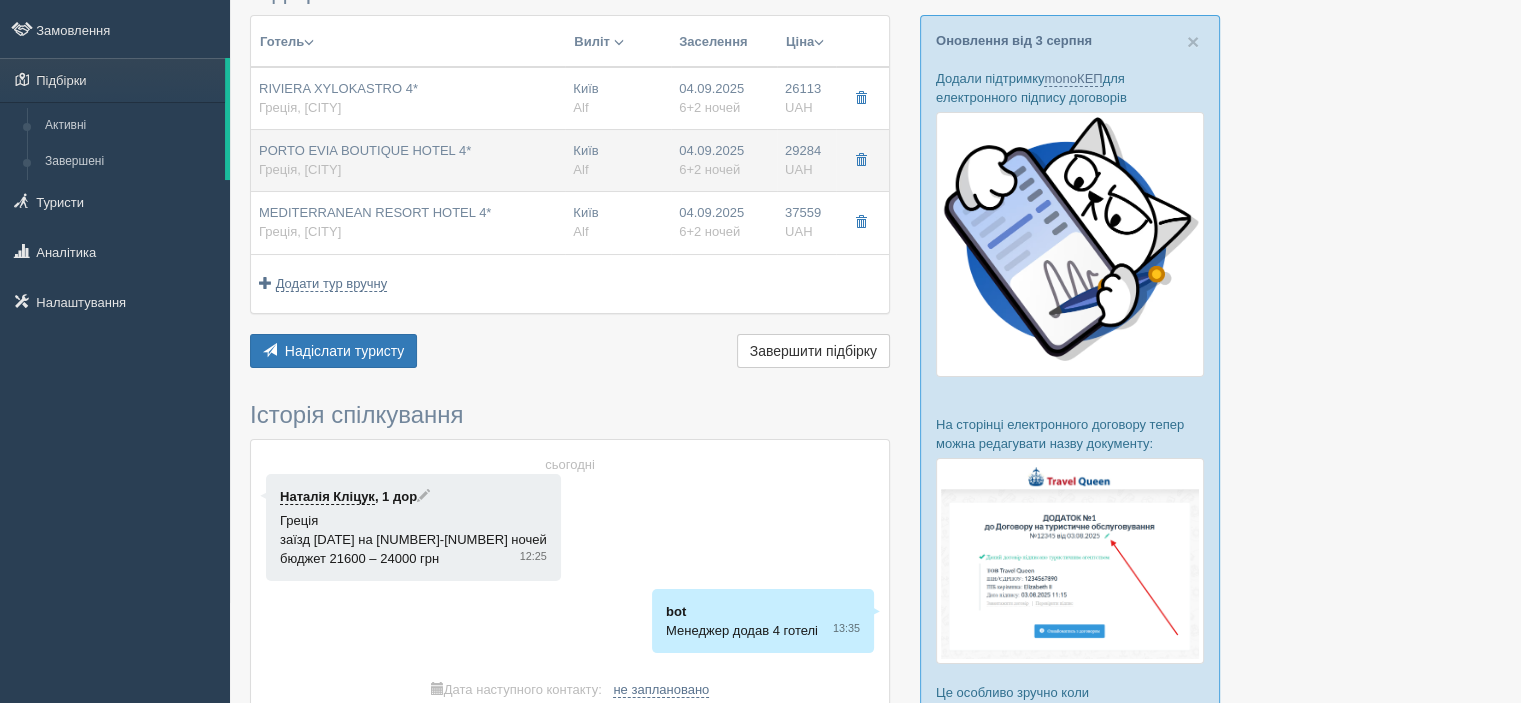scroll, scrollTop: 0, scrollLeft: 0, axis: both 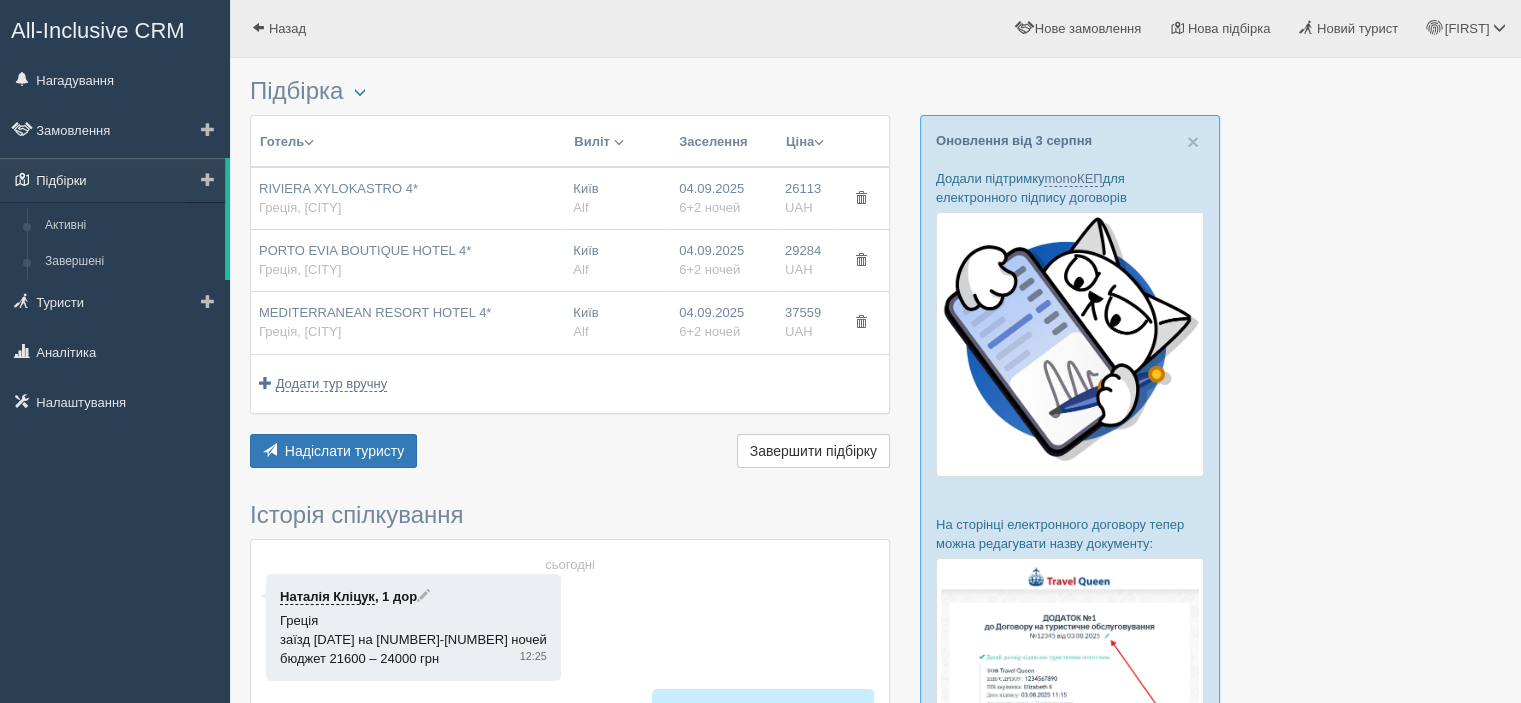 click on "Підбірки" at bounding box center (112, 180) 